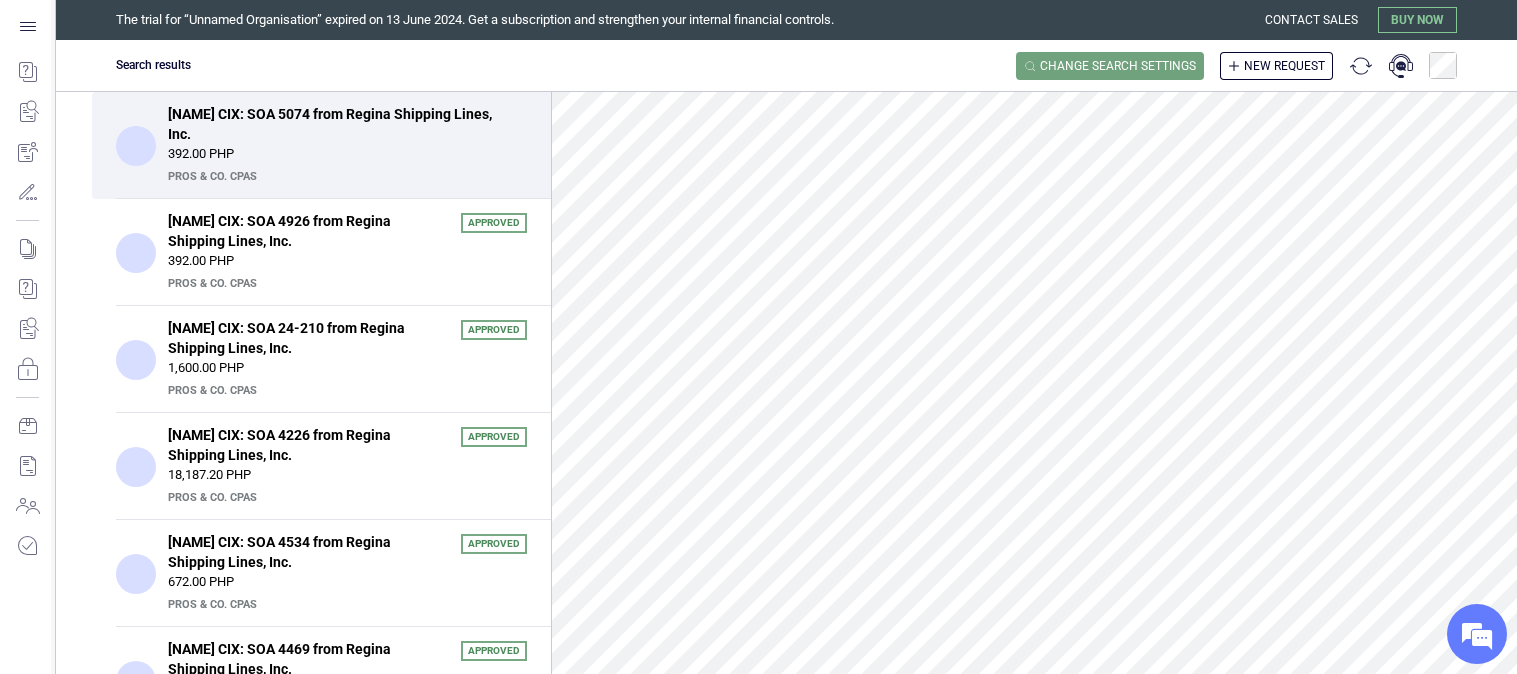 scroll, scrollTop: 0, scrollLeft: 0, axis: both 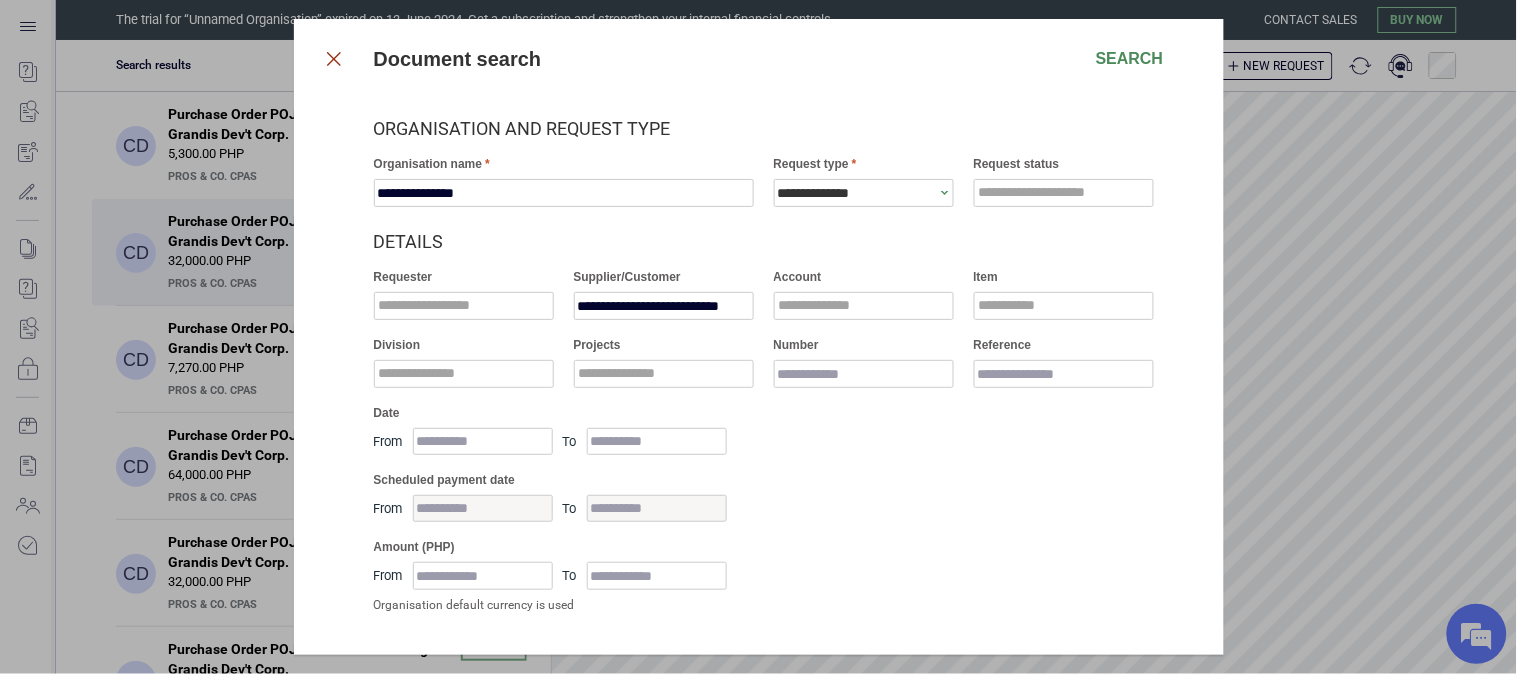 click 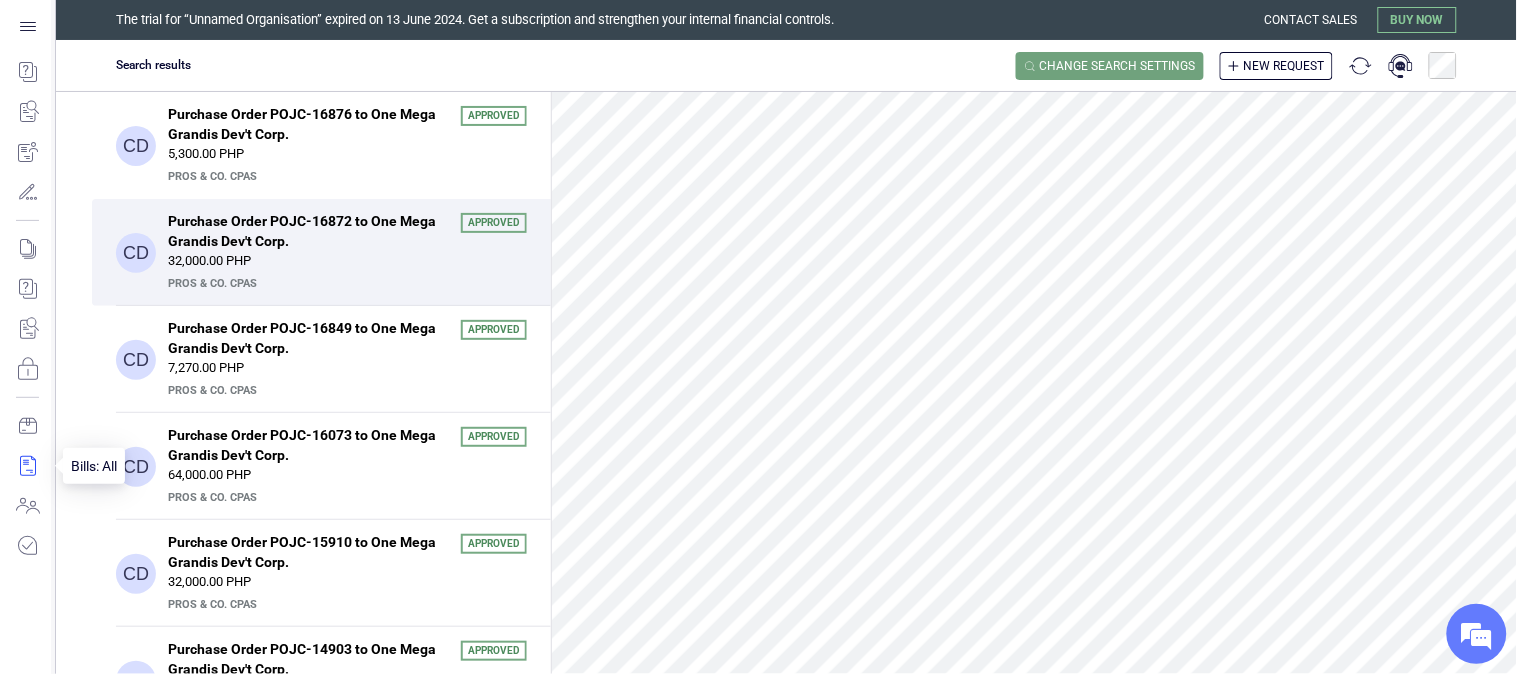 click at bounding box center [27, 466] 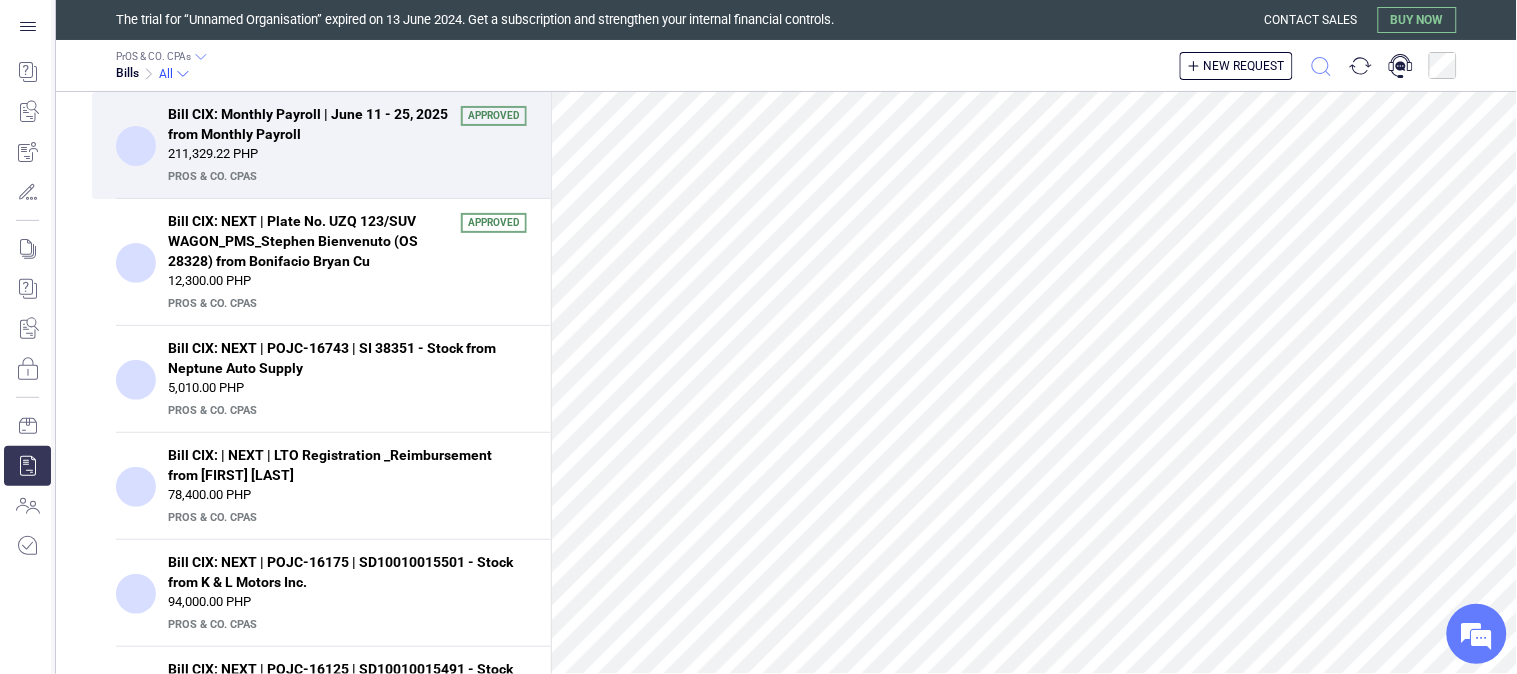click 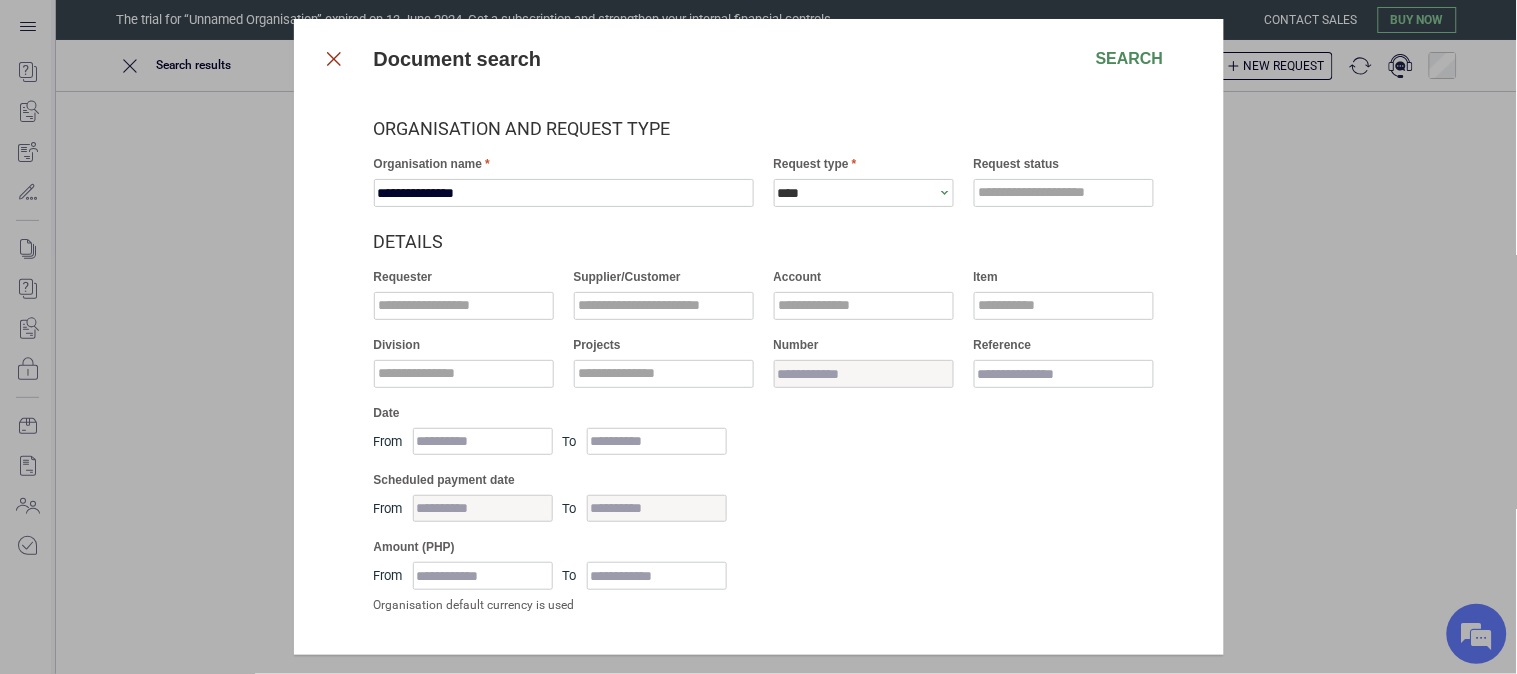 click 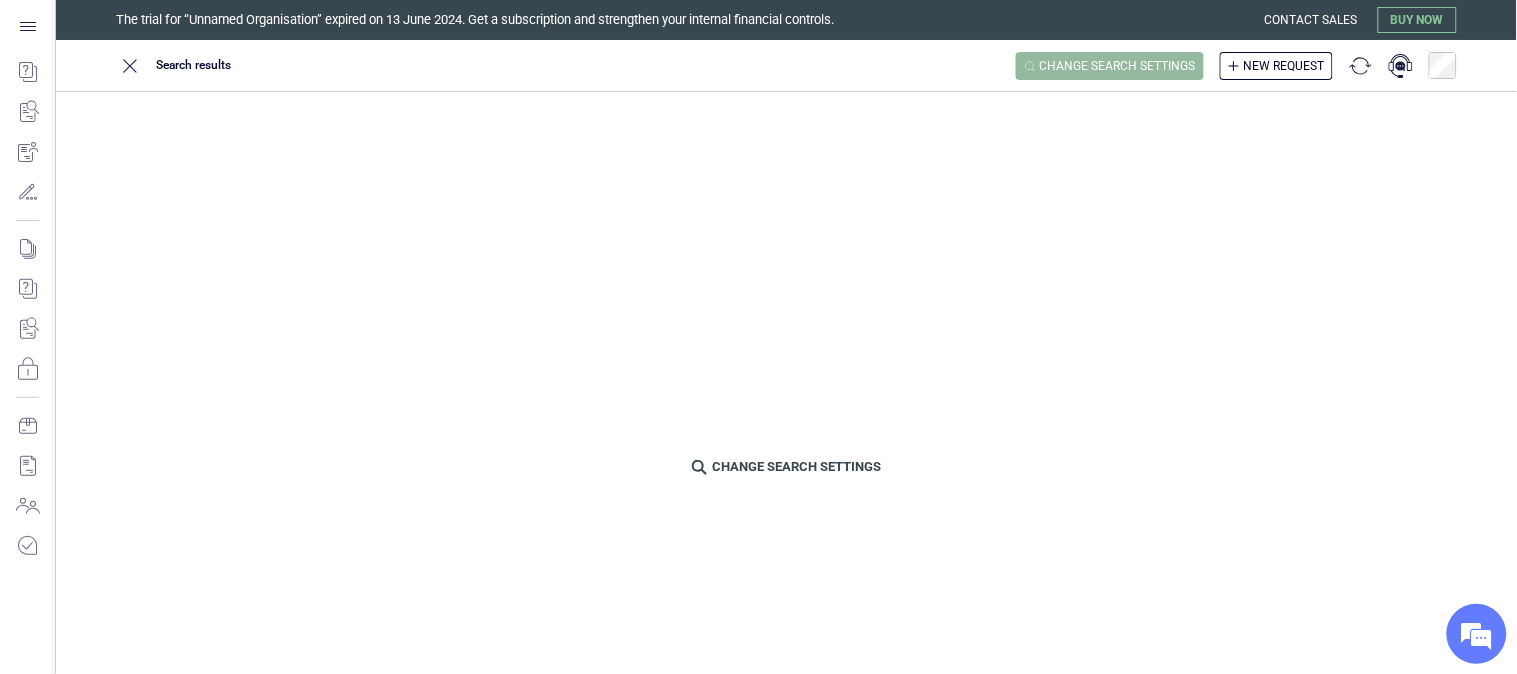 click on "Change search settings" at bounding box center (1118, 66) 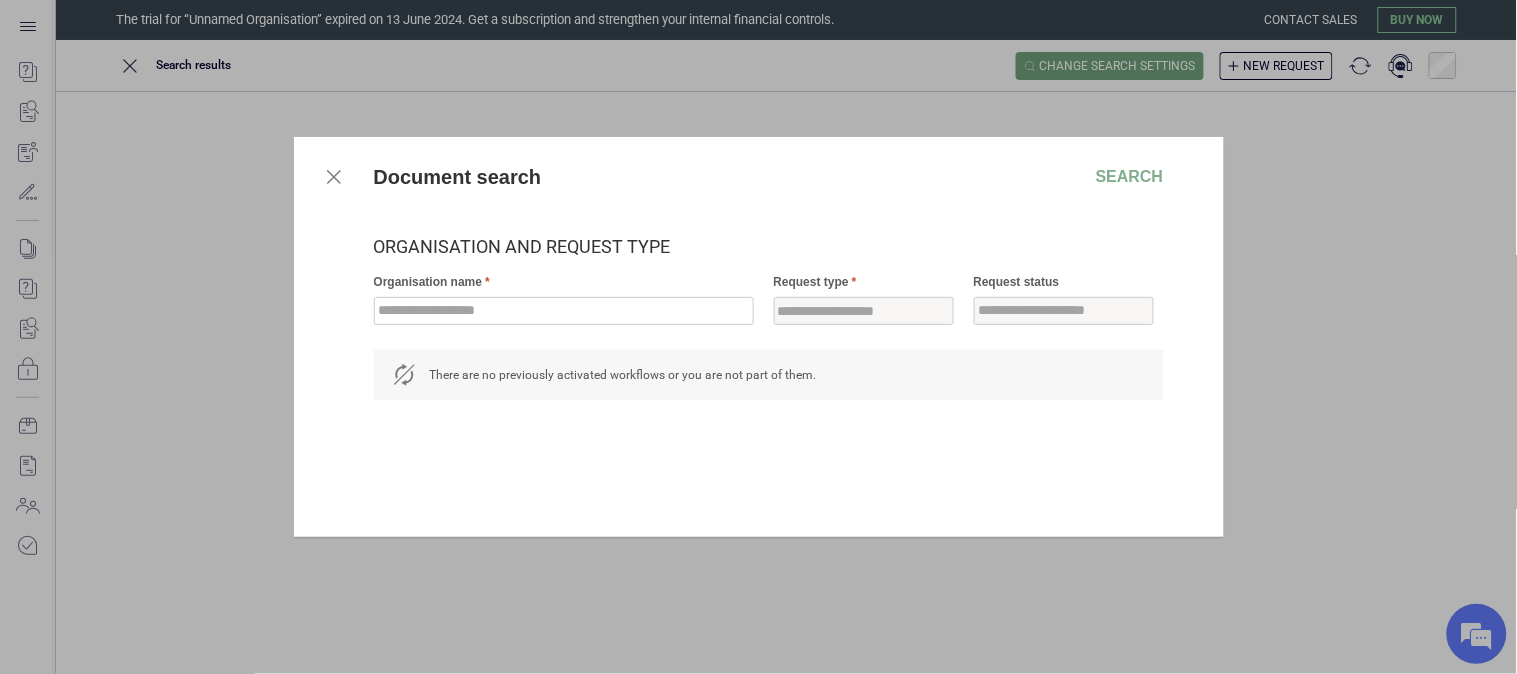 click at bounding box center (334, 177) 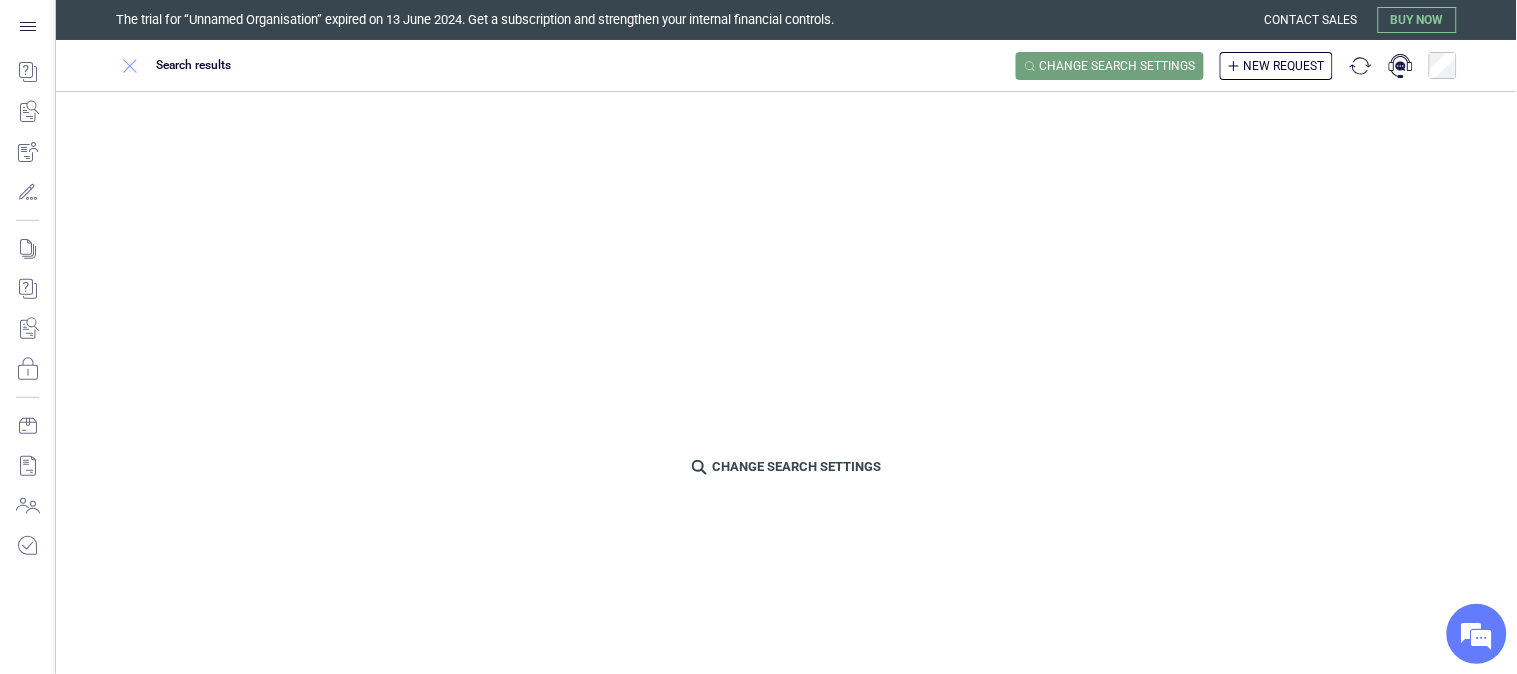 click 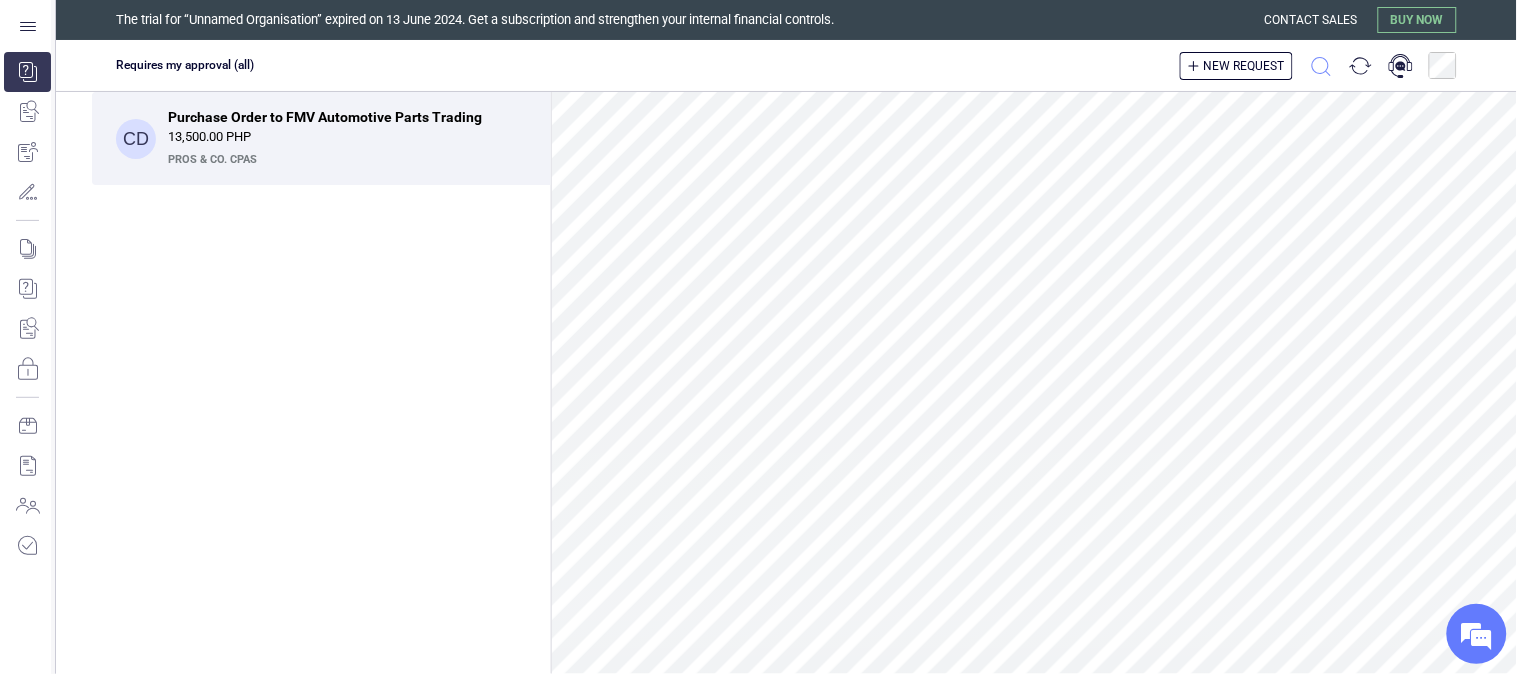 click 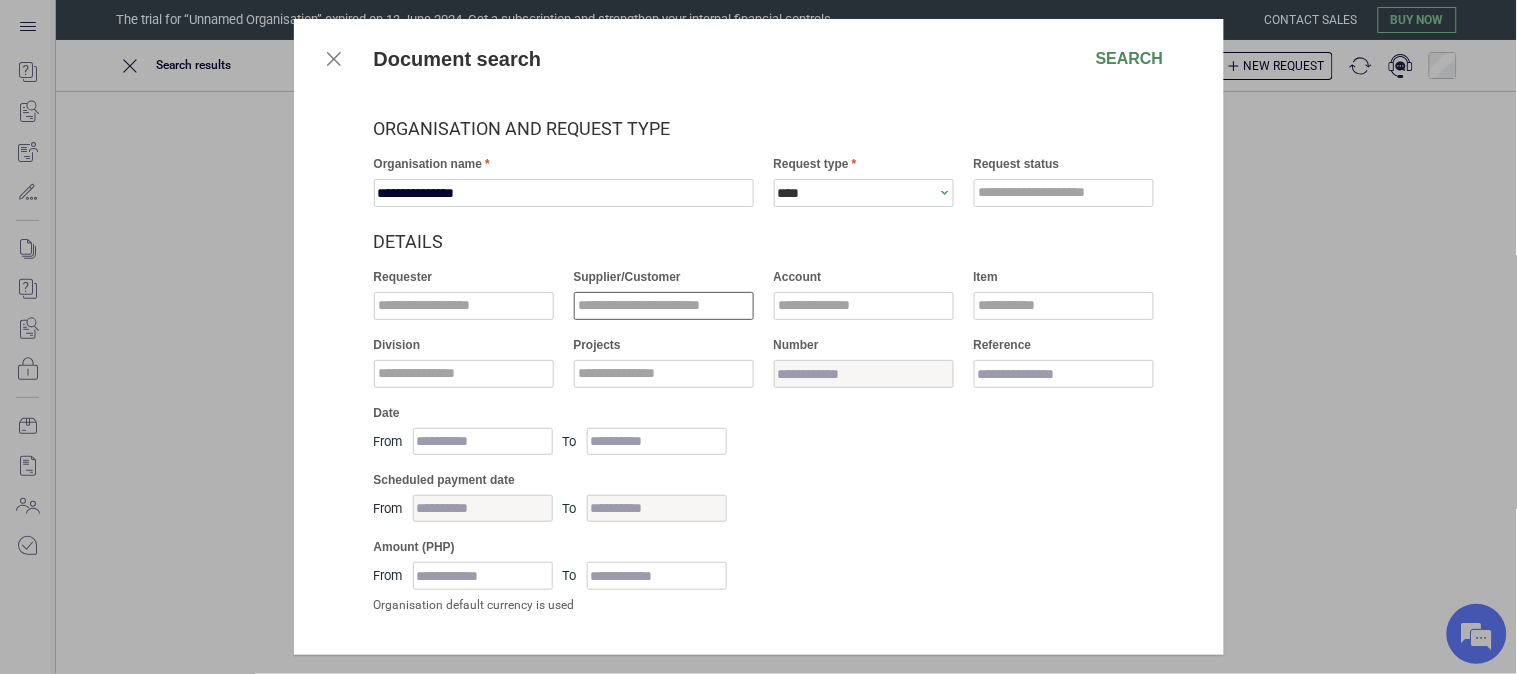 click at bounding box center (664, 306) 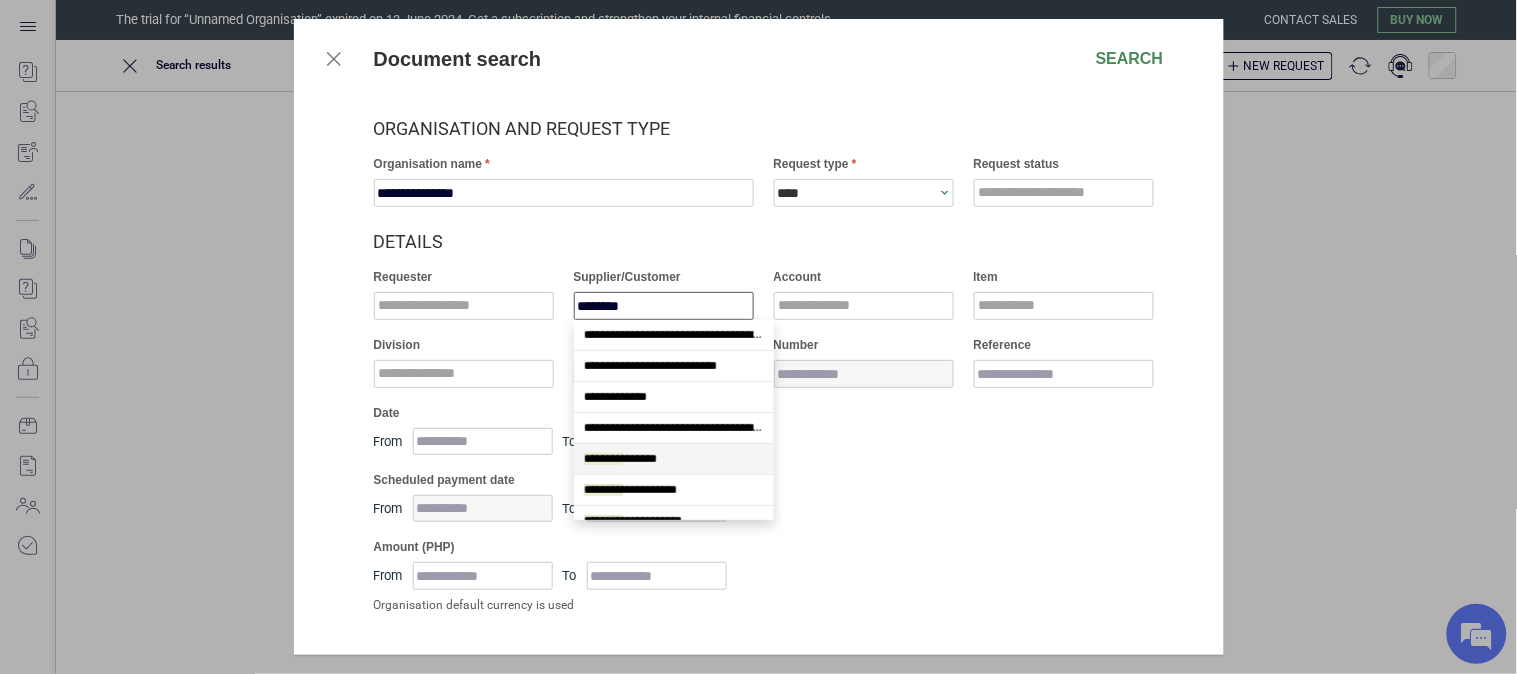 type on "*********" 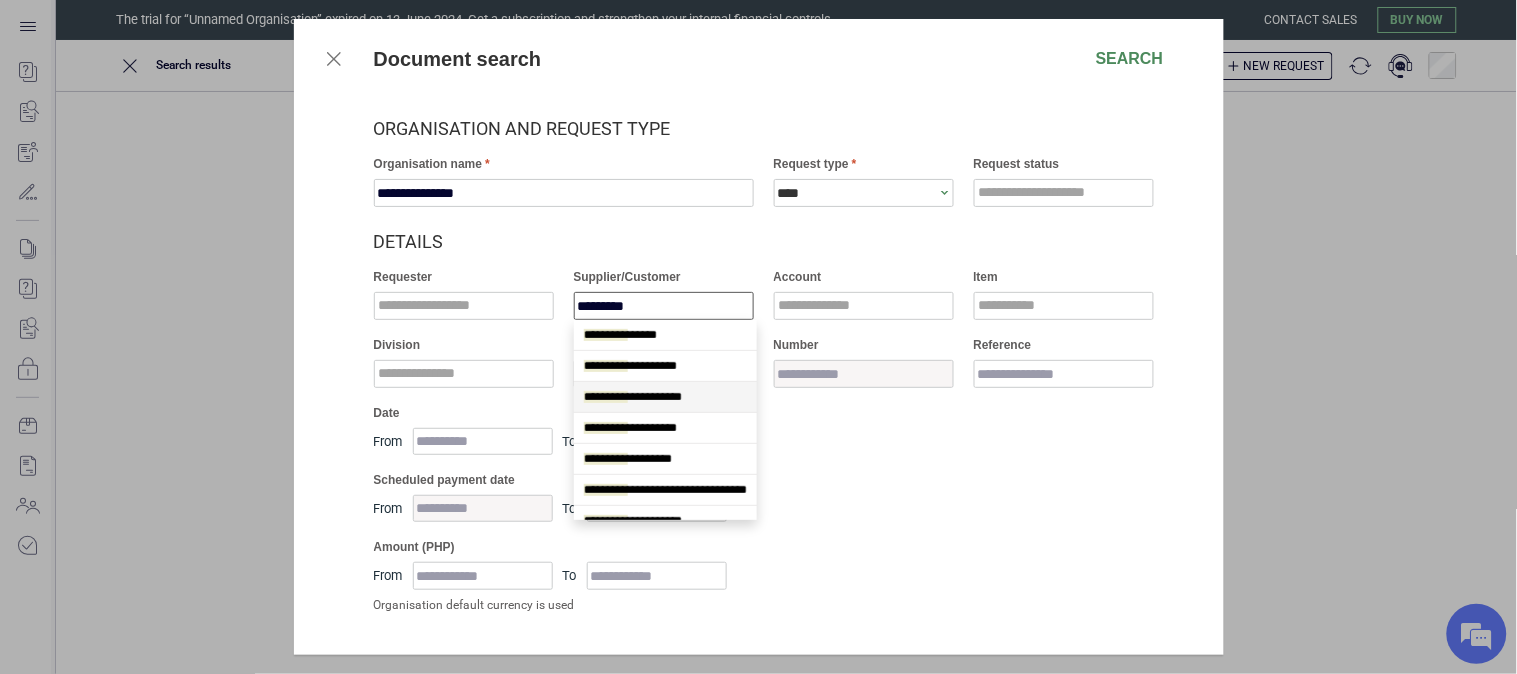 click on "**********" at bounding box center [633, 397] 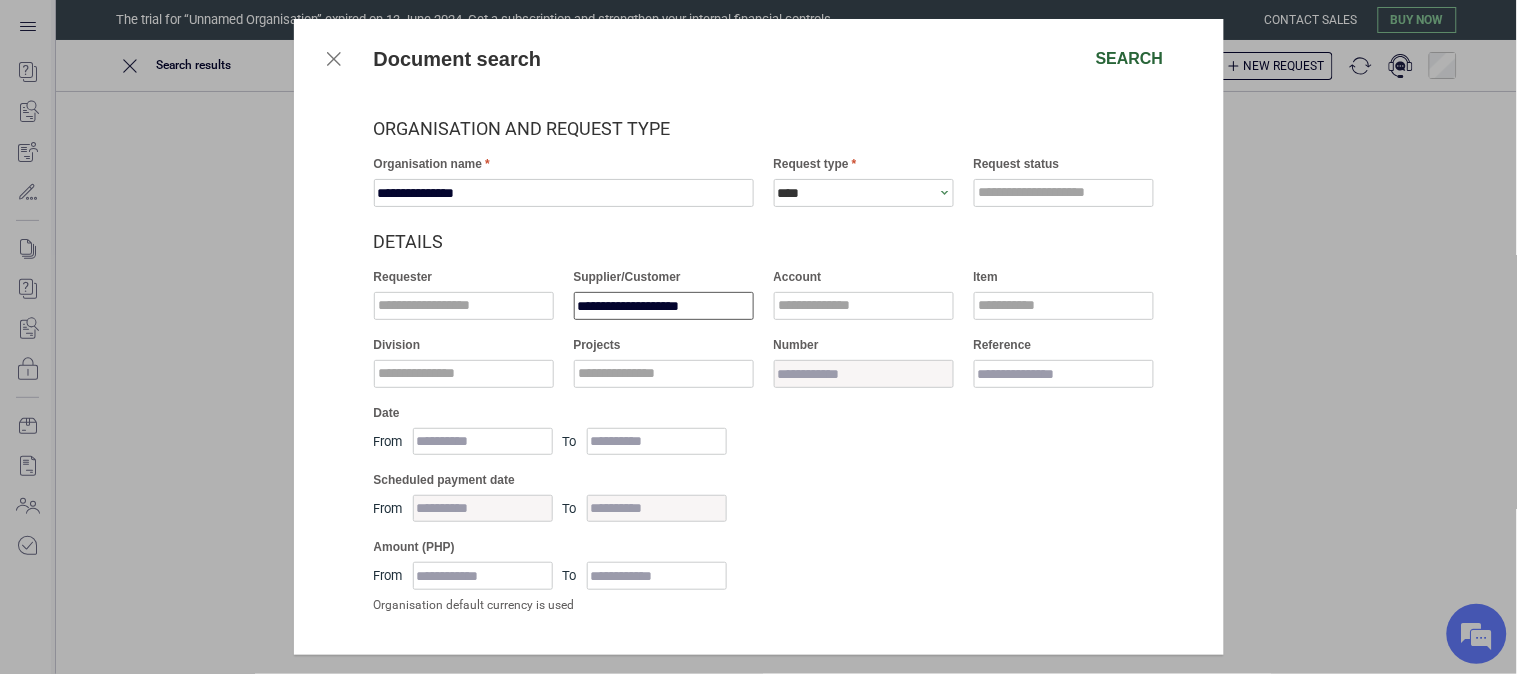 type on "**********" 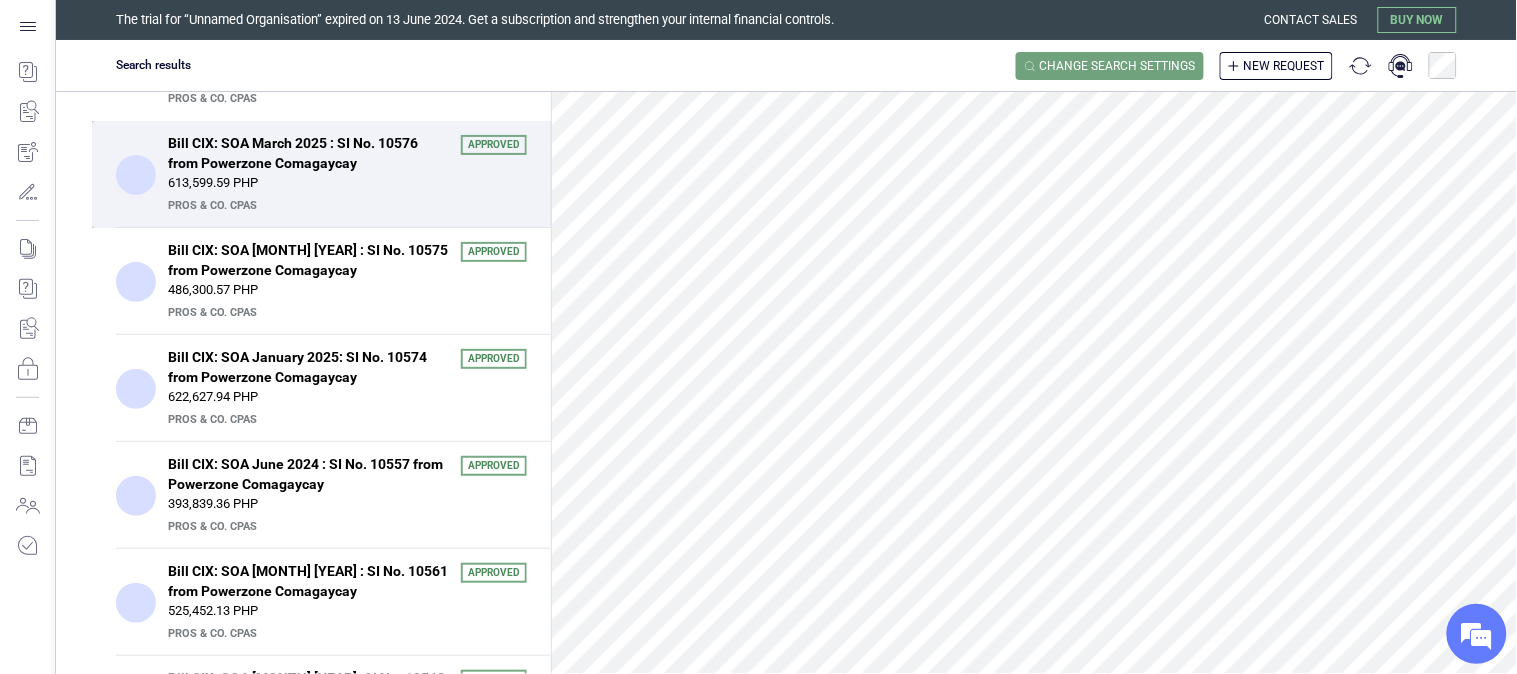 scroll, scrollTop: 222, scrollLeft: 0, axis: vertical 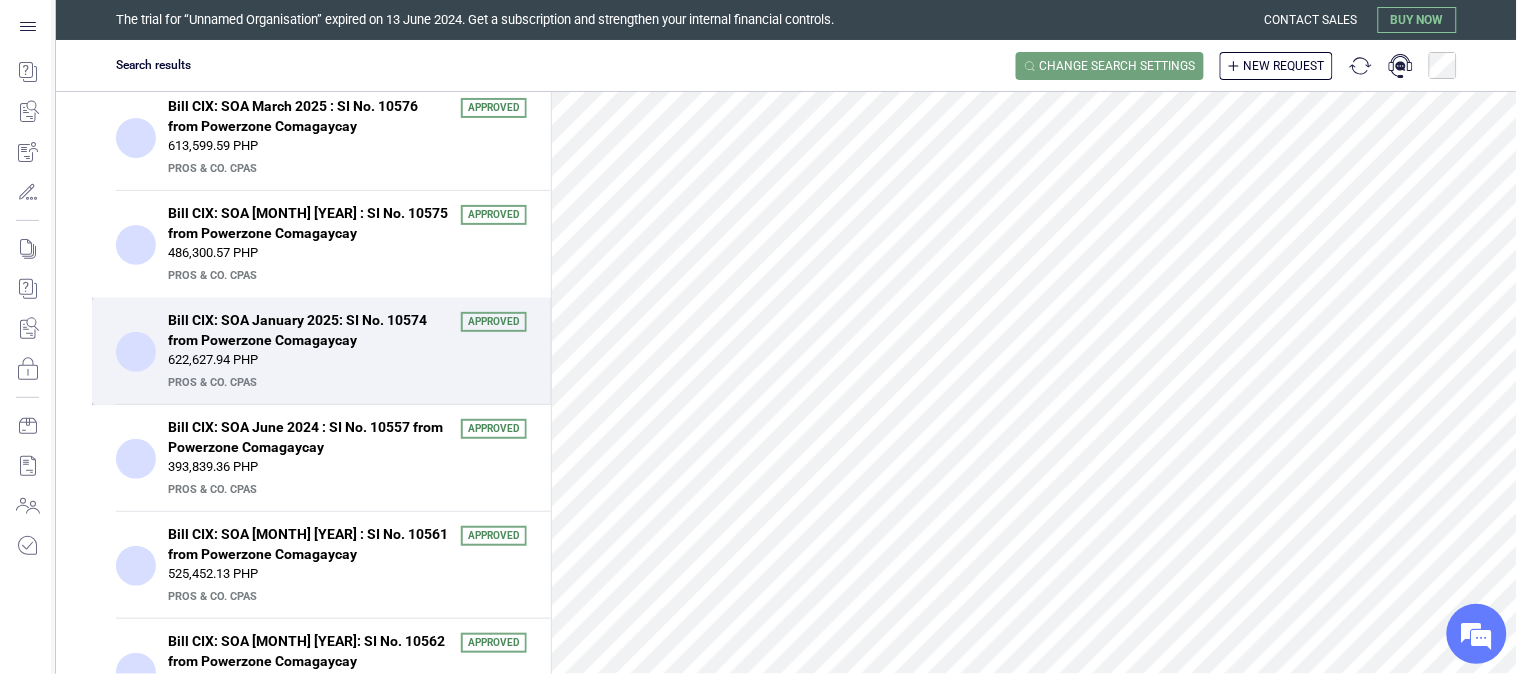 click on "622,627.94 PHP" at bounding box center [347, 360] 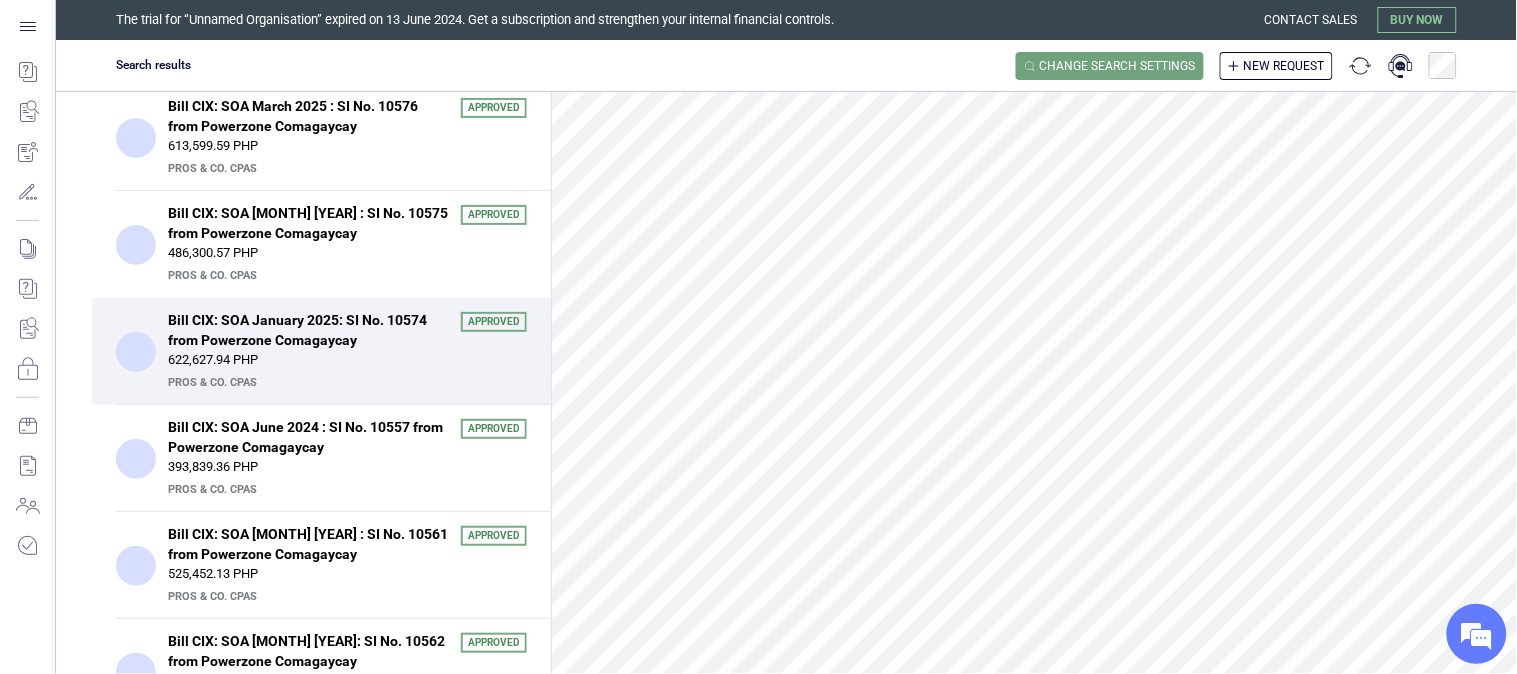 scroll, scrollTop: 7110, scrollLeft: 0, axis: vertical 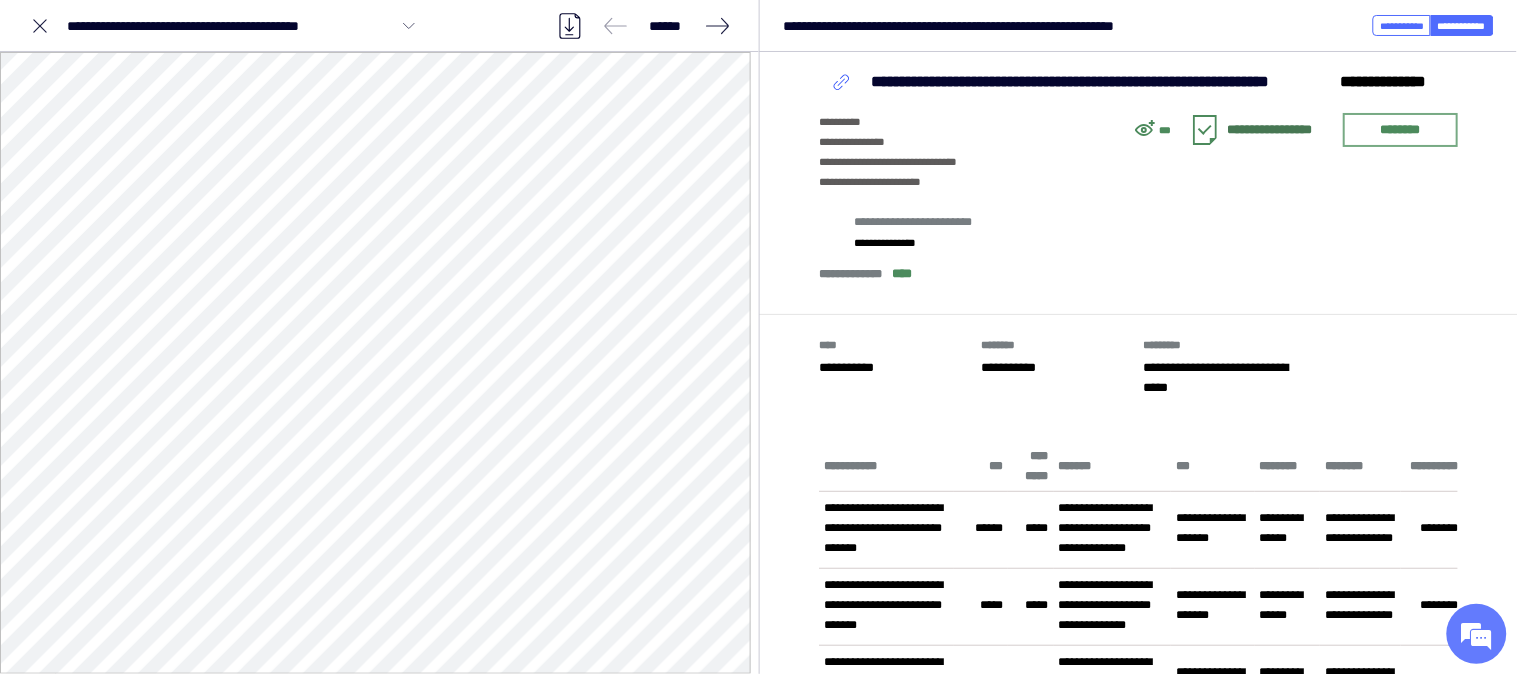 click 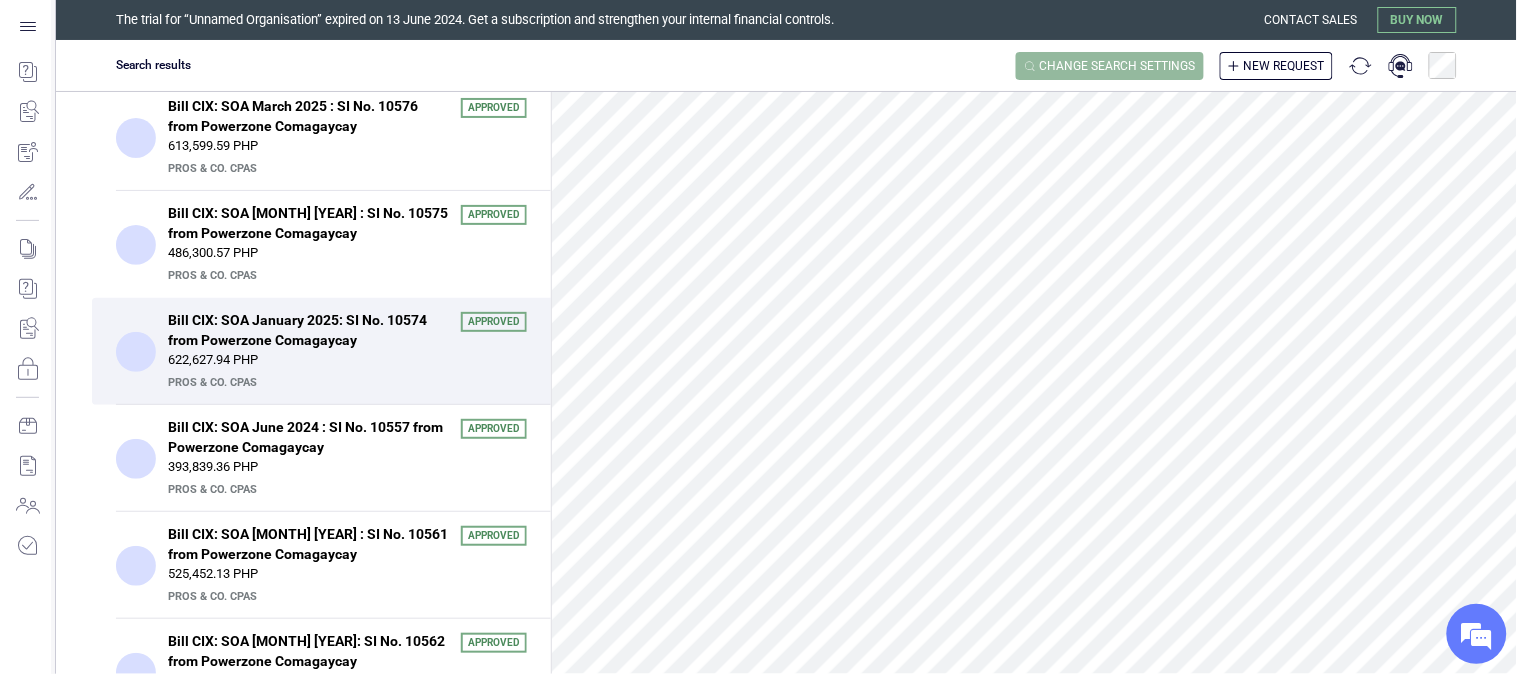 click on "Change search settings" at bounding box center (1118, 66) 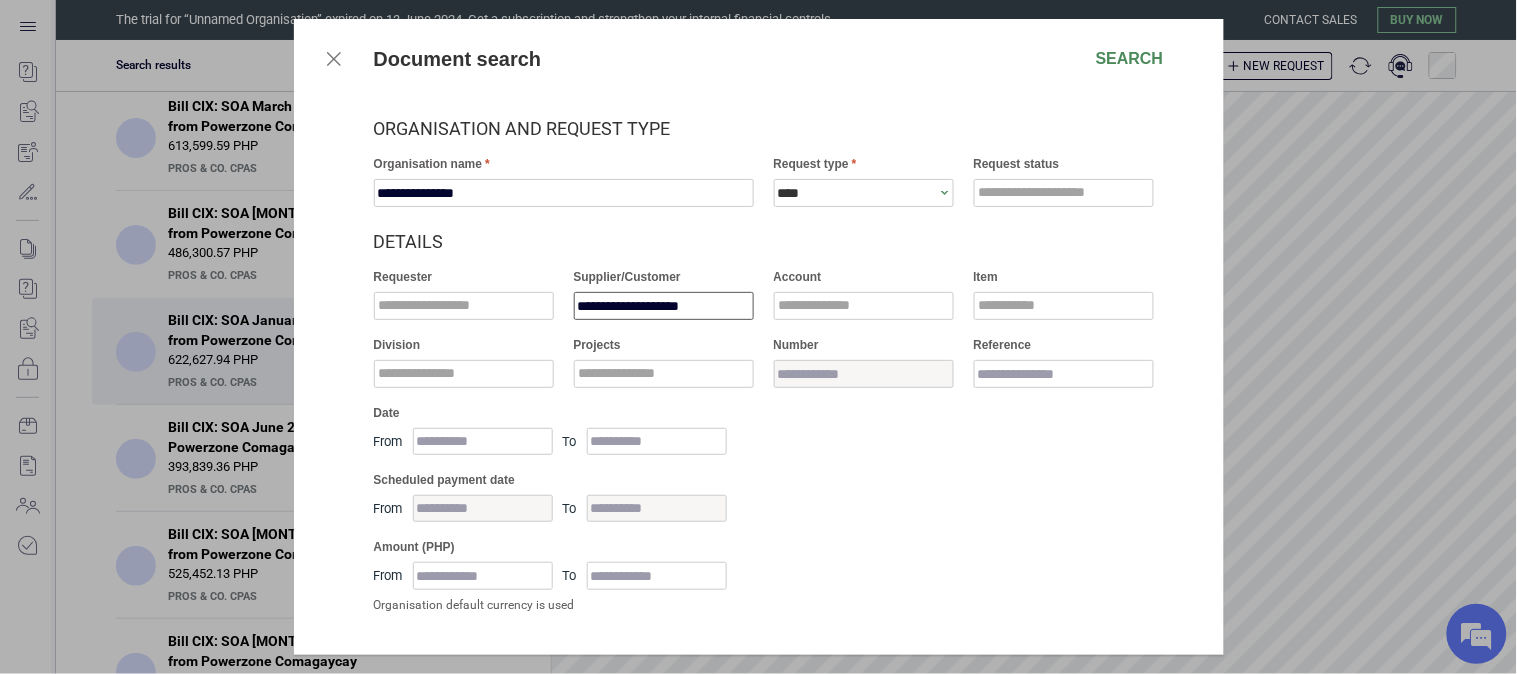 click on "**********" at bounding box center [664, 306] 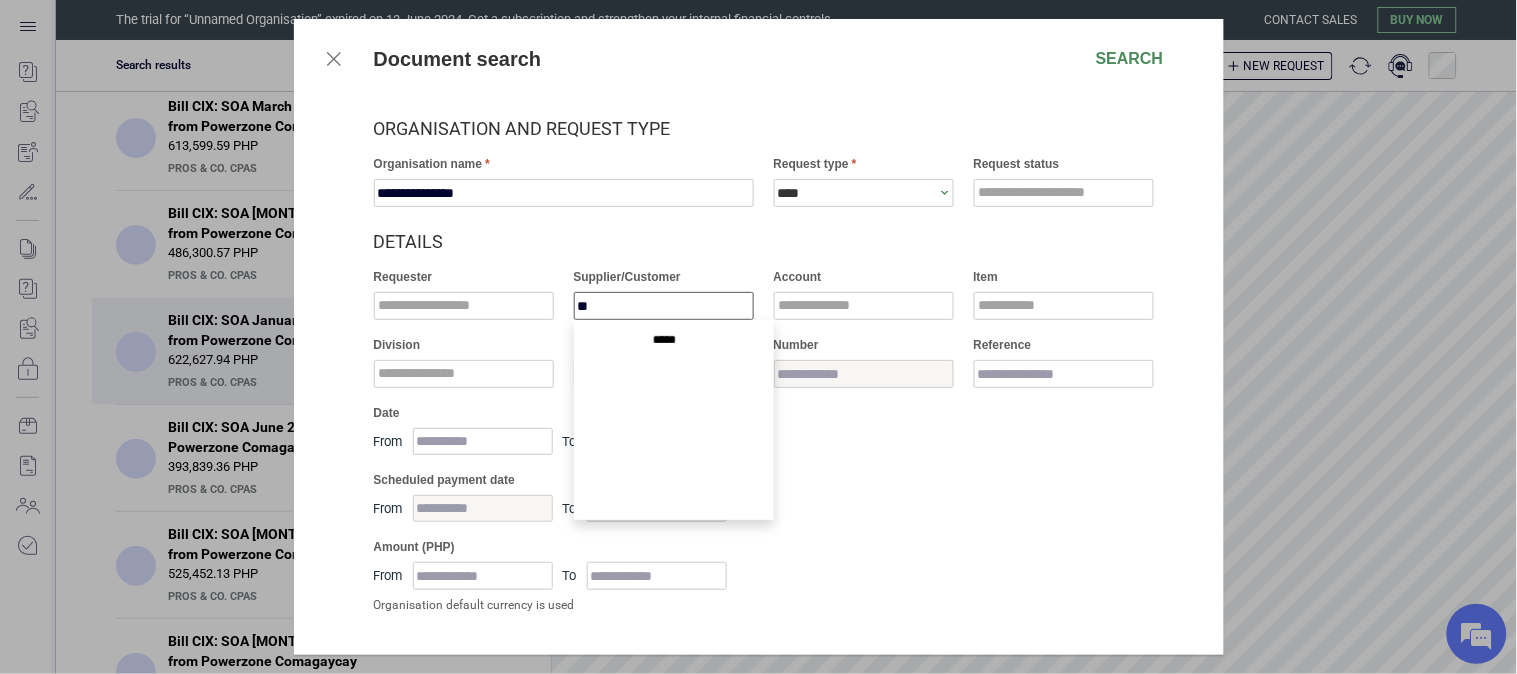 scroll, scrollTop: 0, scrollLeft: 0, axis: both 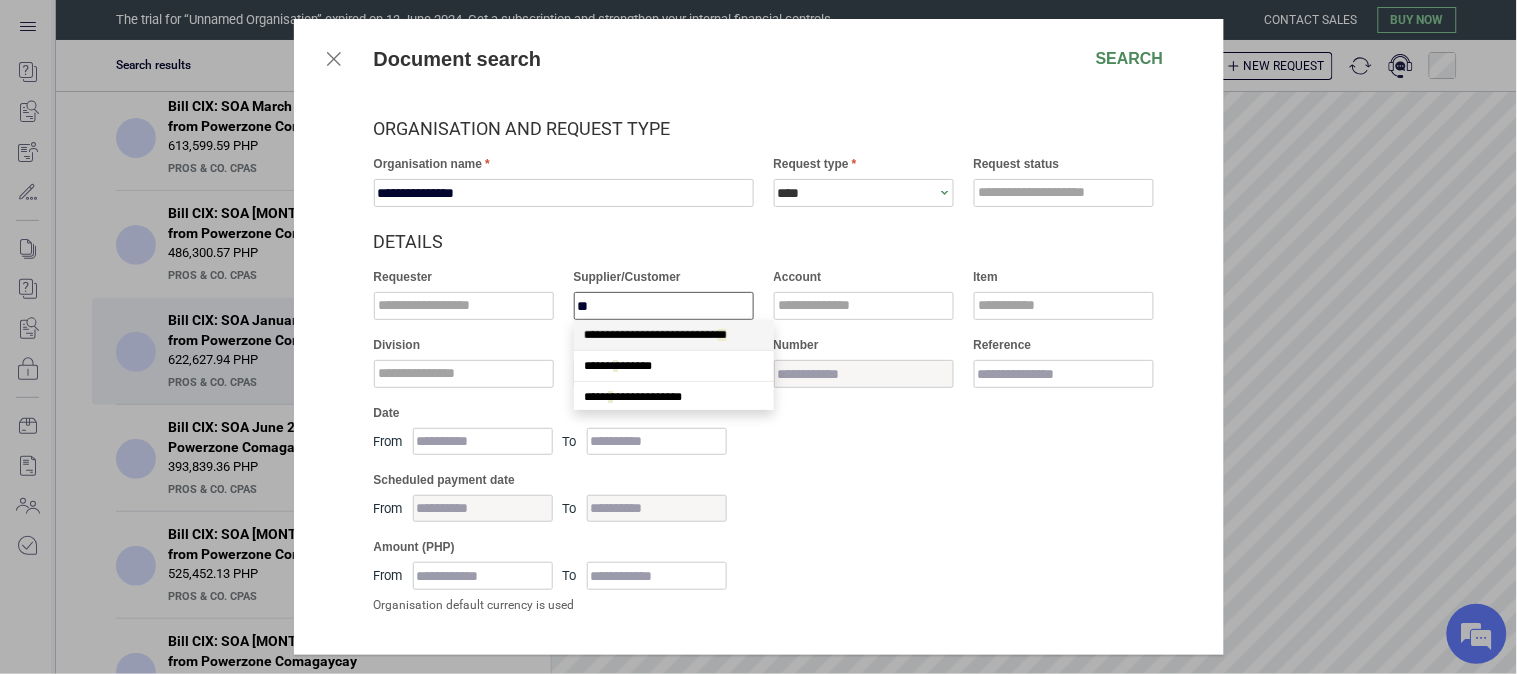 type on "***" 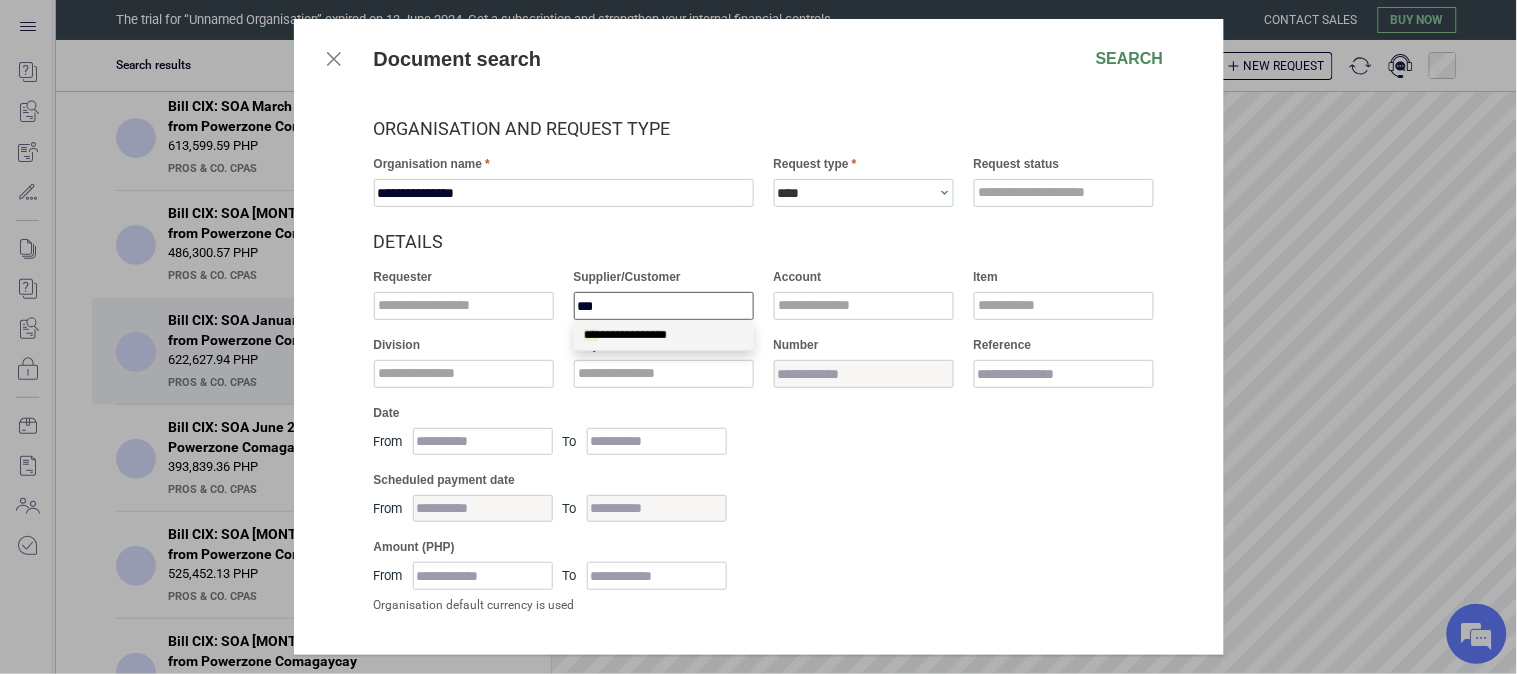 scroll, scrollTop: 0, scrollLeft: 0, axis: both 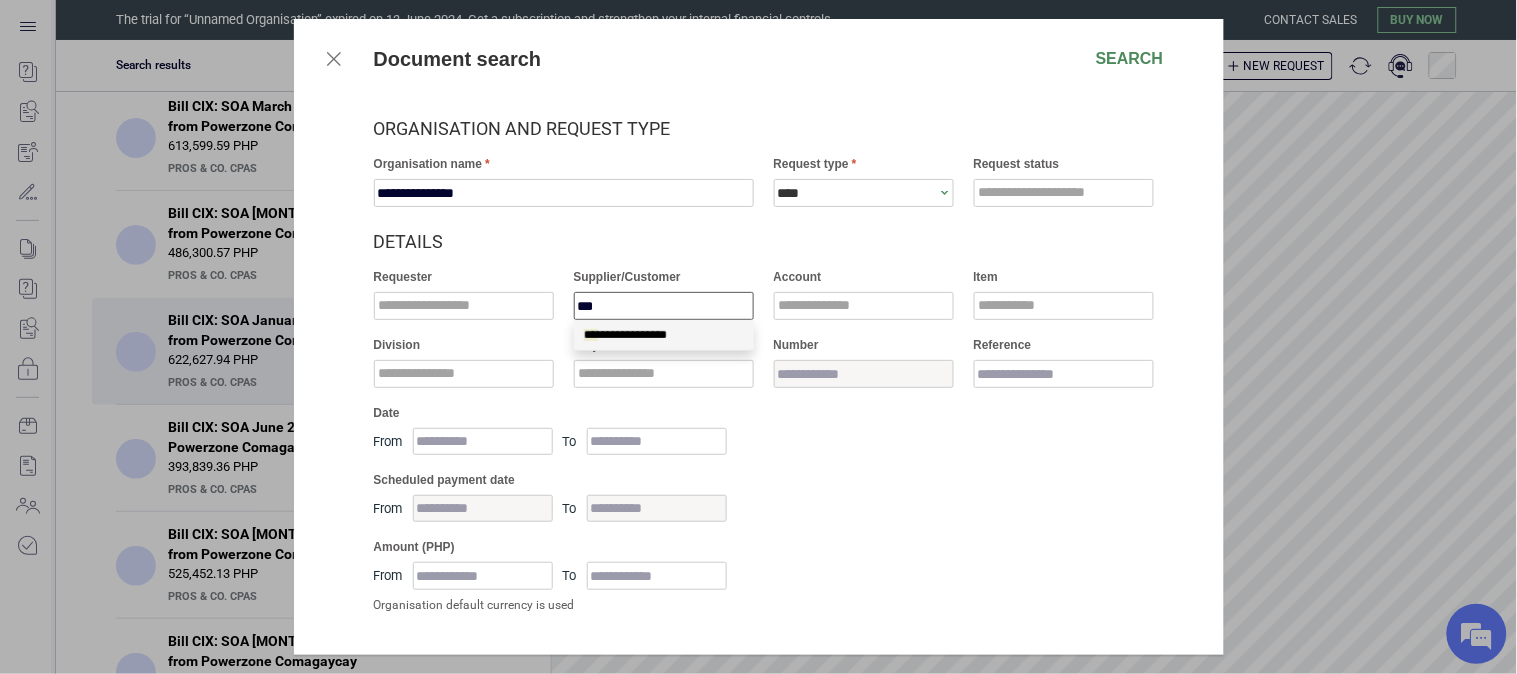 click on "**********" at bounding box center [664, 335] 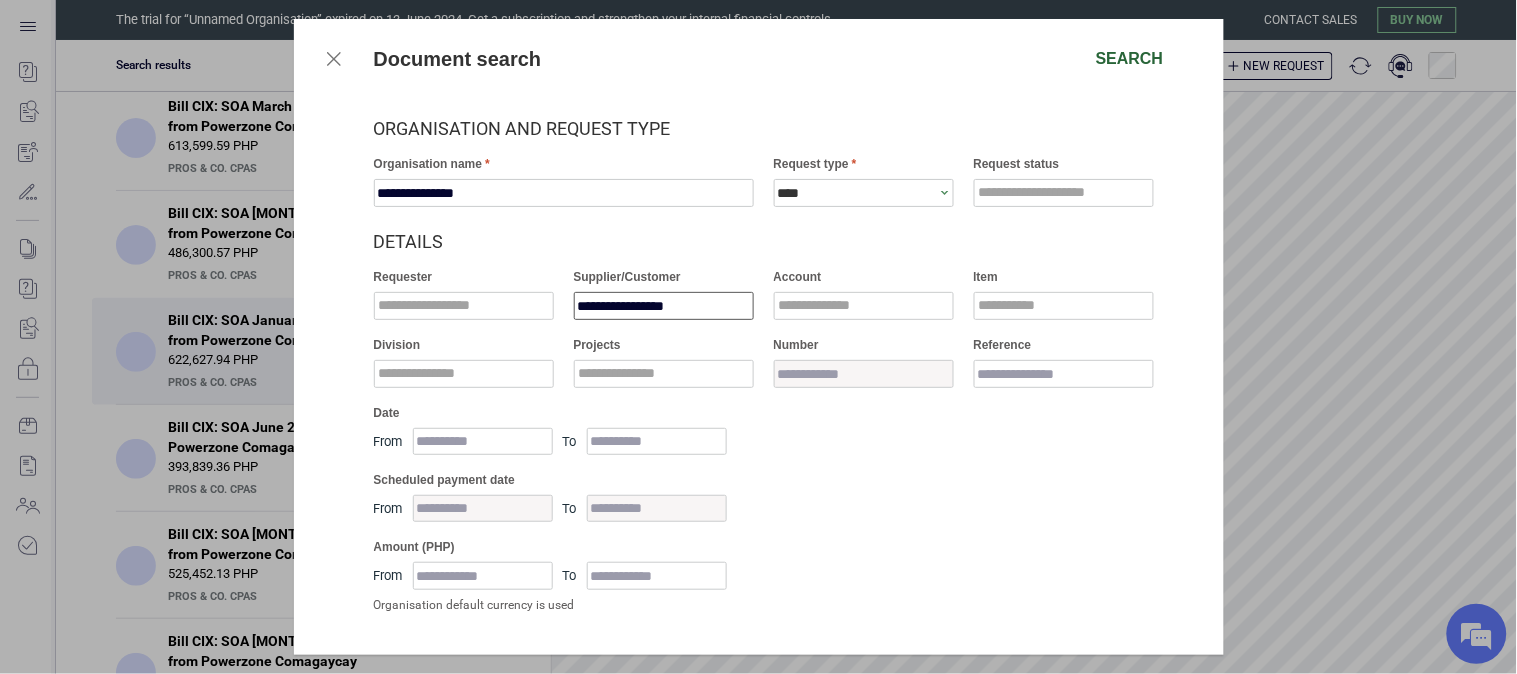 type on "**********" 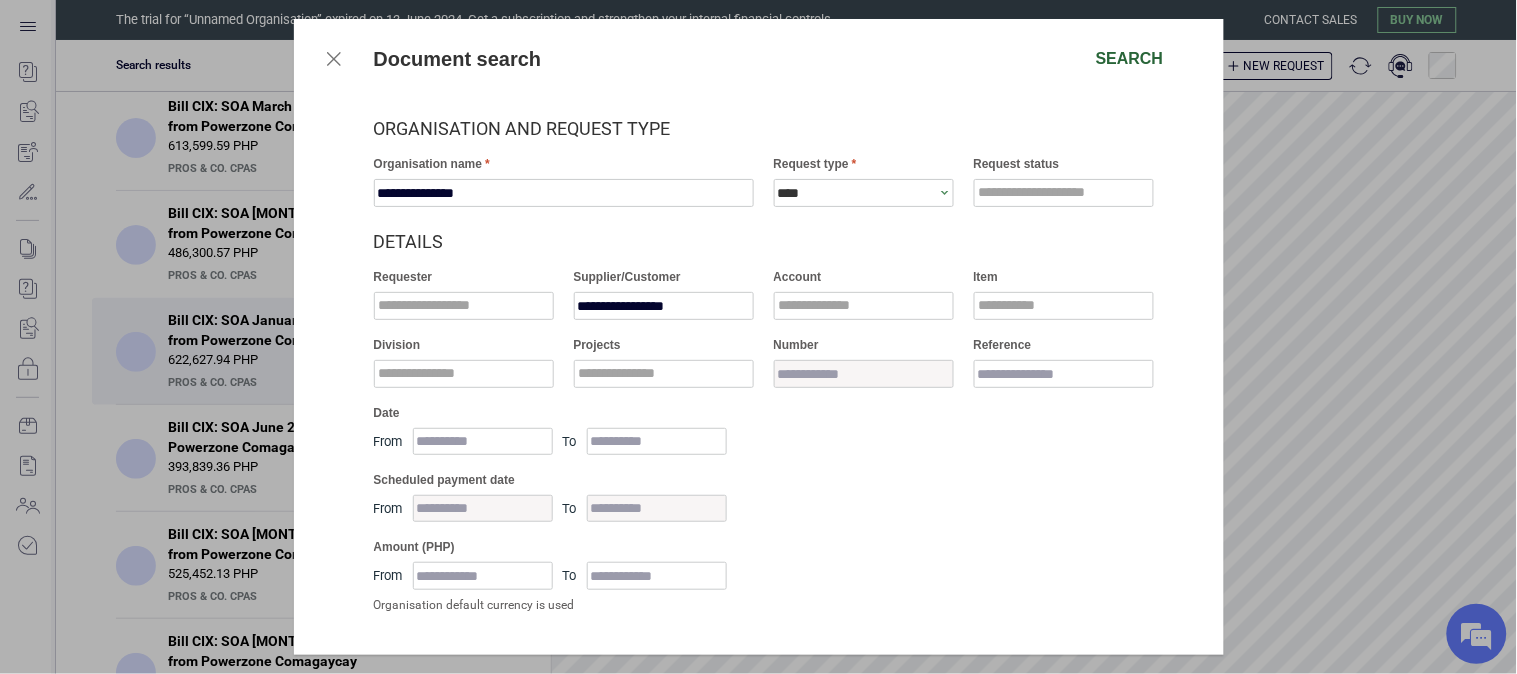 click on "Search" at bounding box center [1130, 59] 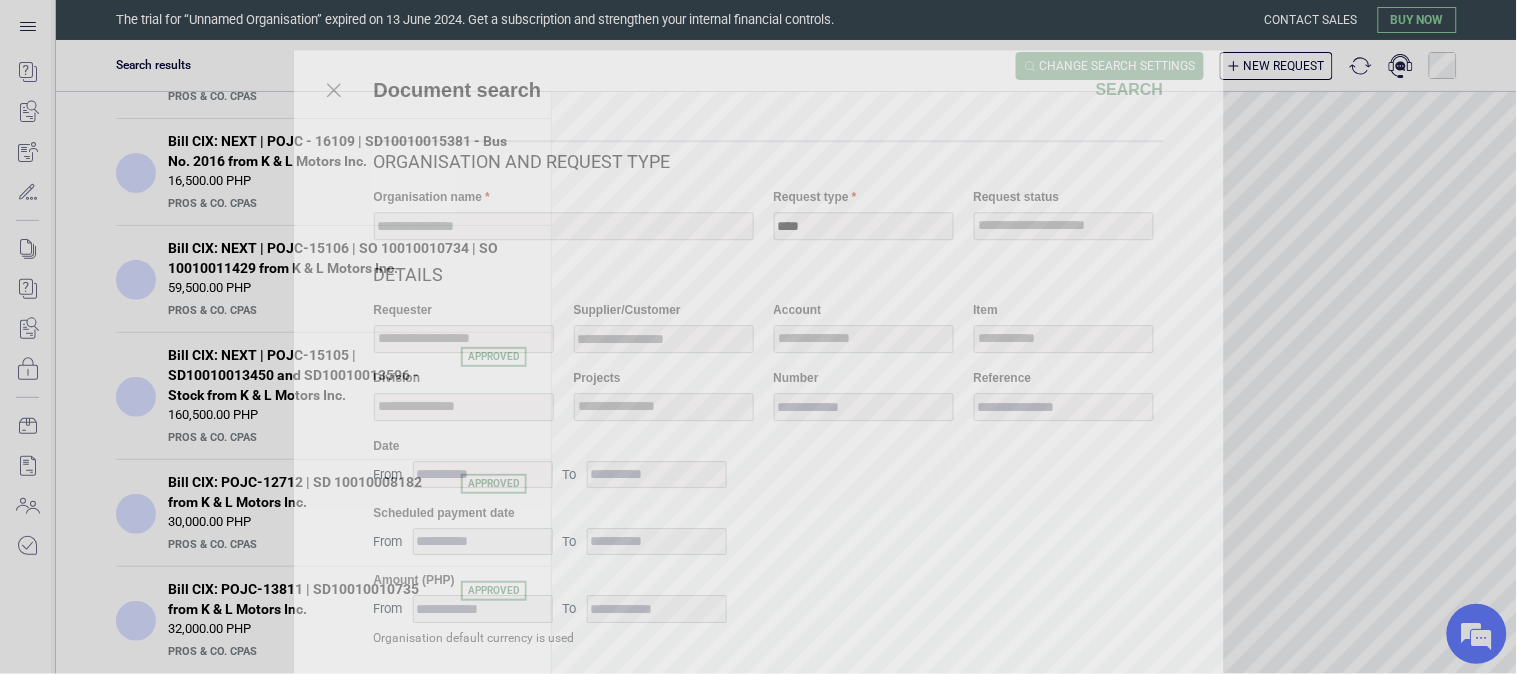 scroll, scrollTop: 0, scrollLeft: 0, axis: both 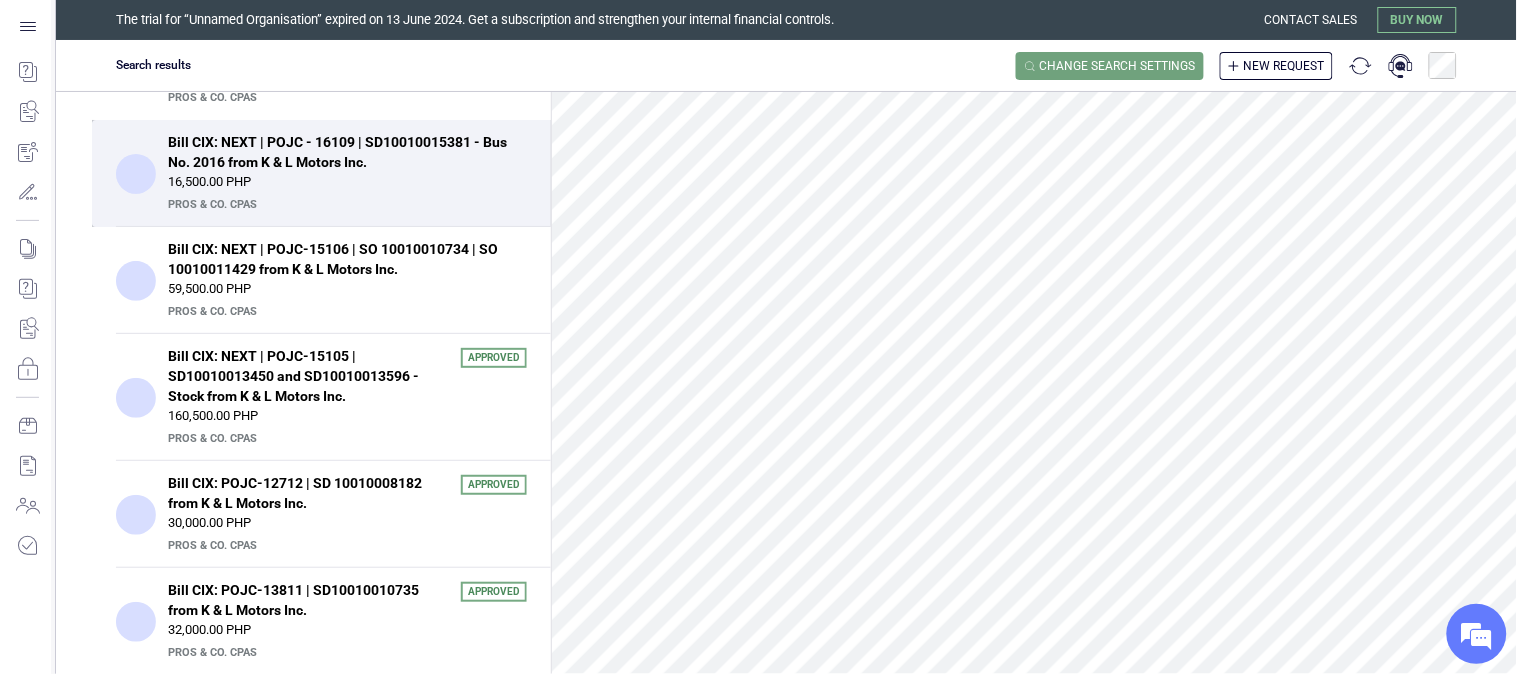 click on "PrOS & CO. CPAs" at bounding box center [345, 205] 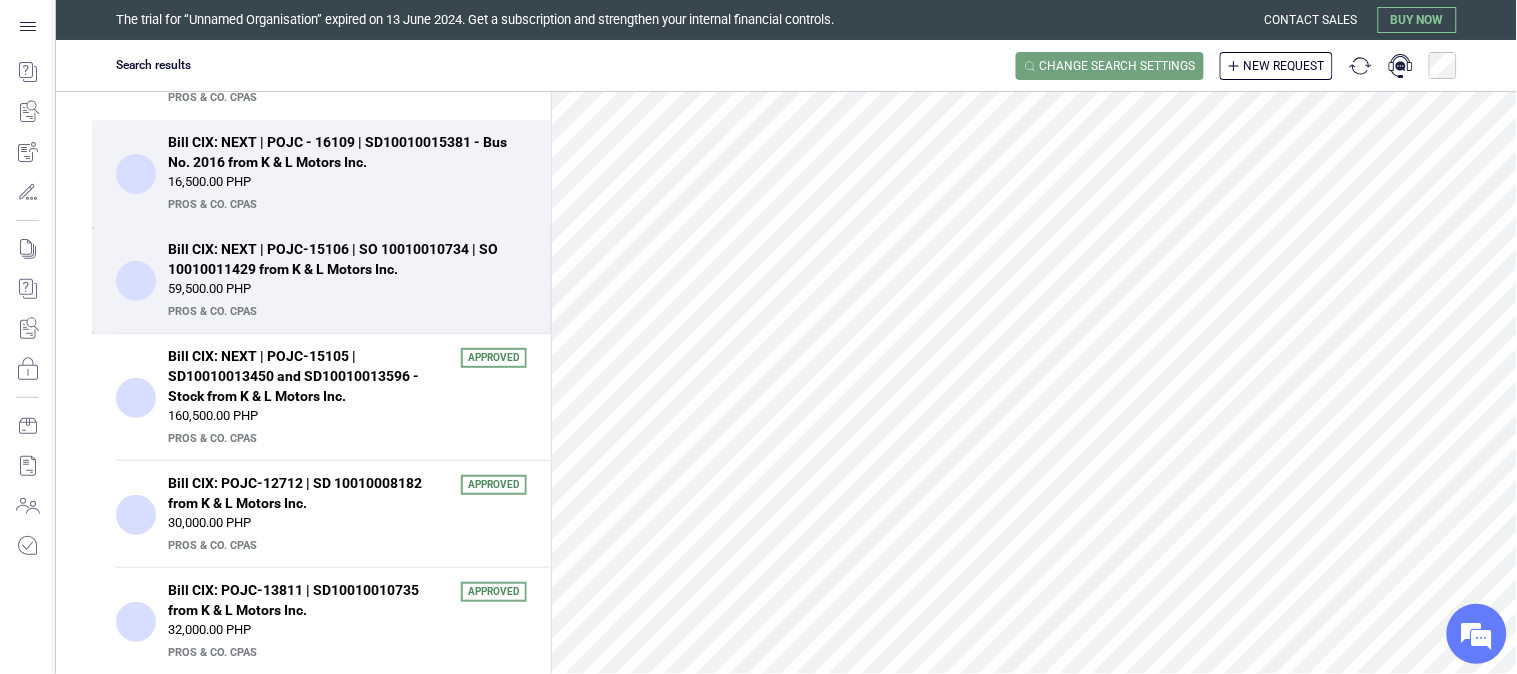 click on "Bill CIX: NEXT | POJC-15106 | SO 10010010734 | SO 10010011429  from K & L Motors Inc." at bounding box center (341, 259) 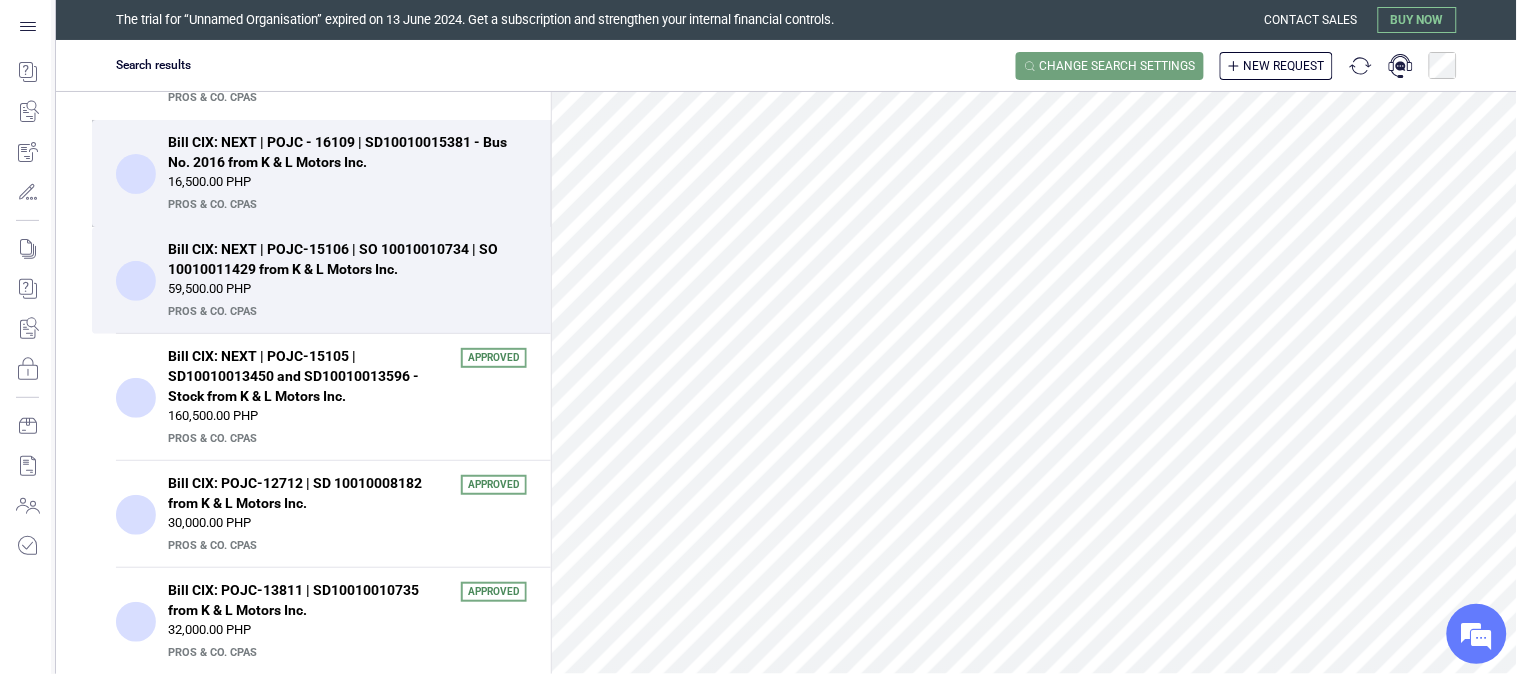 click on "Bill CIX: NEXT | POJC - 16109 | SD10010015381 - Bus No. 2016 from K & L Motors Inc. 16,500.00 PHP PrOS & CO. CPAs" at bounding box center [321, 173] 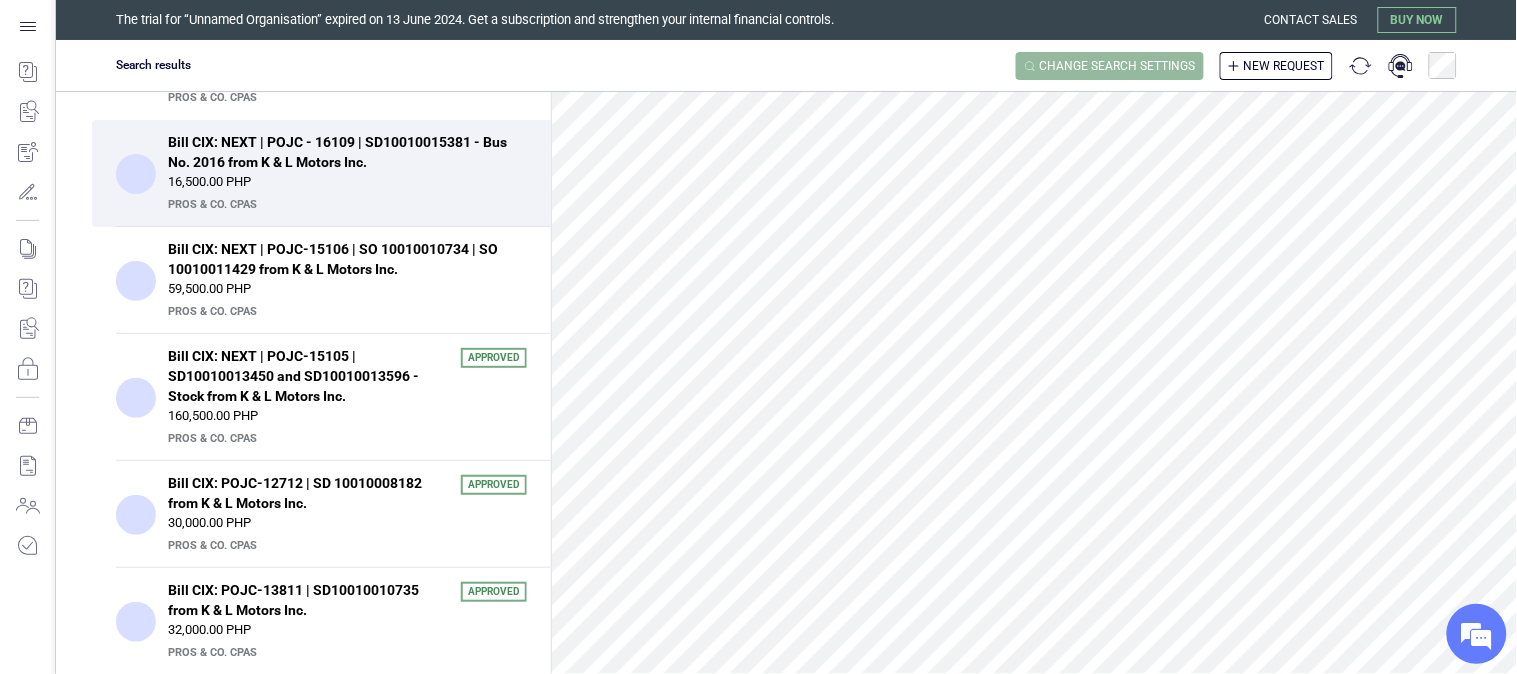 click on "Change search settings" at bounding box center (1110, 66) 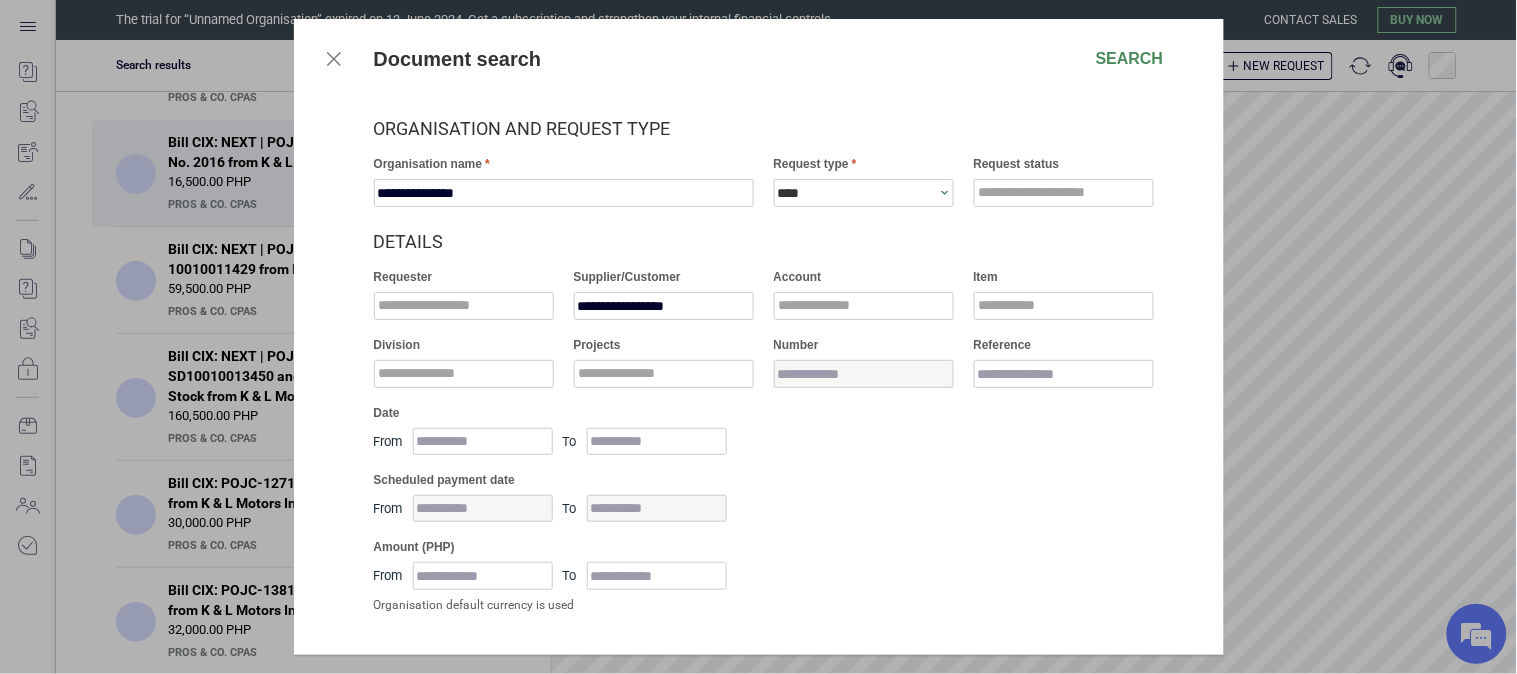 click on "****" at bounding box center (857, 193) 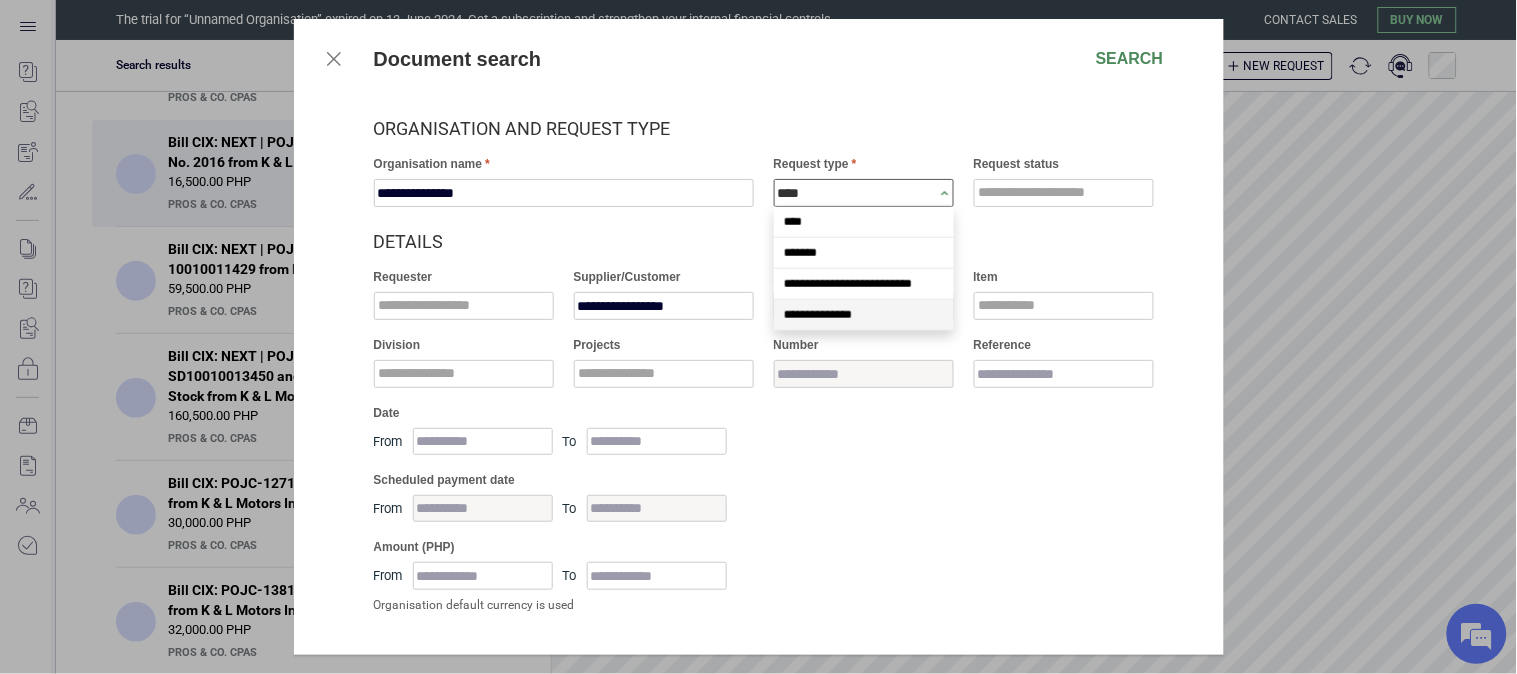 click on "**********" at bounding box center (818, 315) 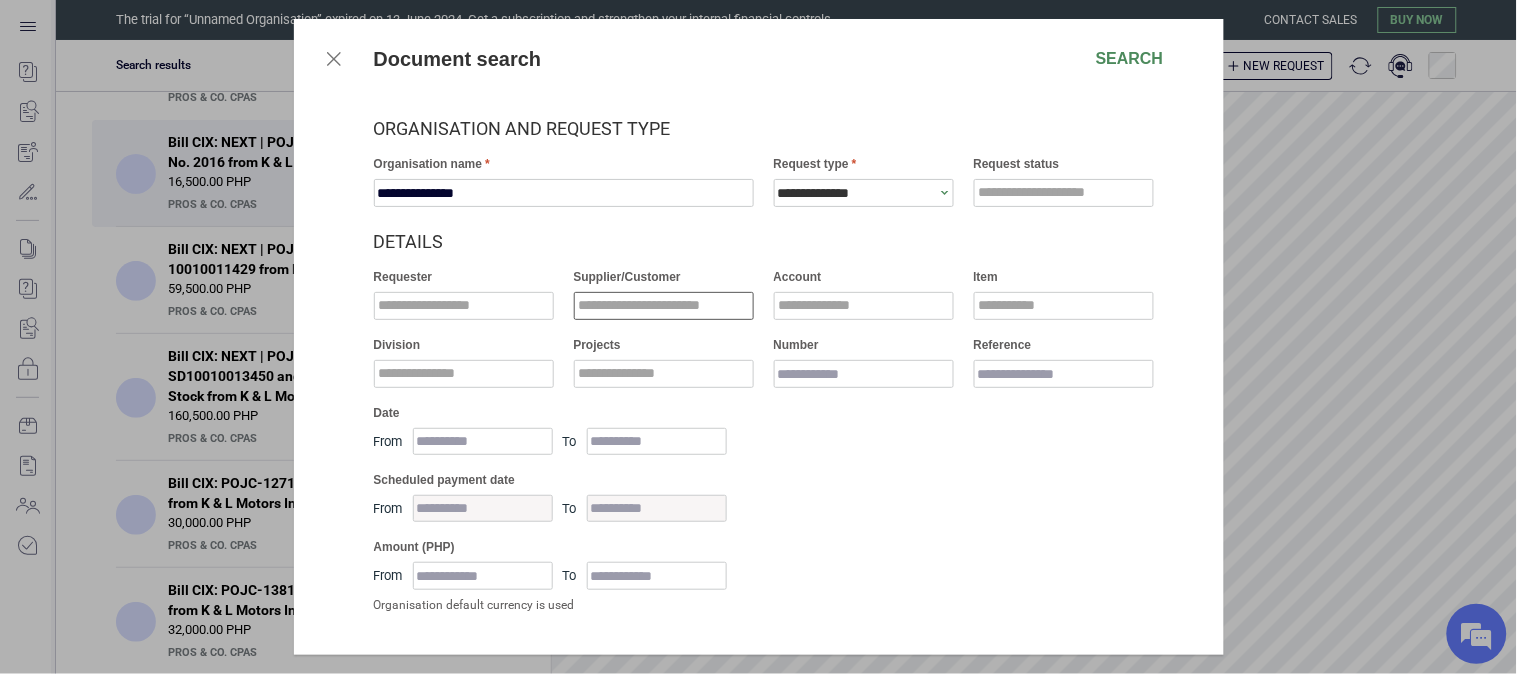 click at bounding box center [664, 306] 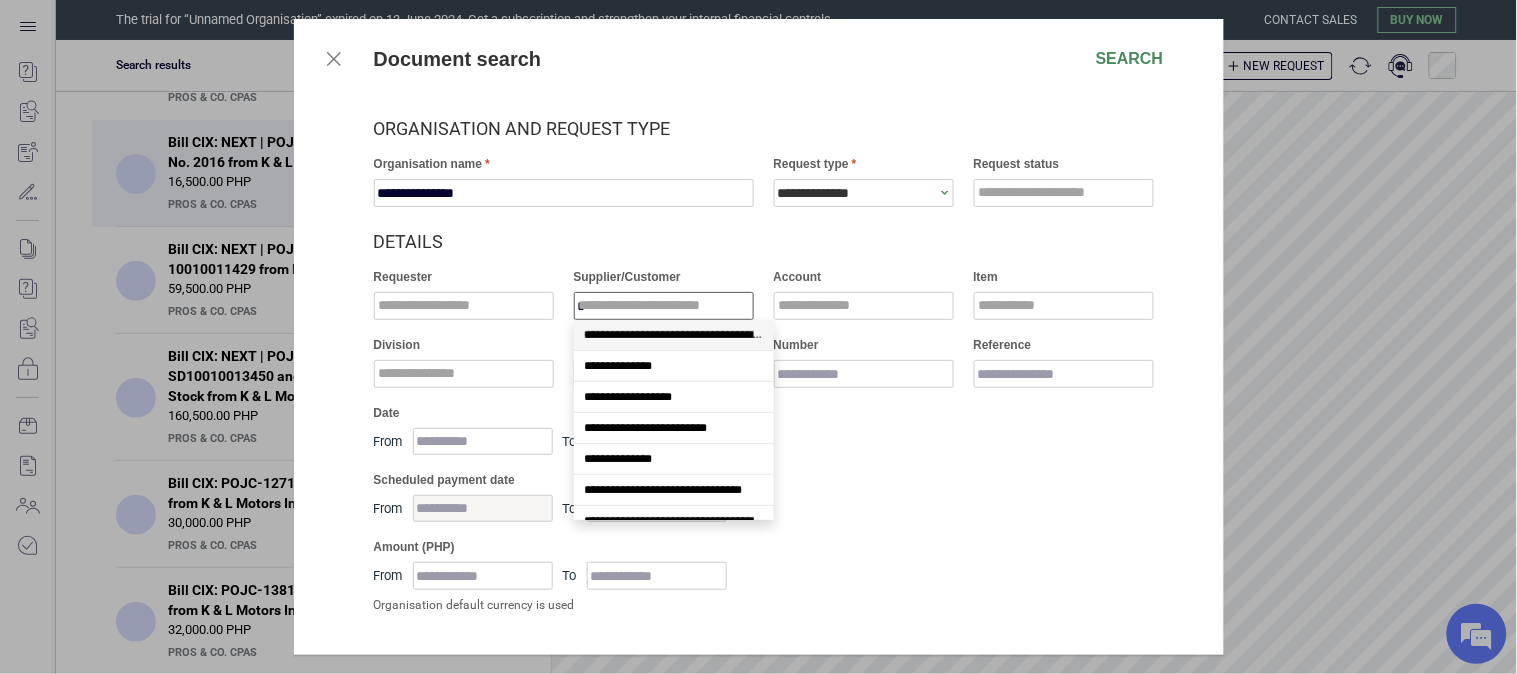 scroll, scrollTop: 48, scrollLeft: 0, axis: vertical 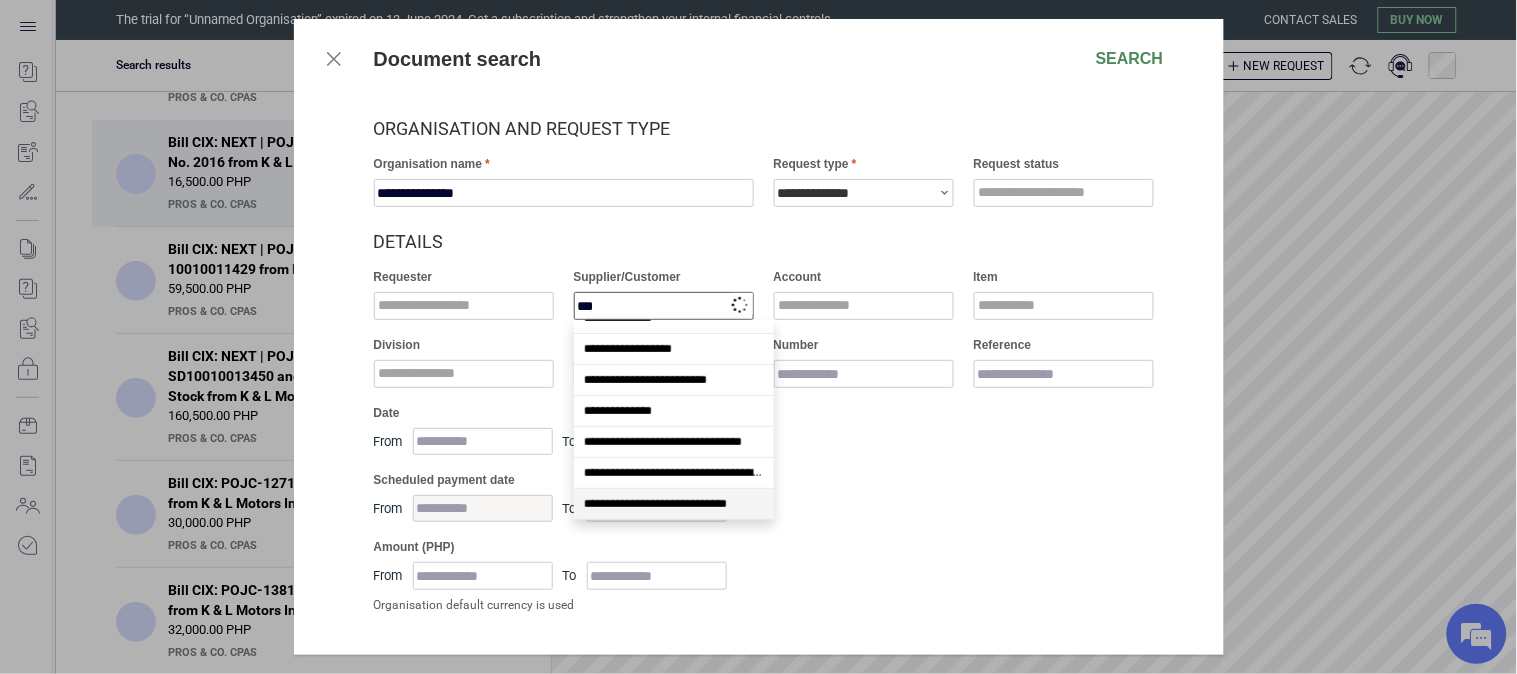 type on "***" 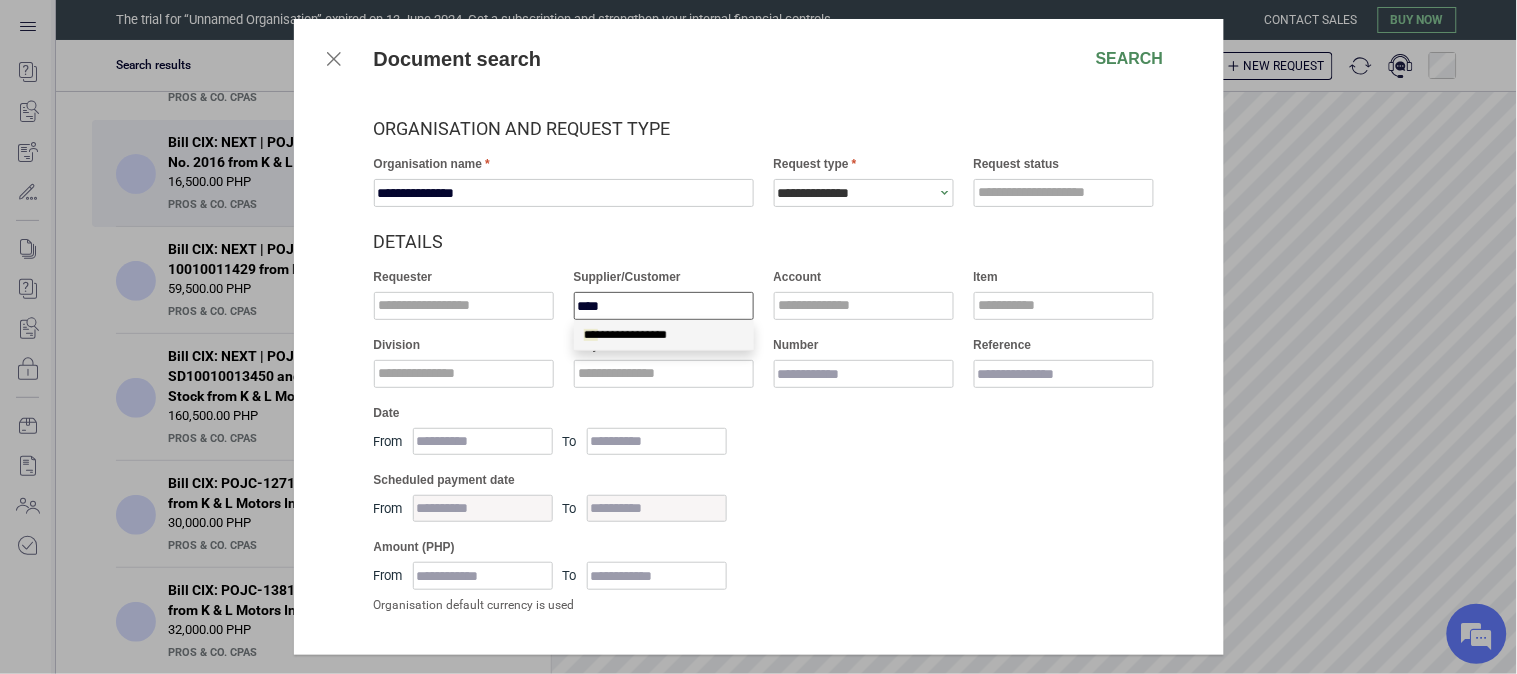 scroll, scrollTop: 0, scrollLeft: 0, axis: both 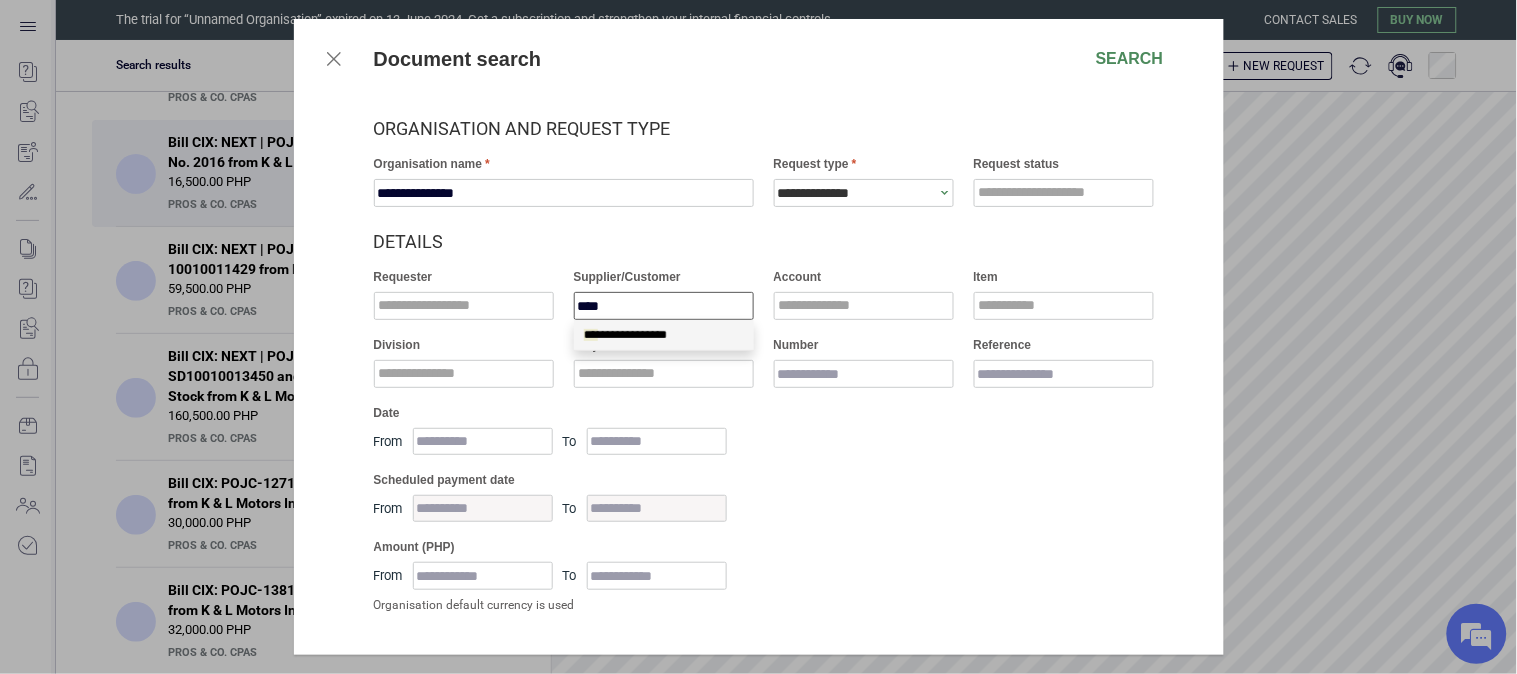 click on "**********" at bounding box center (664, 335) 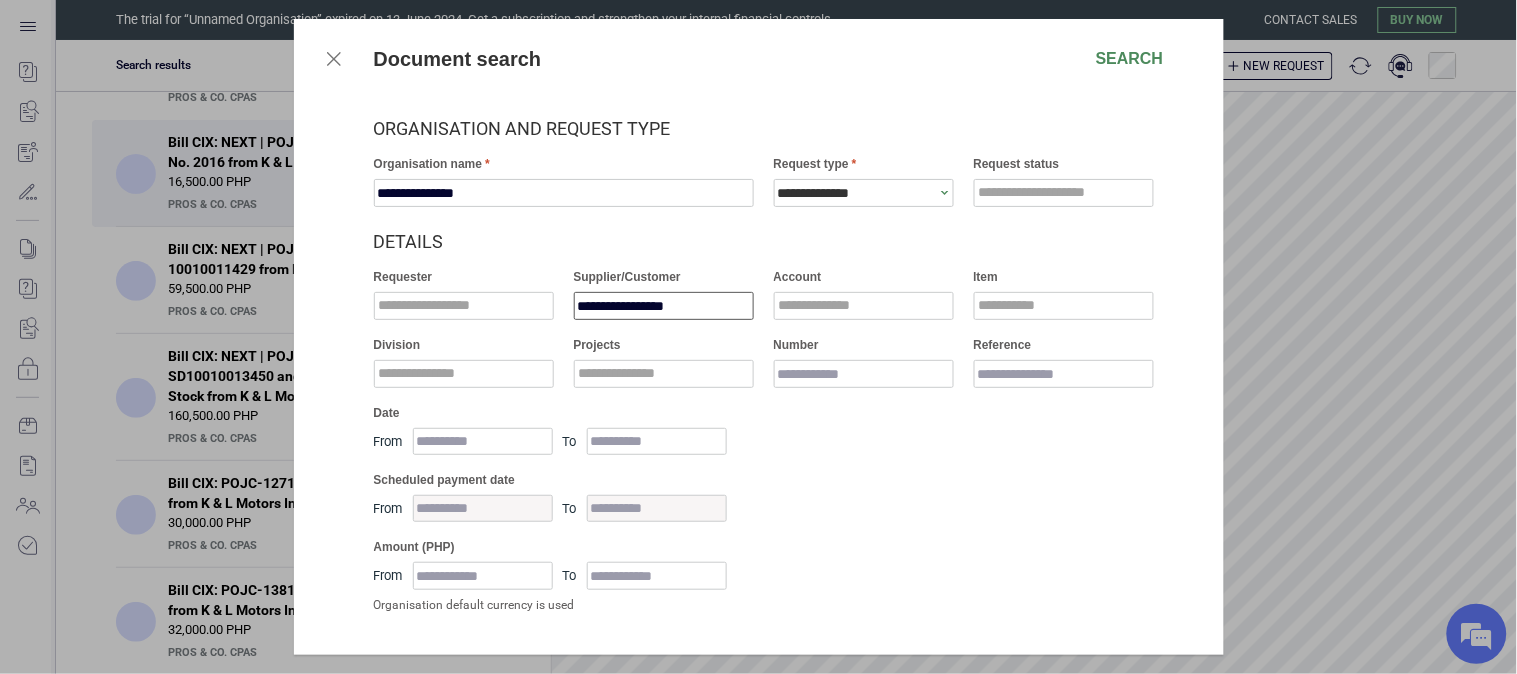 type on "**********" 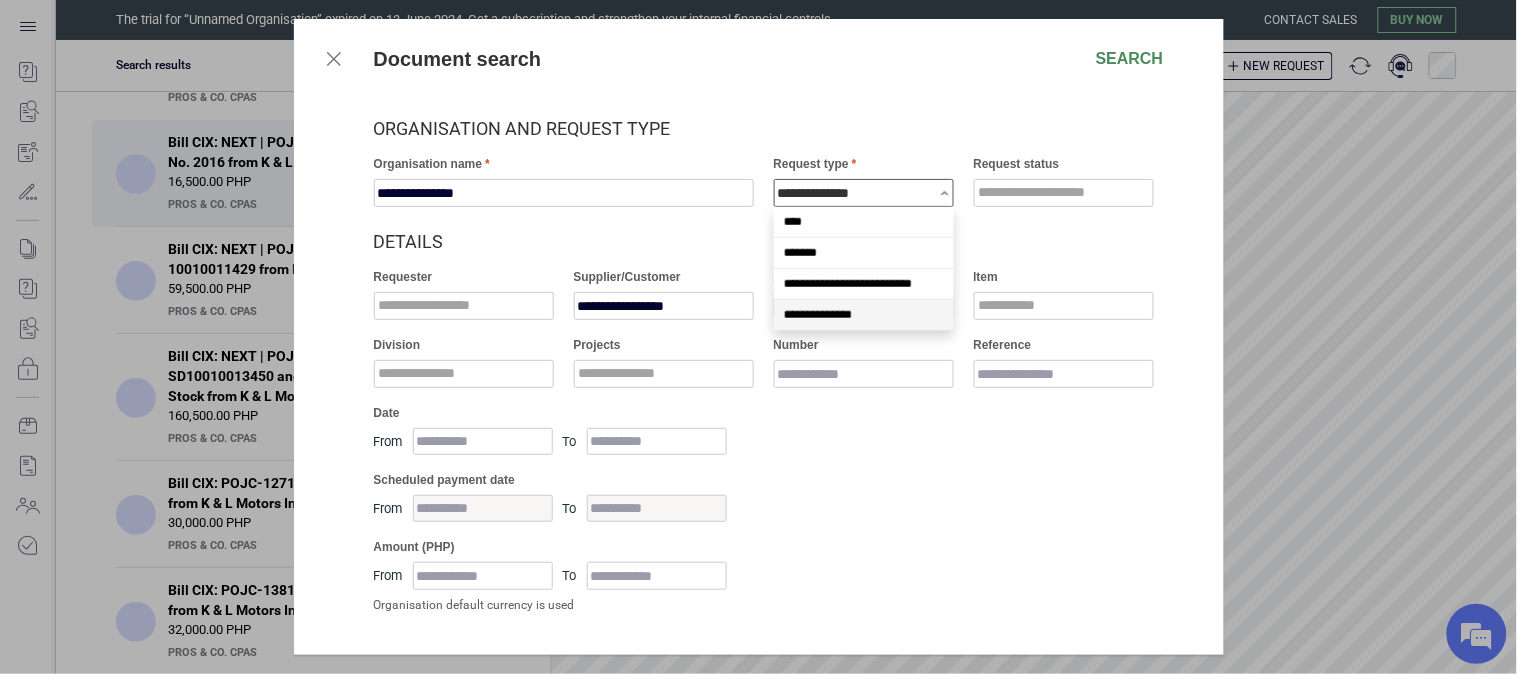 click on "**********" at bounding box center [857, 193] 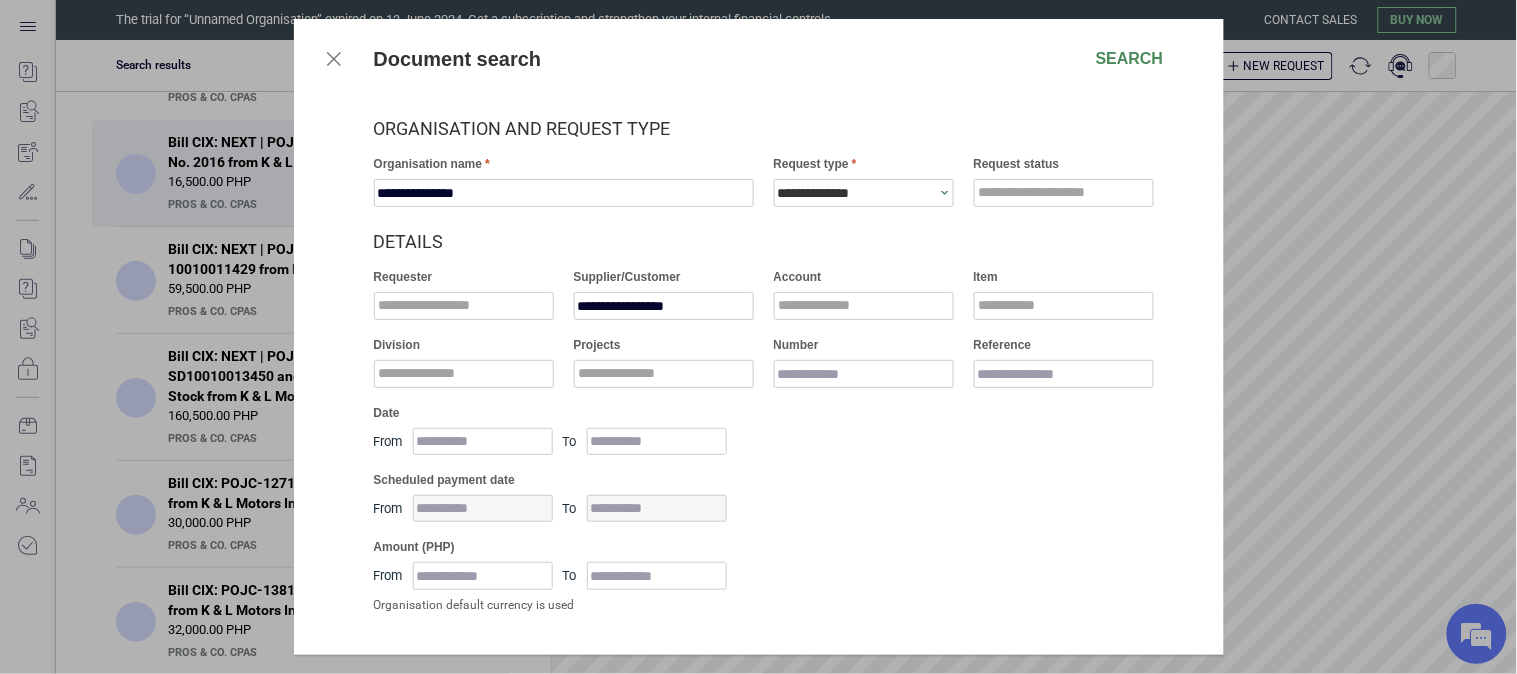 click on "Document search Search" at bounding box center (759, 59) 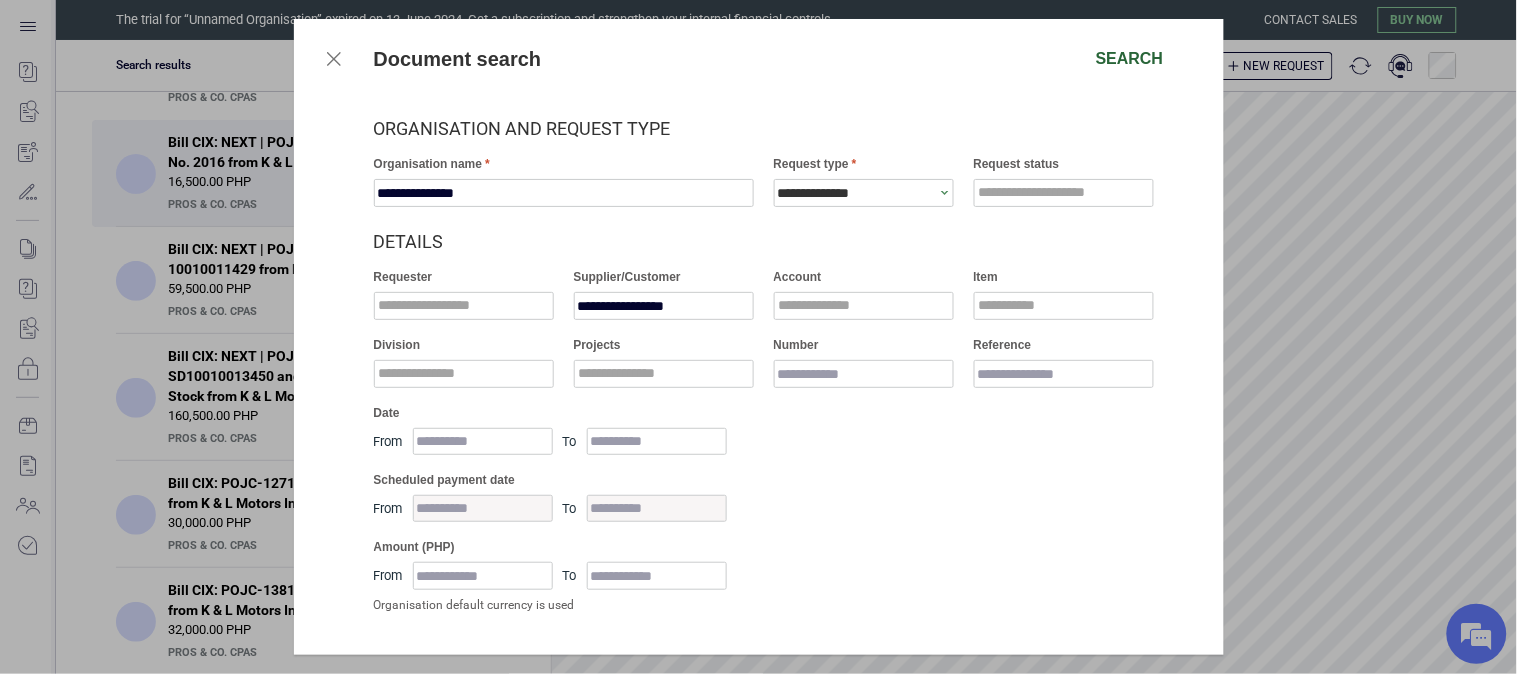 click on "Search" at bounding box center (1130, 59) 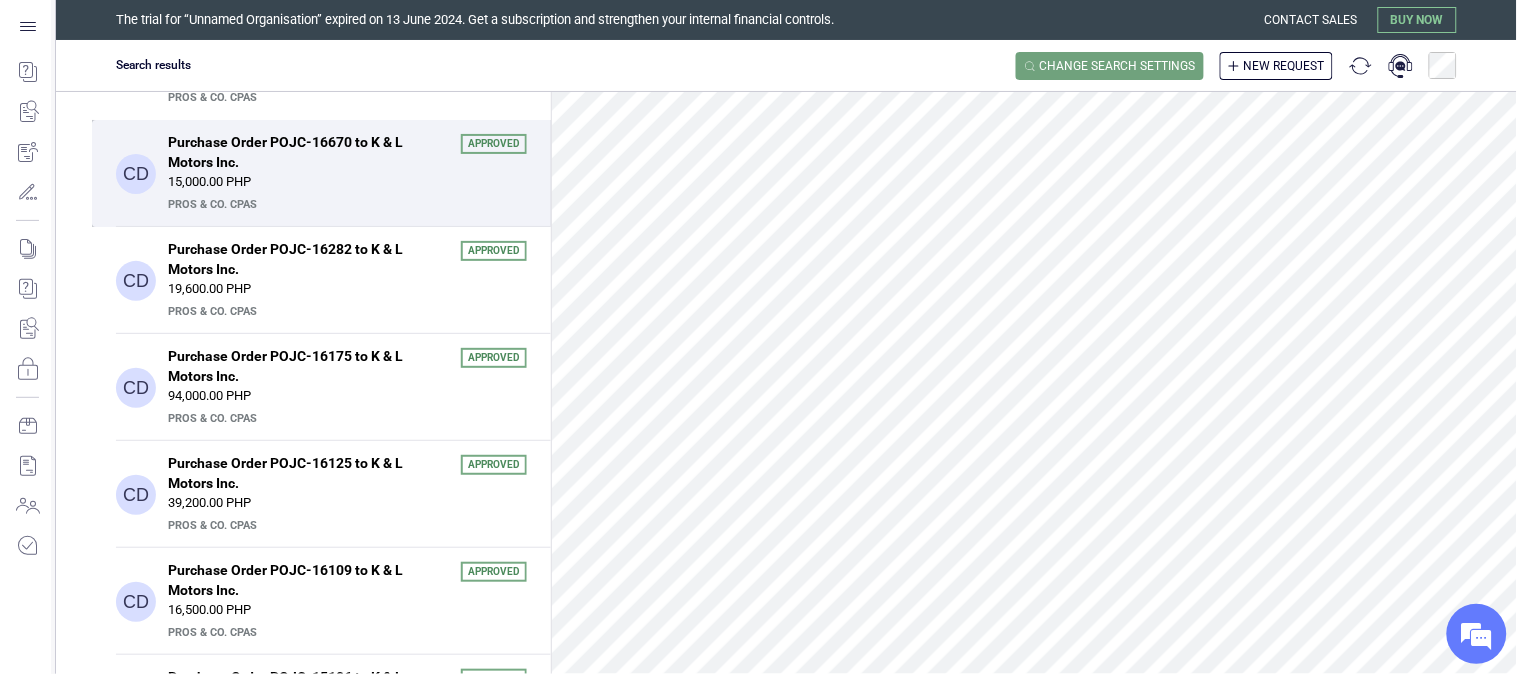 scroll, scrollTop: 0, scrollLeft: 0, axis: both 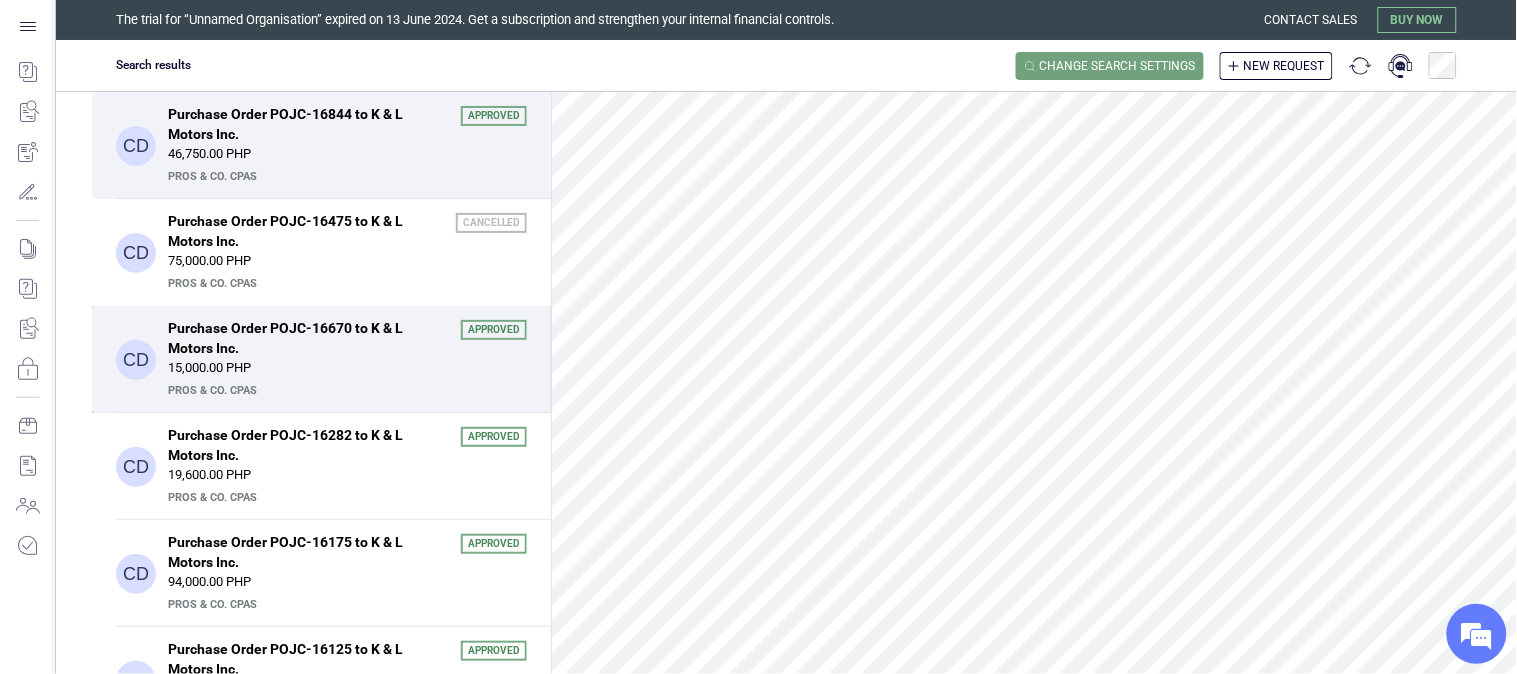 click on "Purchase Order POJC-16670 to K & L Motors Inc." at bounding box center (308, 338) 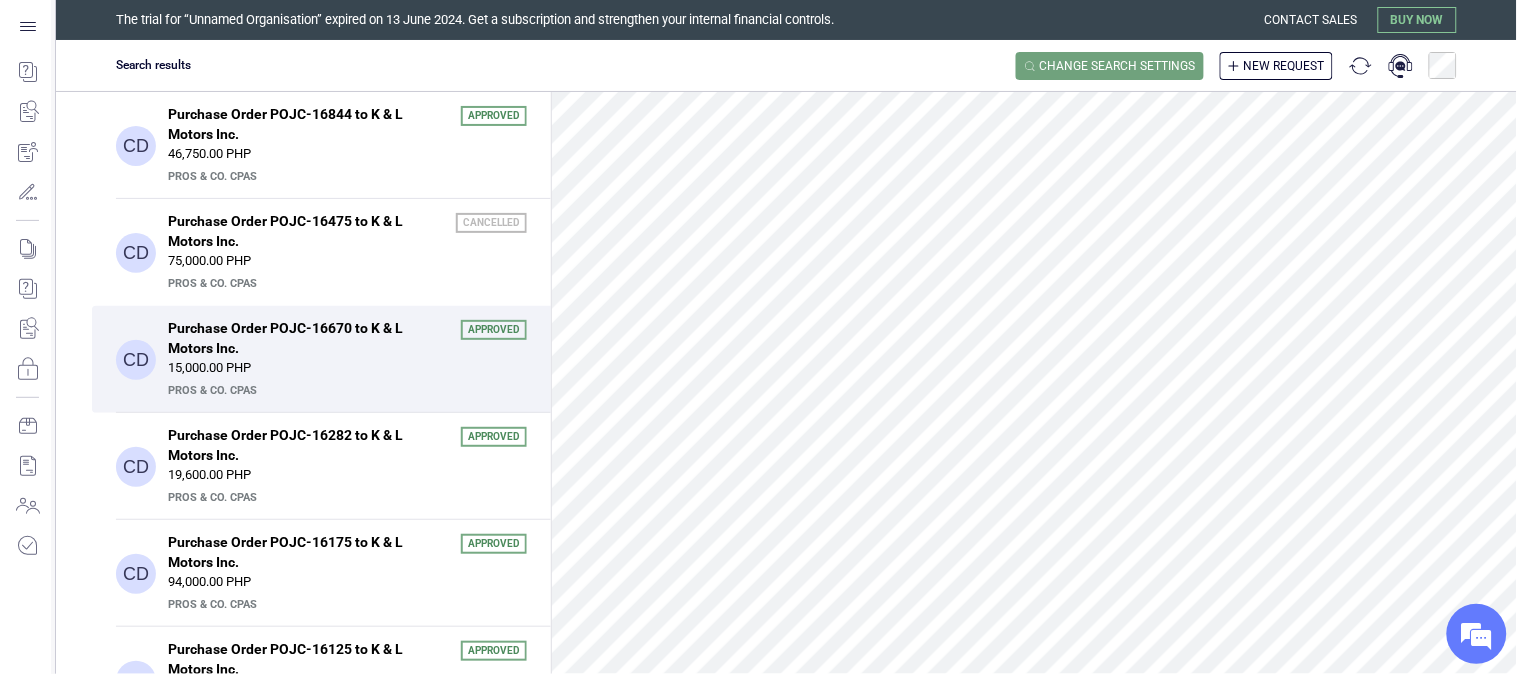 scroll, scrollTop: 333, scrollLeft: 0, axis: vertical 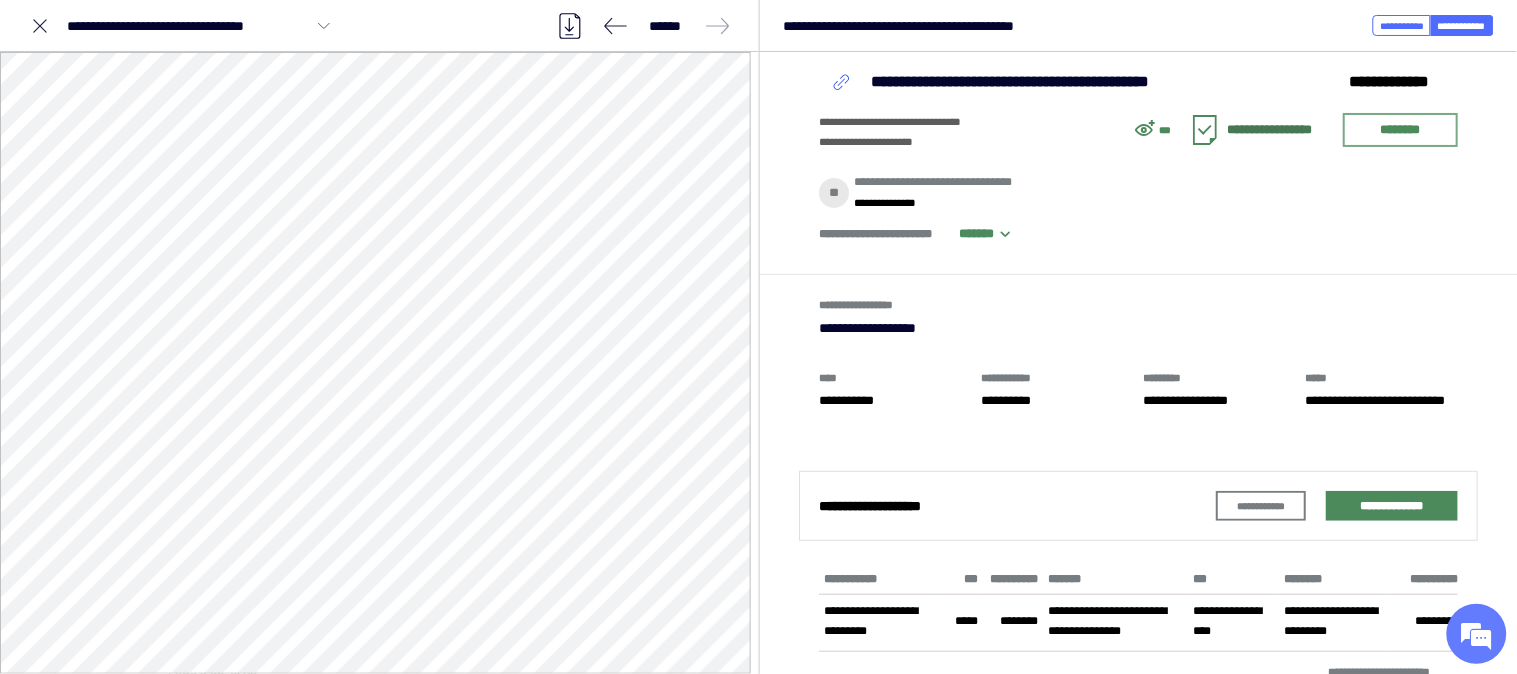 click on "**********" at bounding box center [1138, 163] 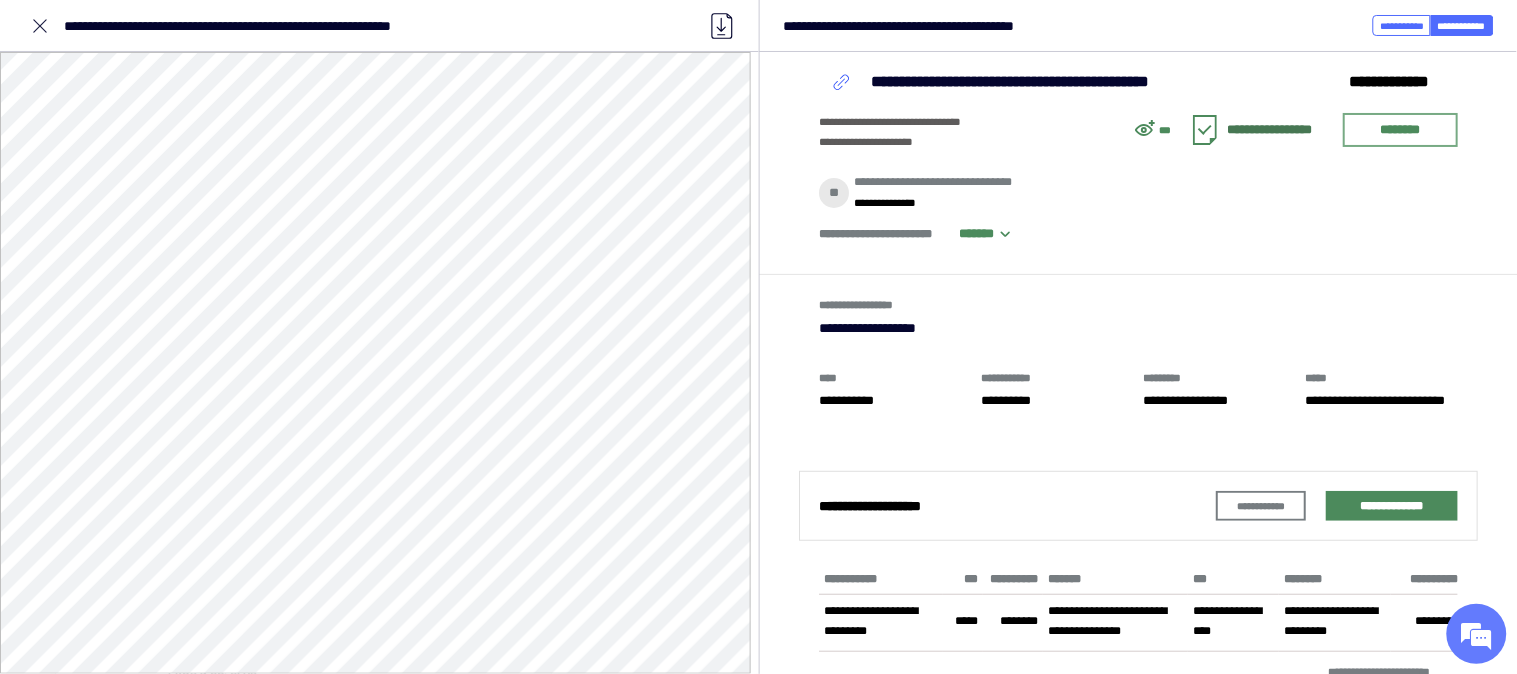 click 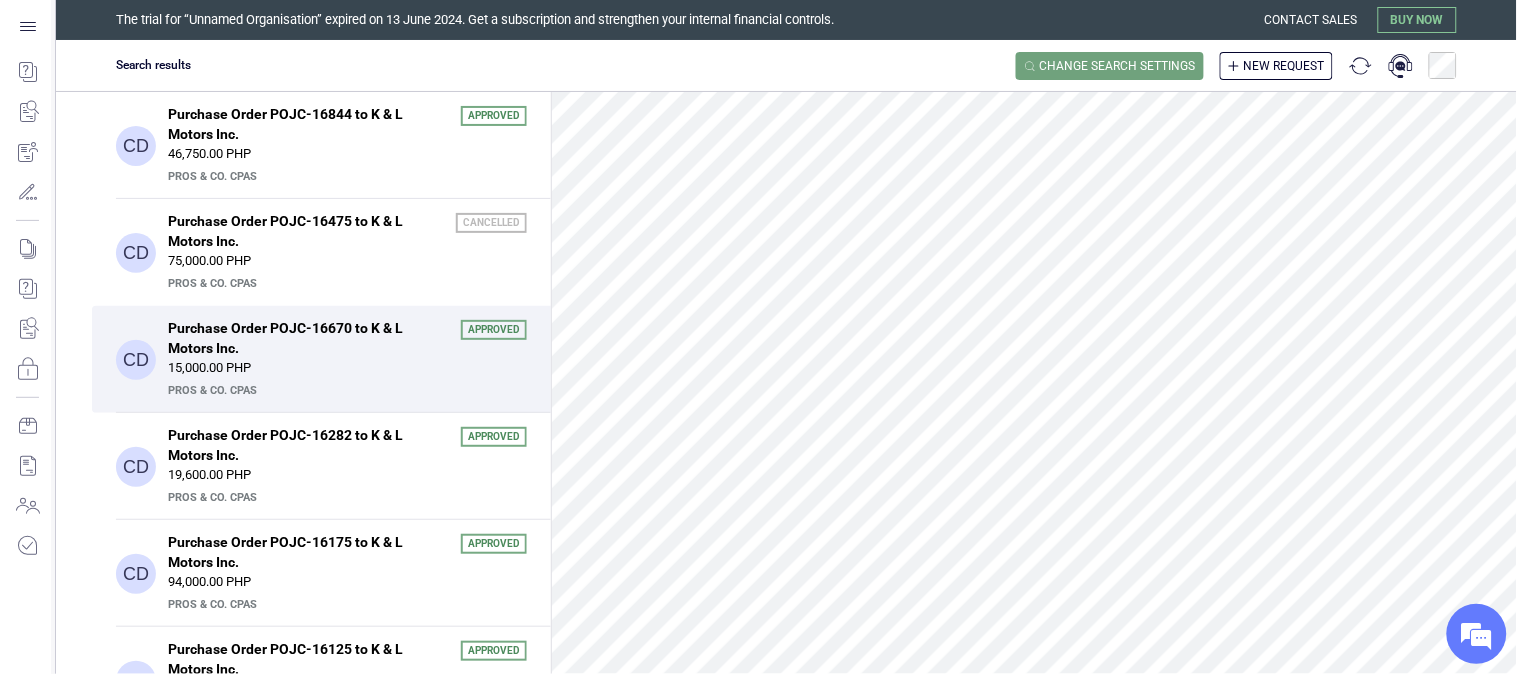 scroll, scrollTop: 0, scrollLeft: 0, axis: both 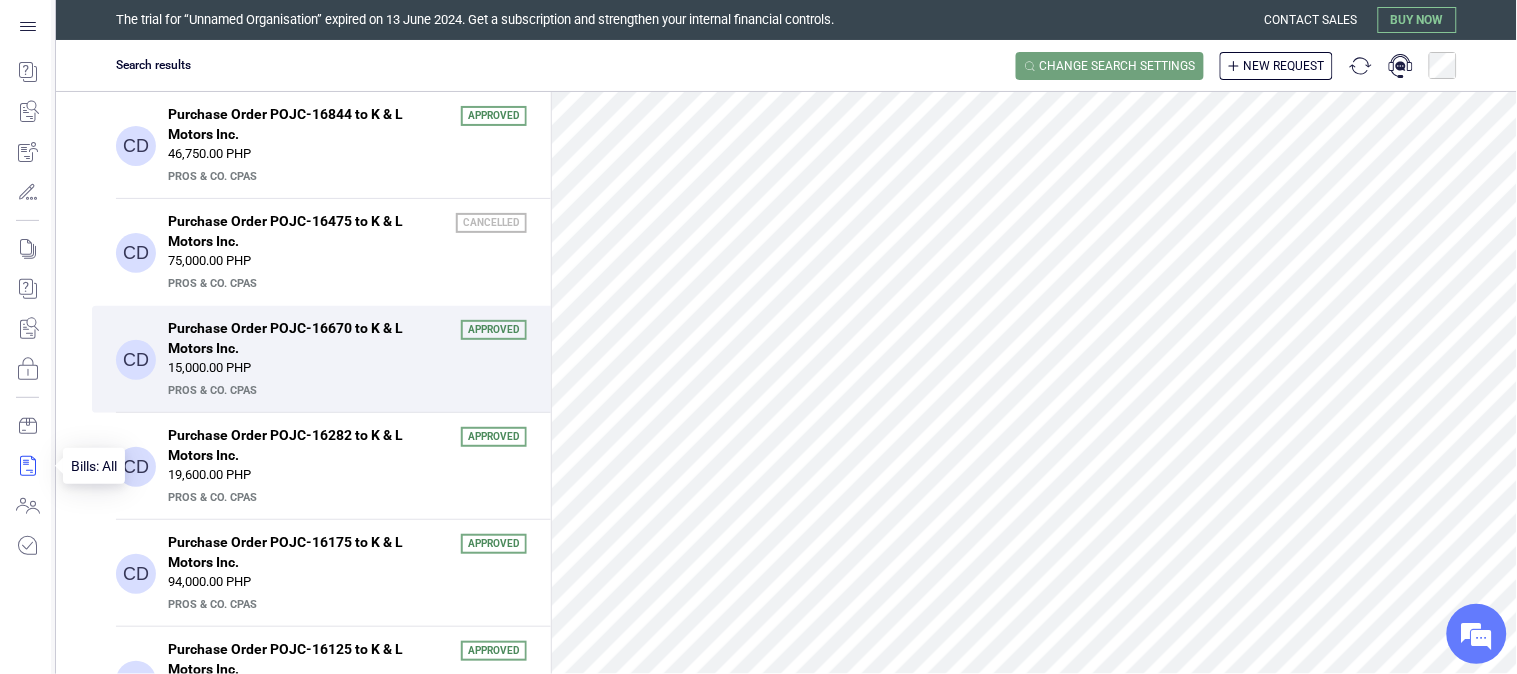 click at bounding box center (27, 466) 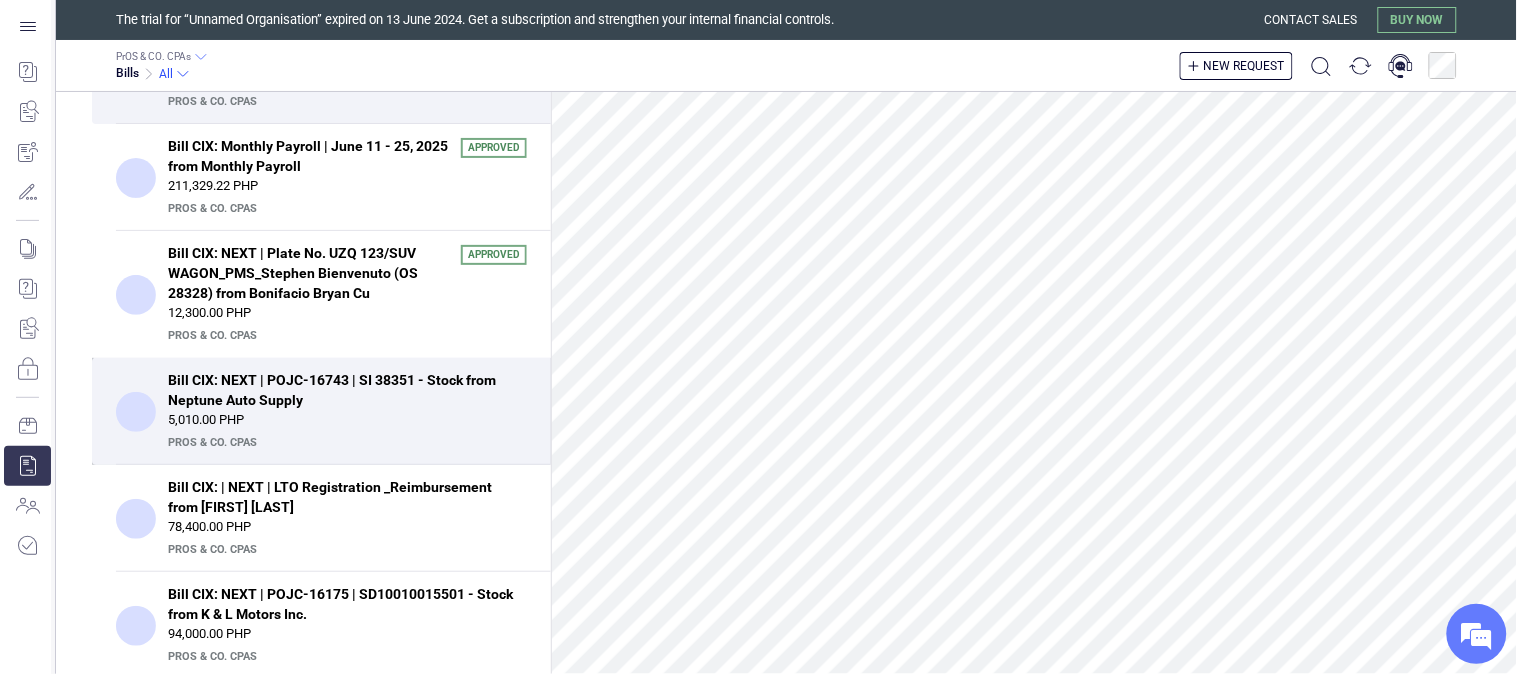 scroll, scrollTop: 111, scrollLeft: 0, axis: vertical 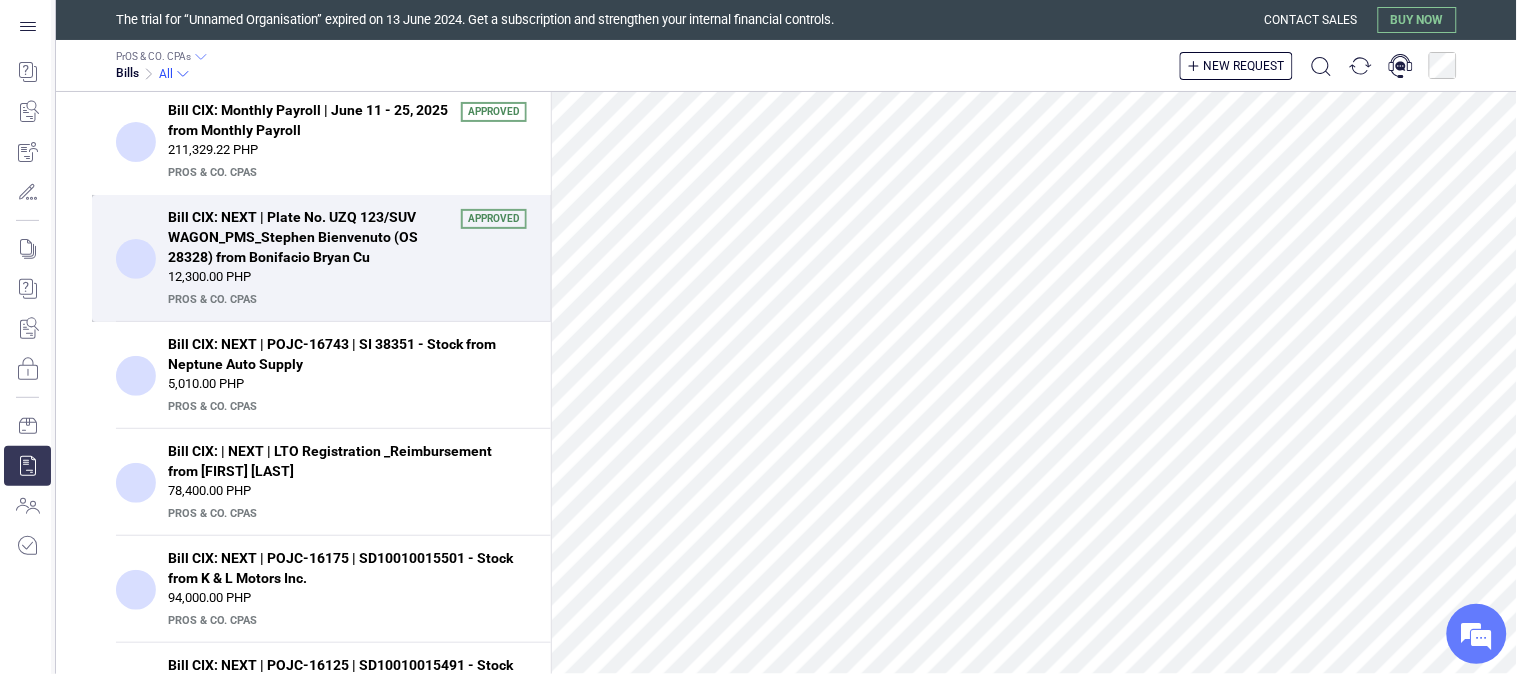 click on "12,300.00 PHP" at bounding box center (347, 277) 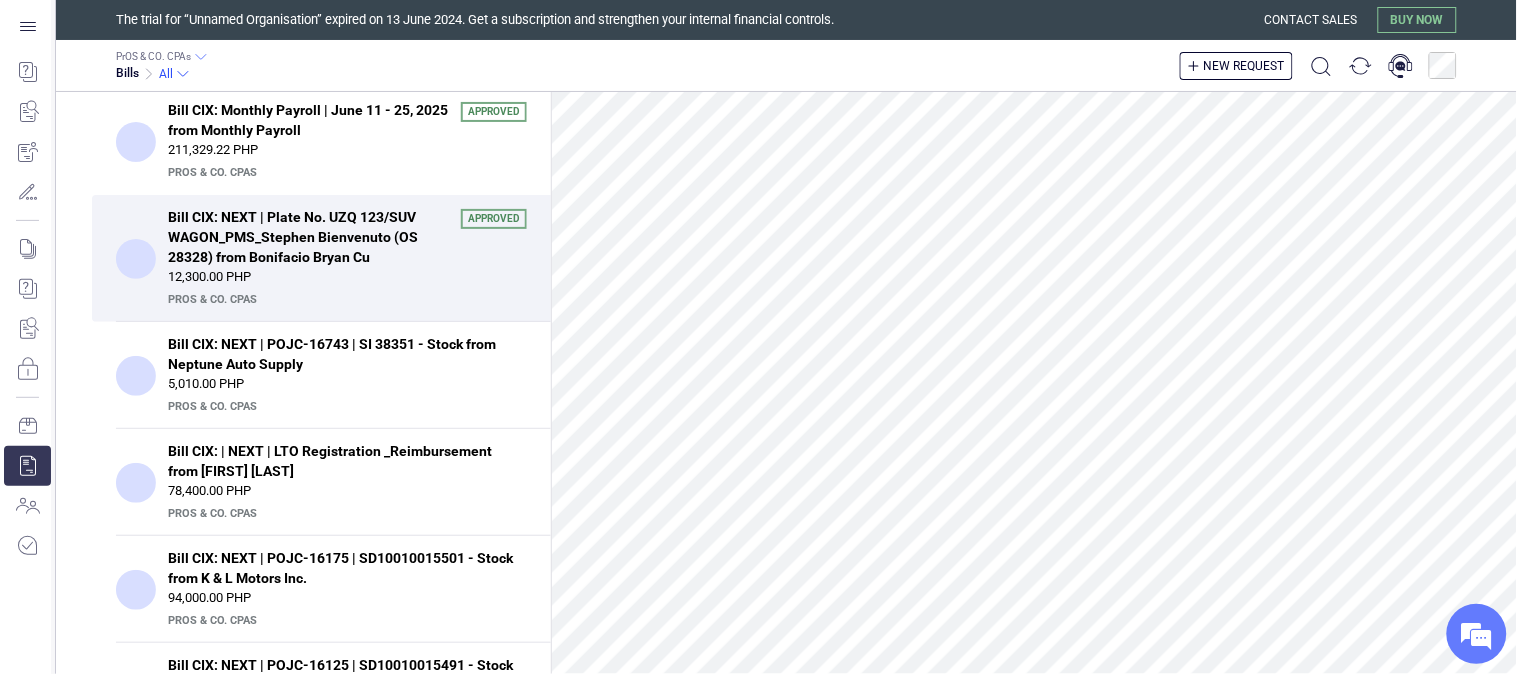 scroll, scrollTop: 1111, scrollLeft: 0, axis: vertical 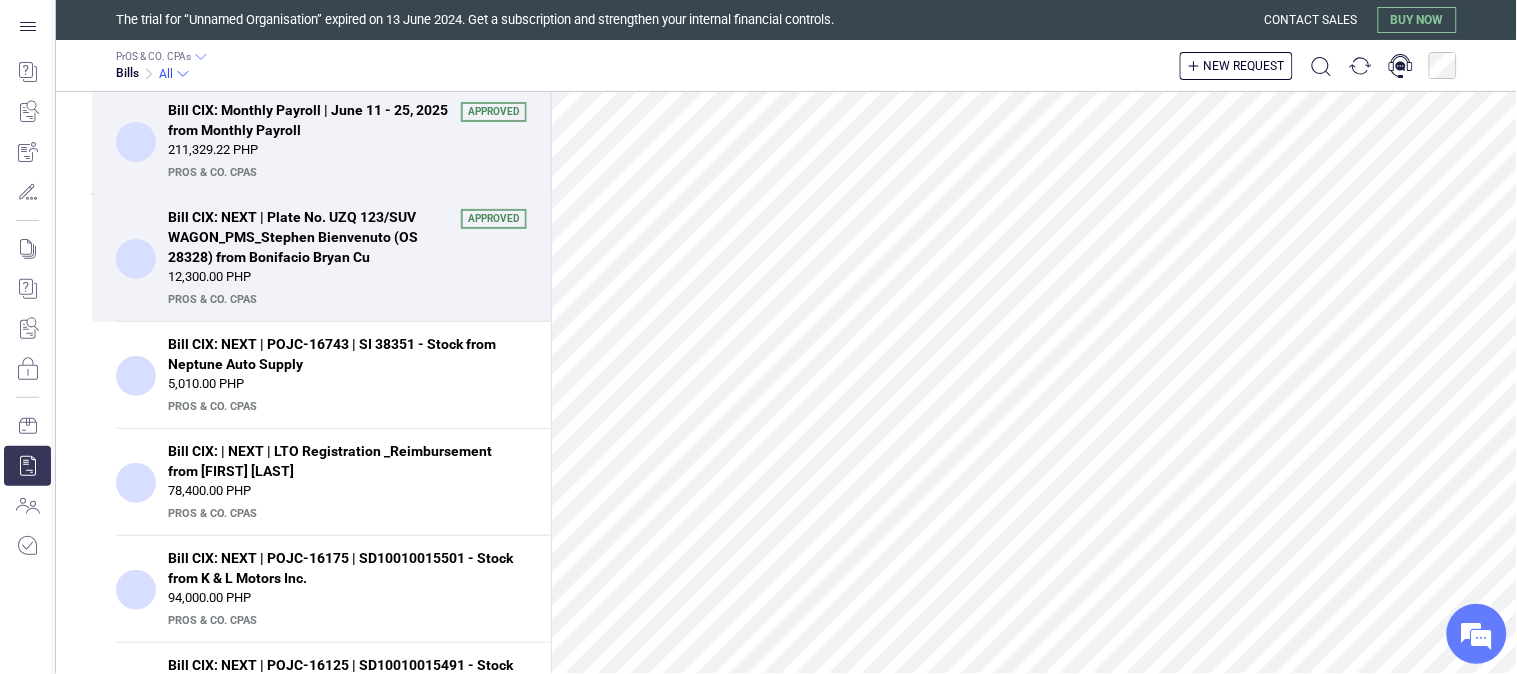 click on "211,329.22 PHP" at bounding box center (347, 150) 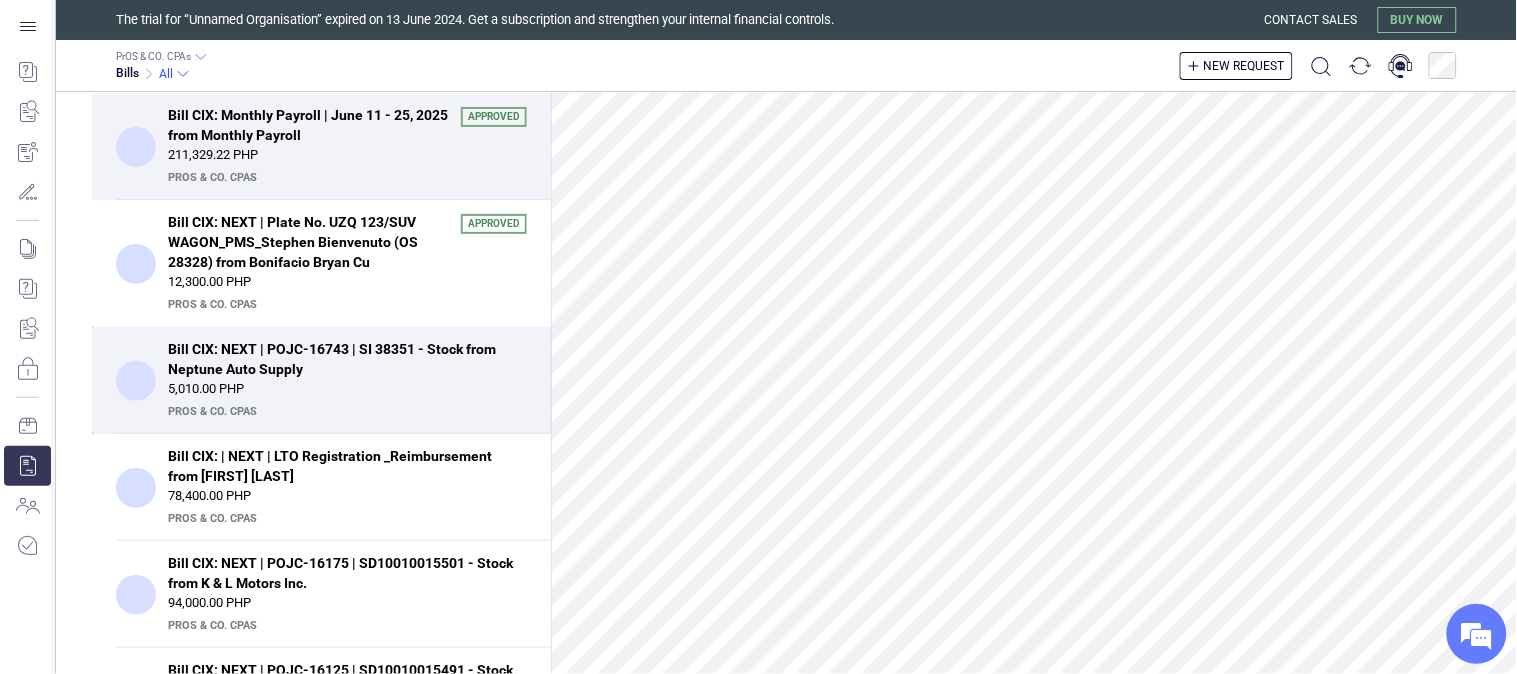click on "Bill CIX: NEXT | POJC-16743 | SI 38351 - Stock from Neptune Auto Supply" at bounding box center [341, 359] 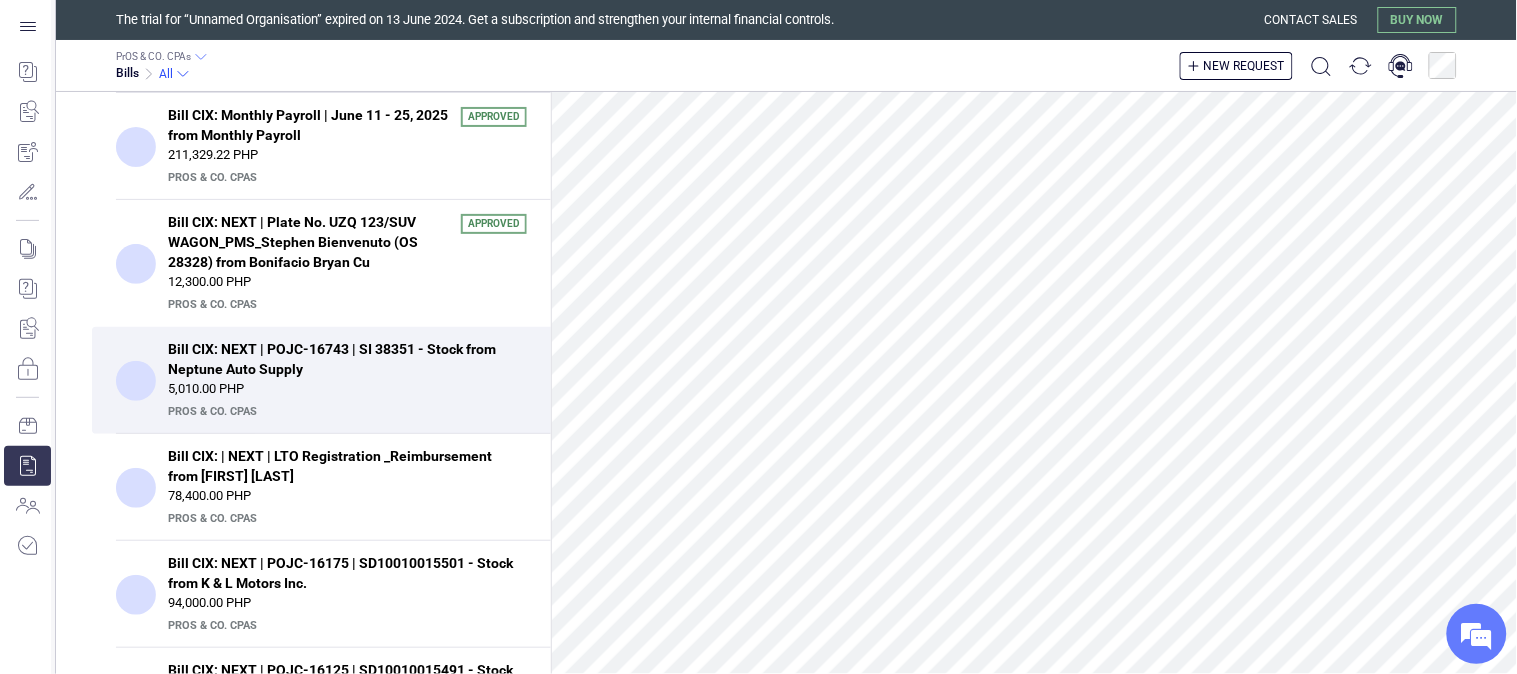 scroll, scrollTop: 895, scrollLeft: 0, axis: vertical 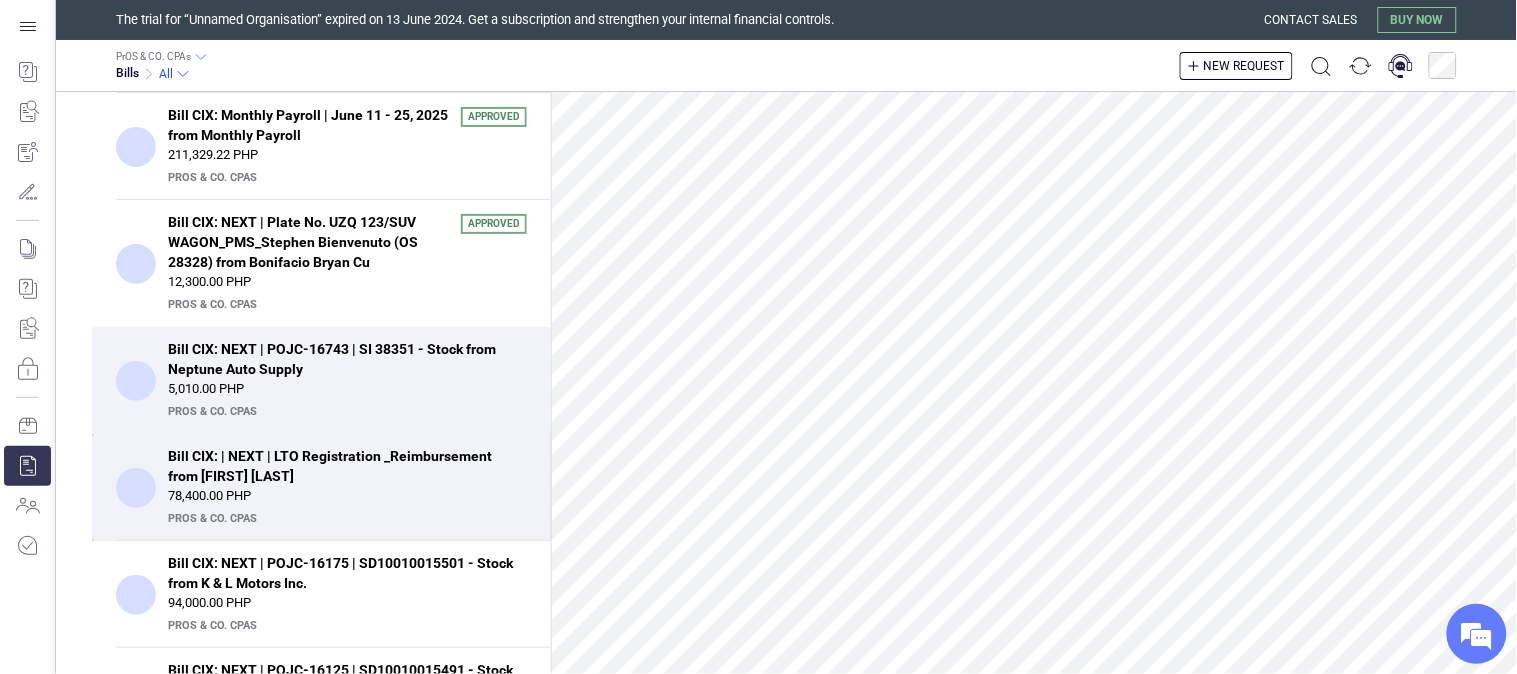 click on "Bill CIX: | NEXT | LTO Registration _Reimbursement from Bonifacio Bryan Cu" at bounding box center (341, 466) 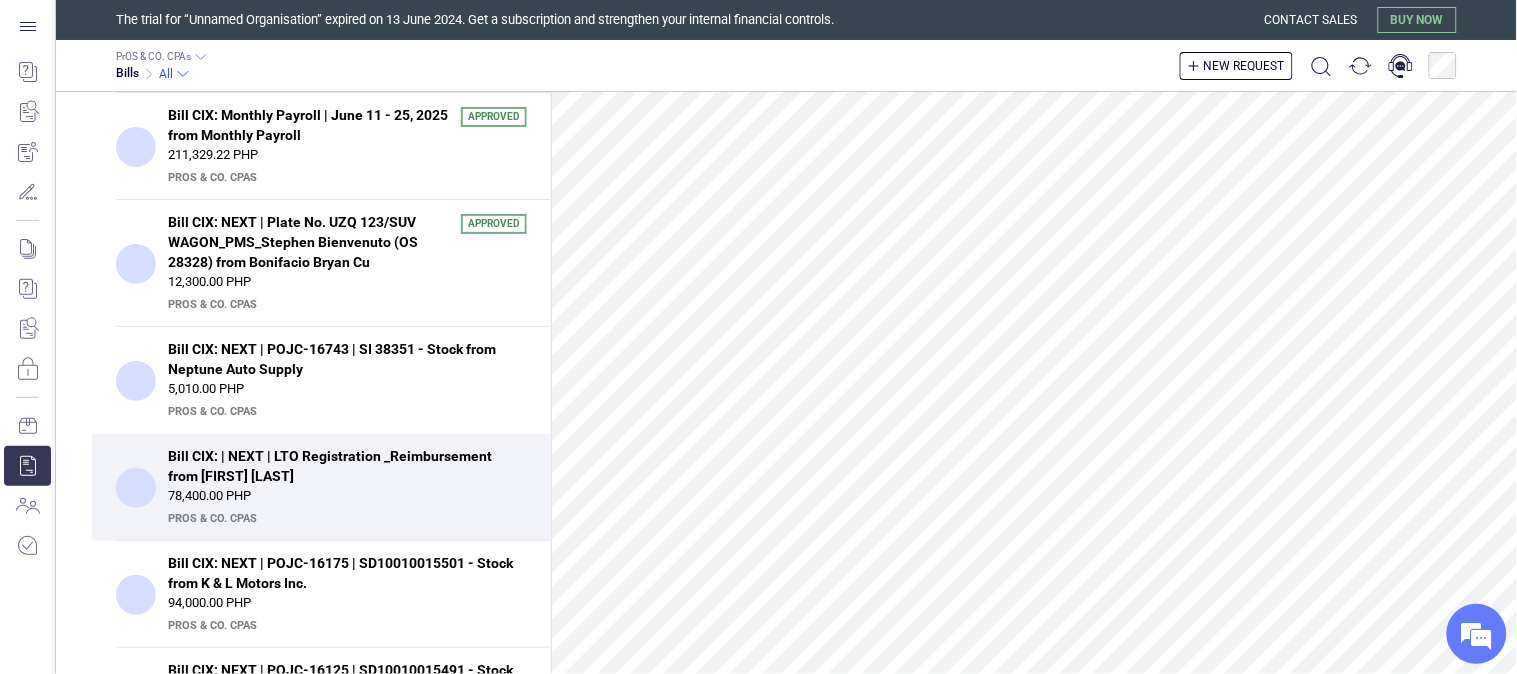 scroll, scrollTop: 0, scrollLeft: 0, axis: both 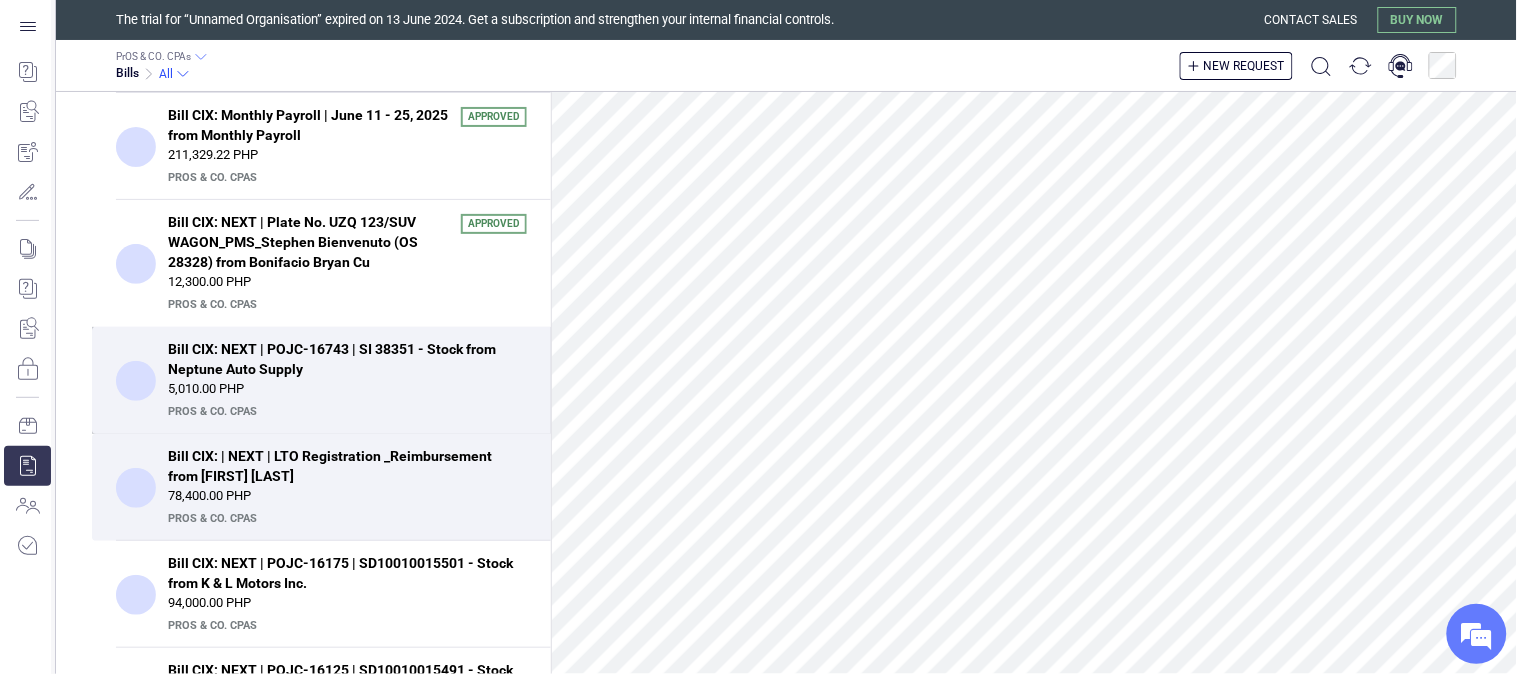 click on "Bill CIX: NEXT | POJC-16743 | SI 38351 - Stock from Neptune Auto Supply" at bounding box center [341, 359] 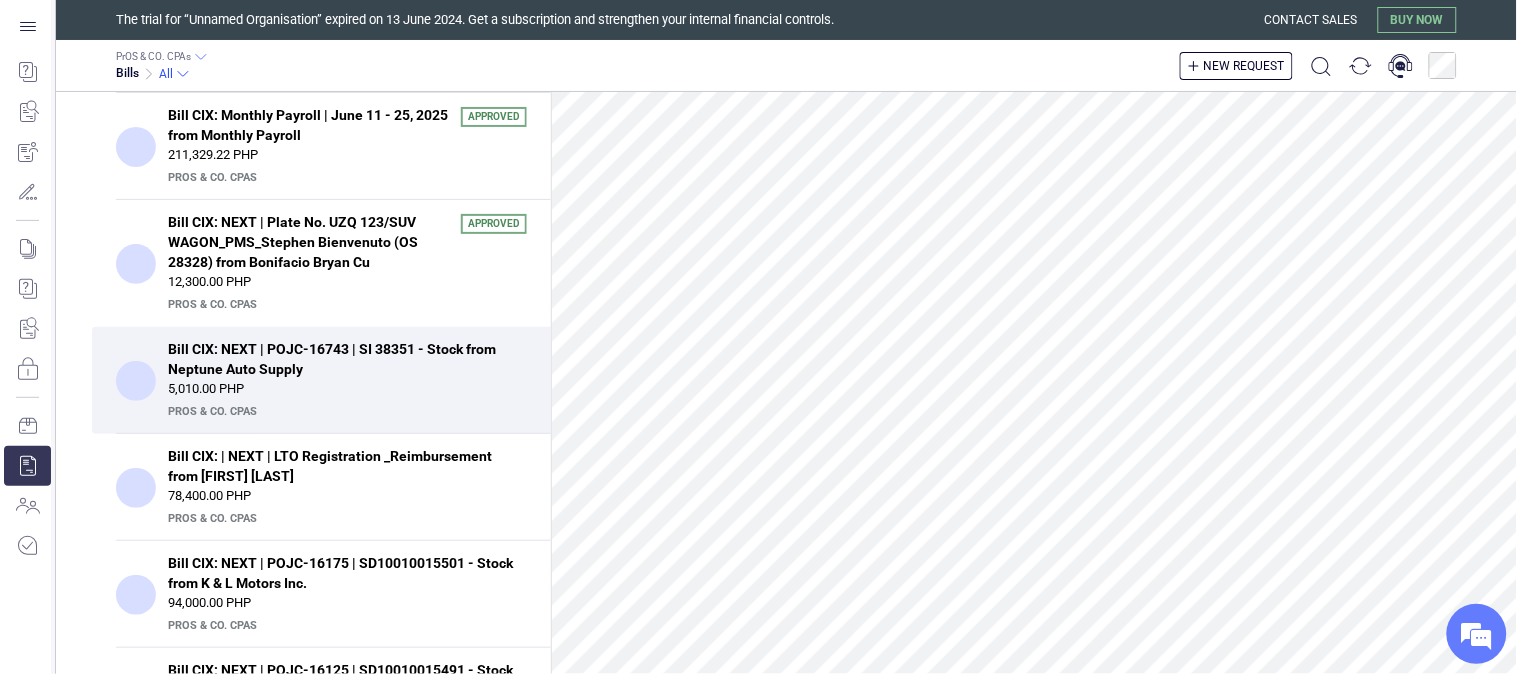 scroll, scrollTop: 6, scrollLeft: 0, axis: vertical 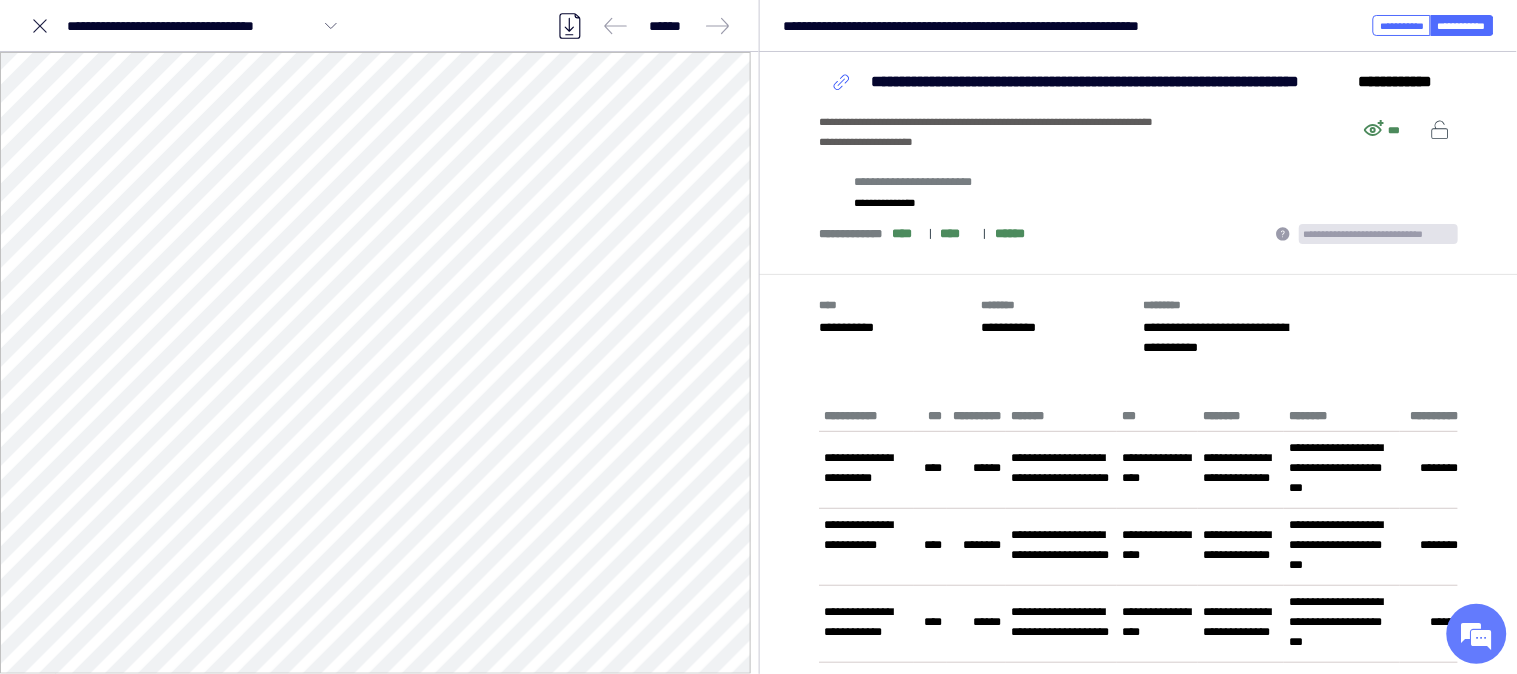 click on "**********" at bounding box center [1022, 228] 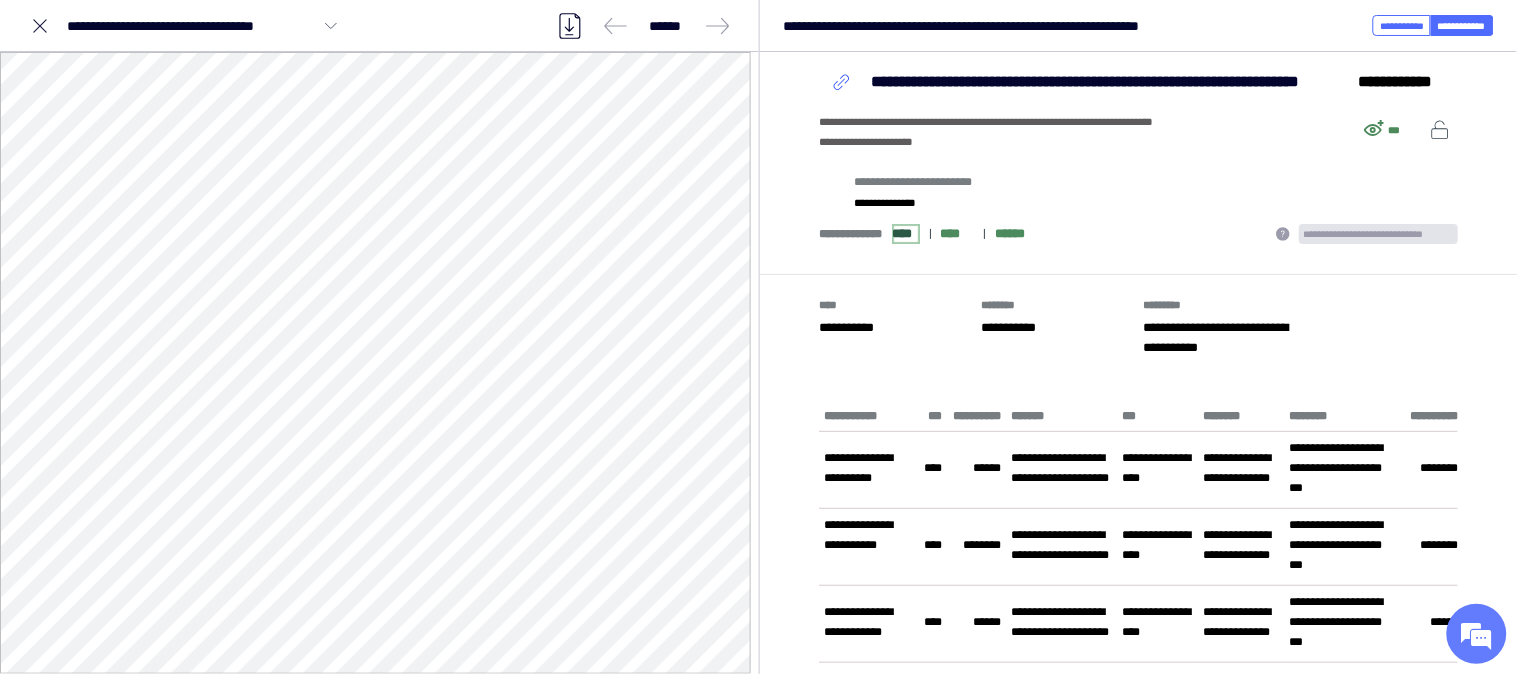 click on "****" at bounding box center [905, 234] 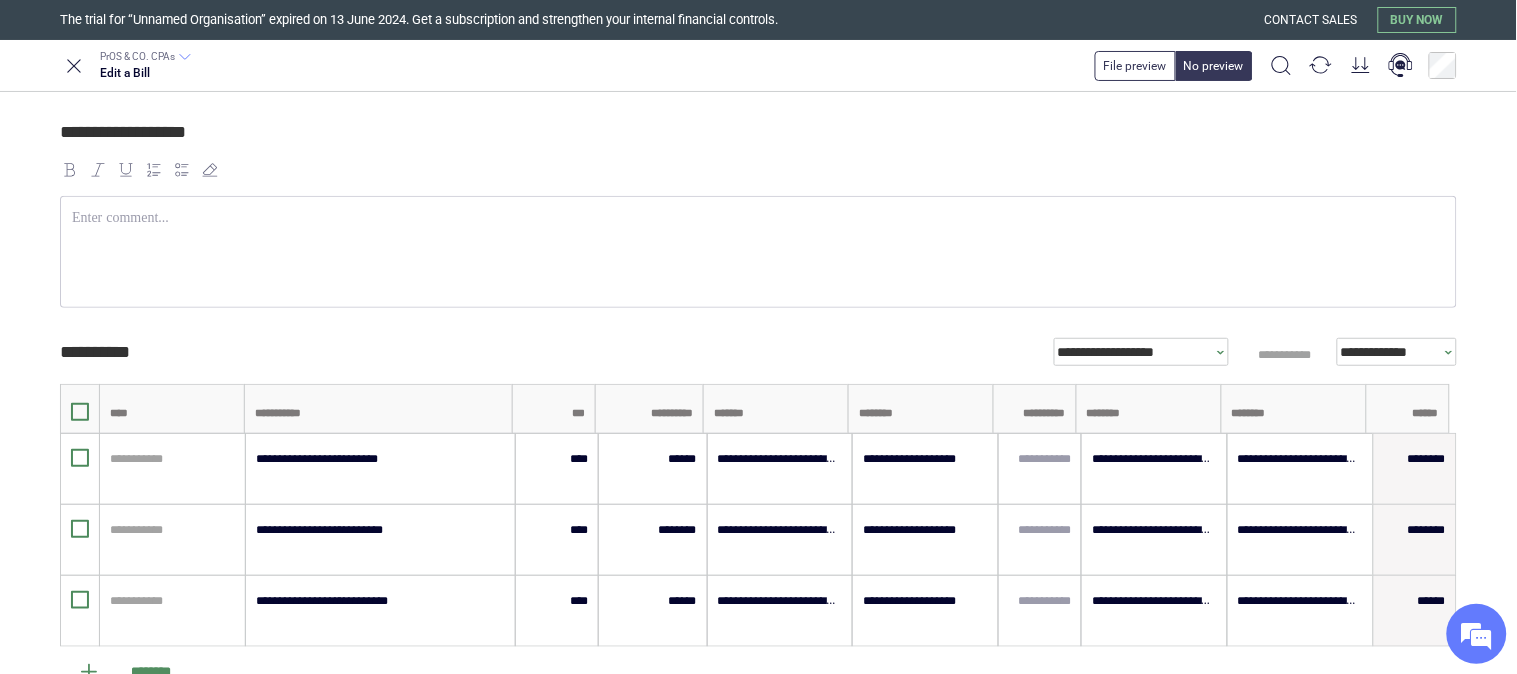 scroll, scrollTop: 222, scrollLeft: 0, axis: vertical 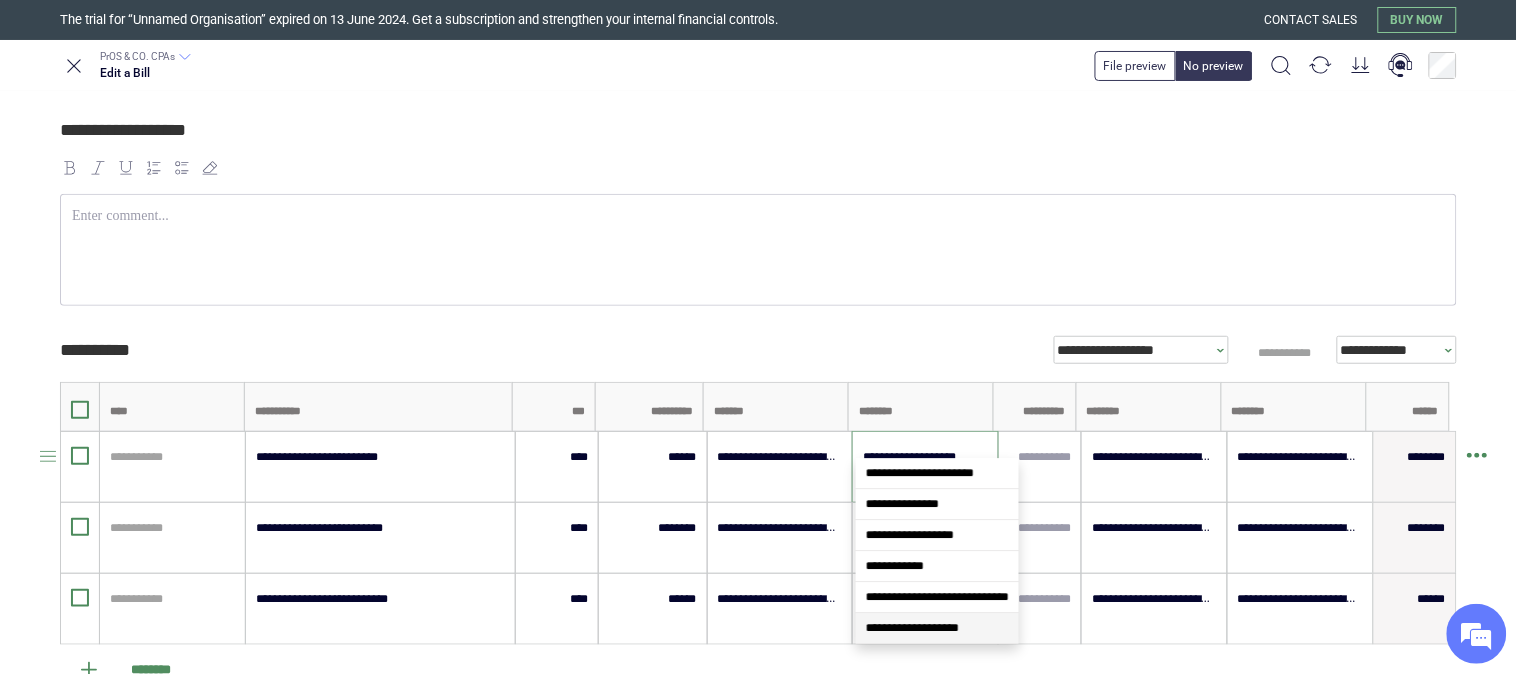 click on "**********" at bounding box center (925, 457) 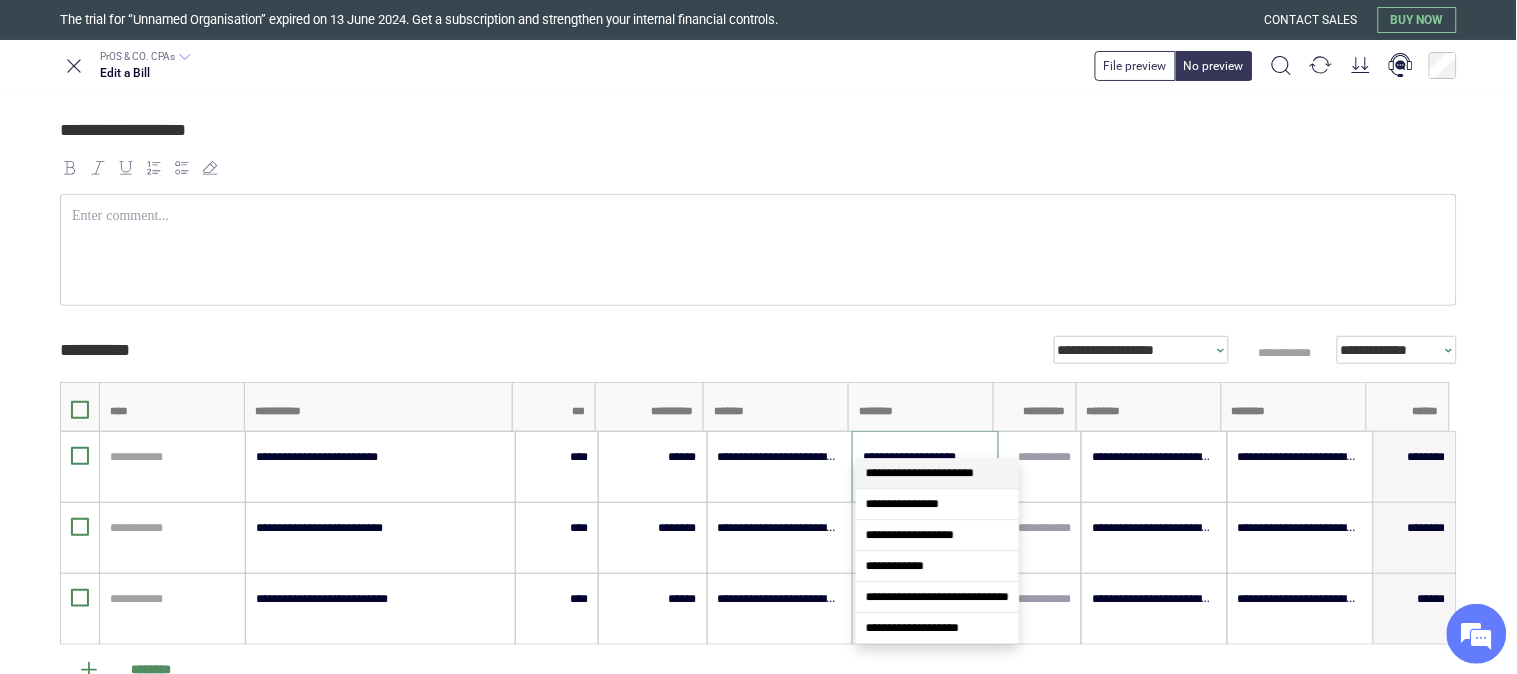 click on "**********" at bounding box center (937, 473) 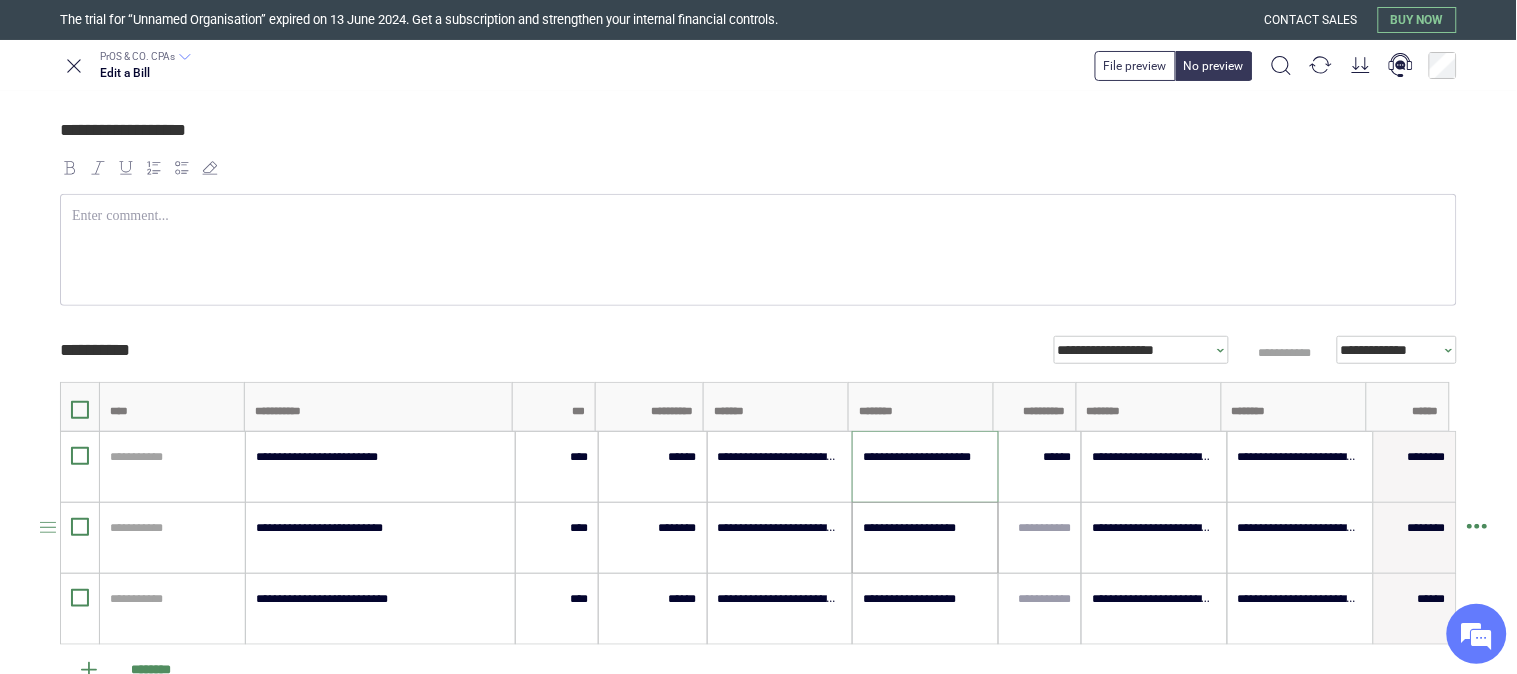 type on "**********" 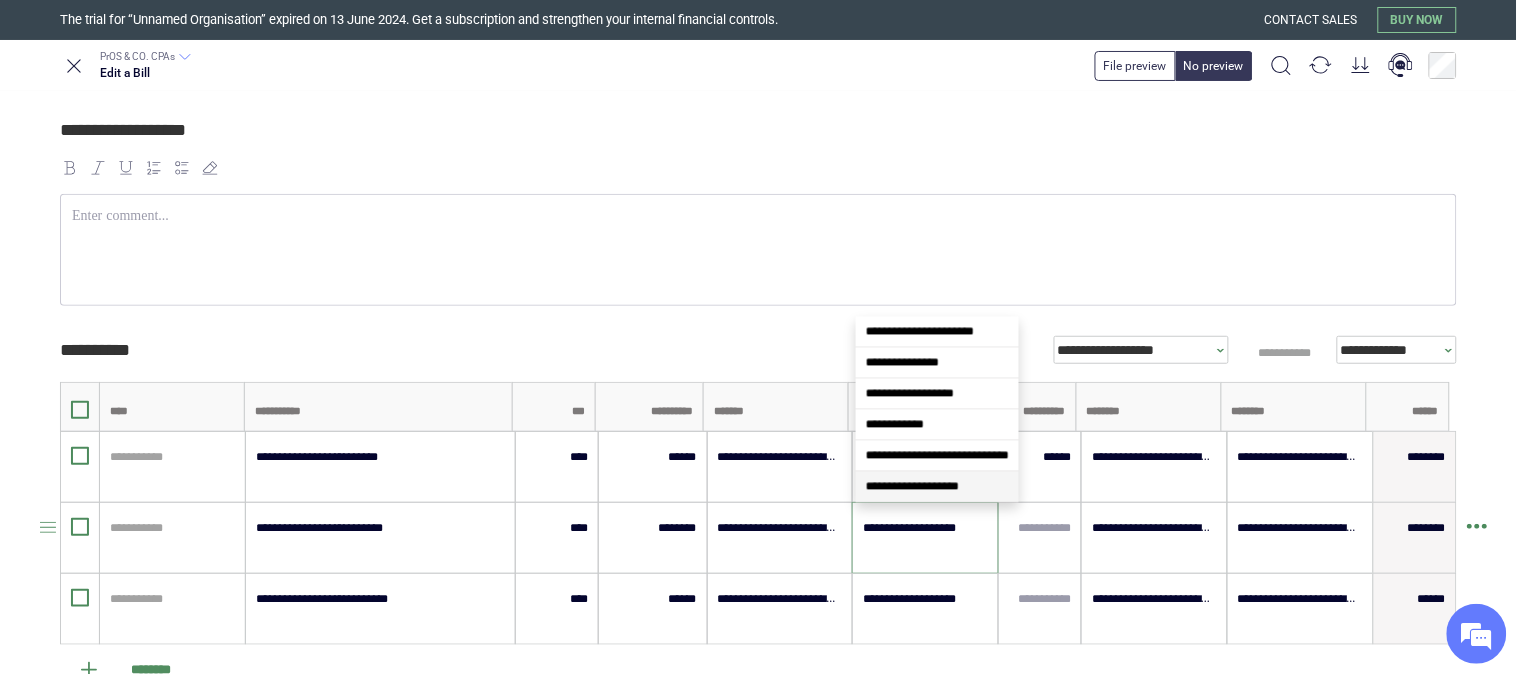 click on "**********" at bounding box center [925, 528] 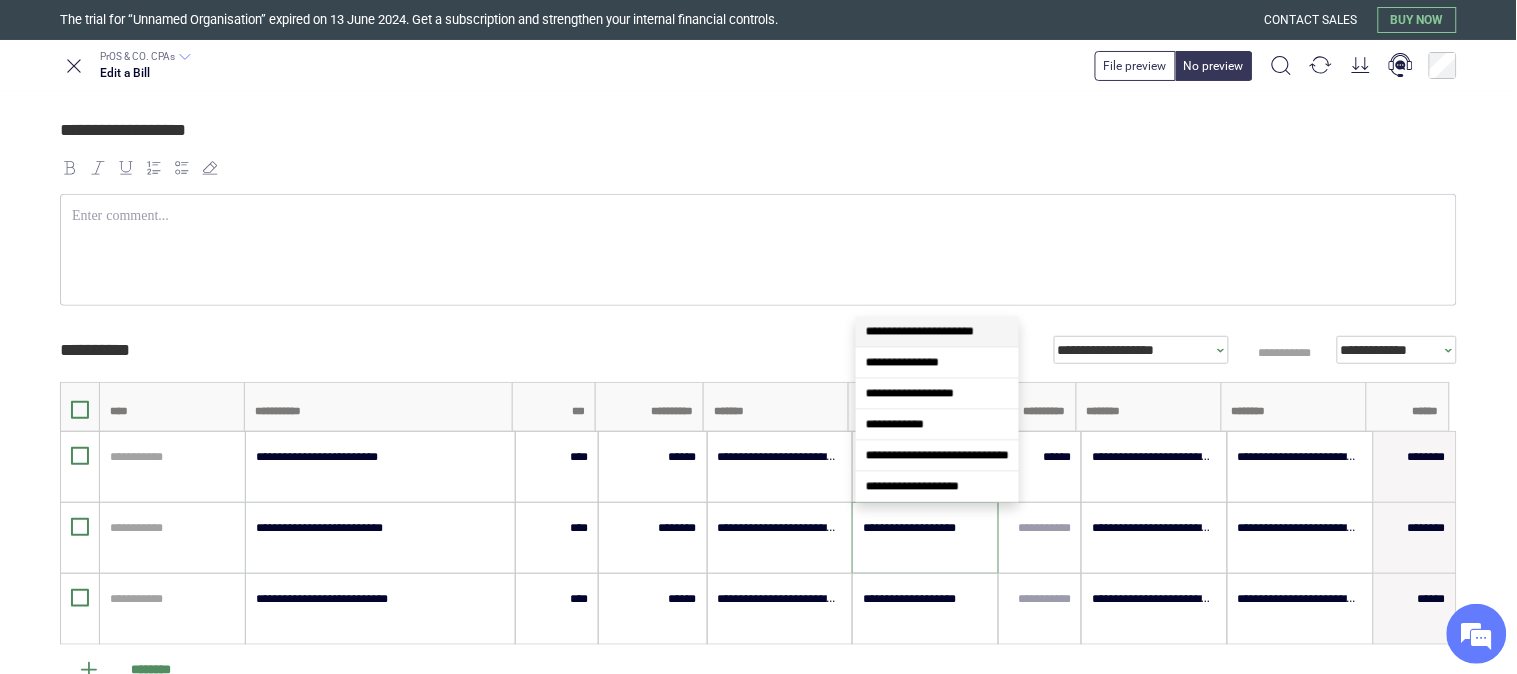 click on "**********" at bounding box center [920, 332] 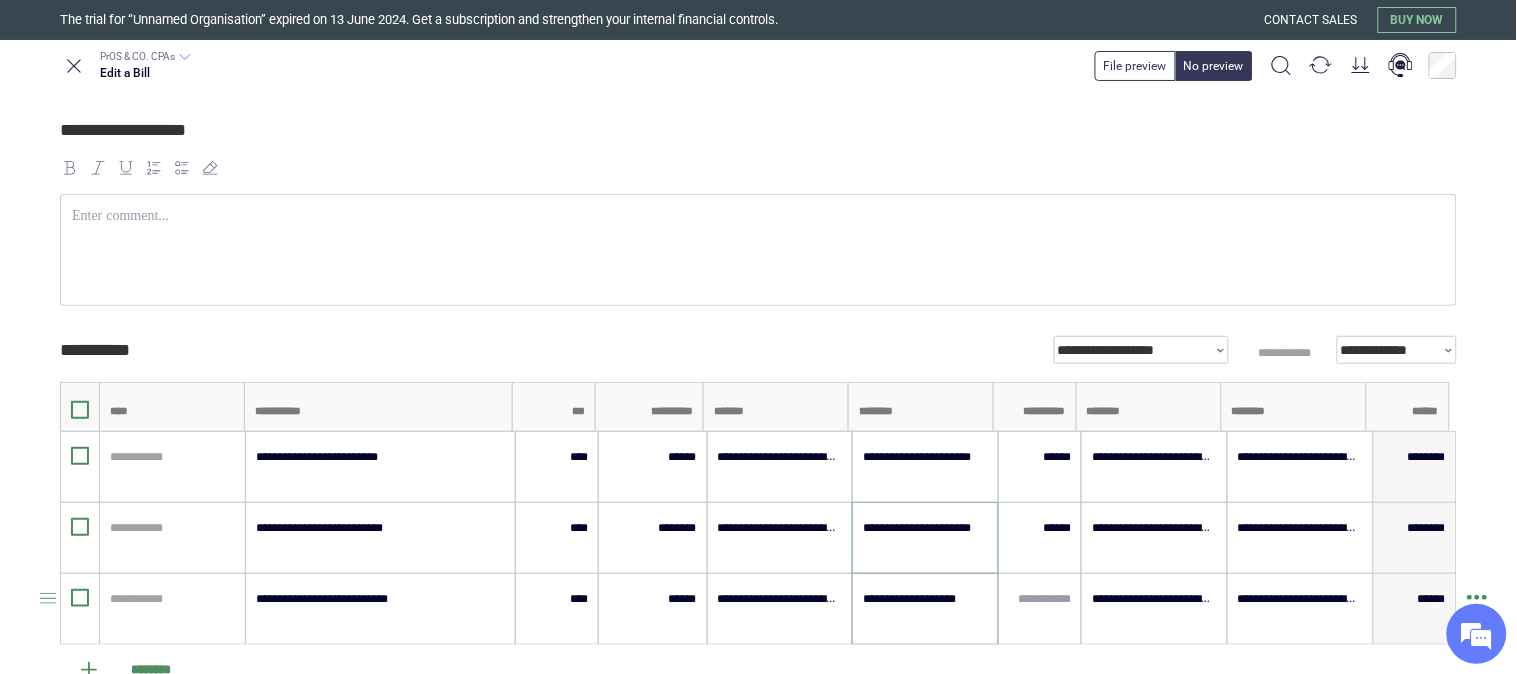 type on "**********" 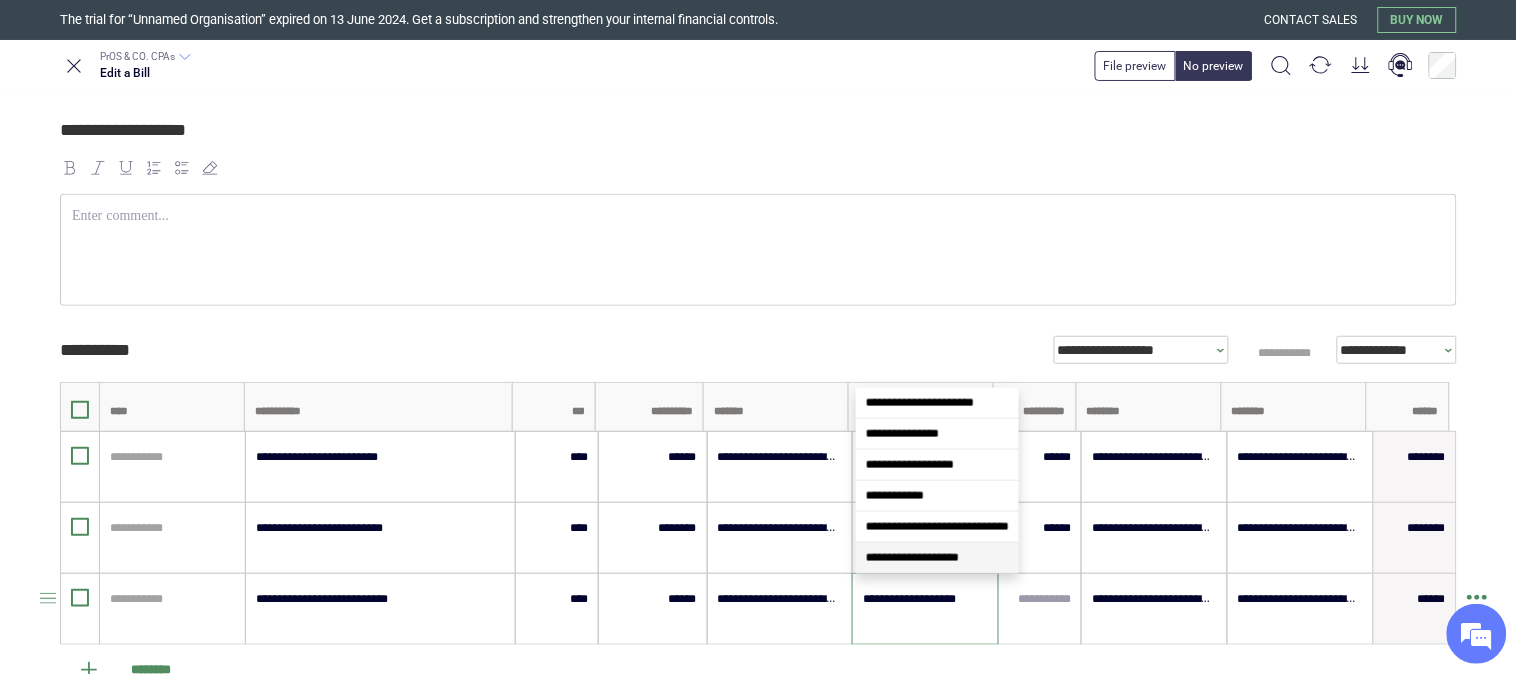 click on "**********" at bounding box center [925, 599] 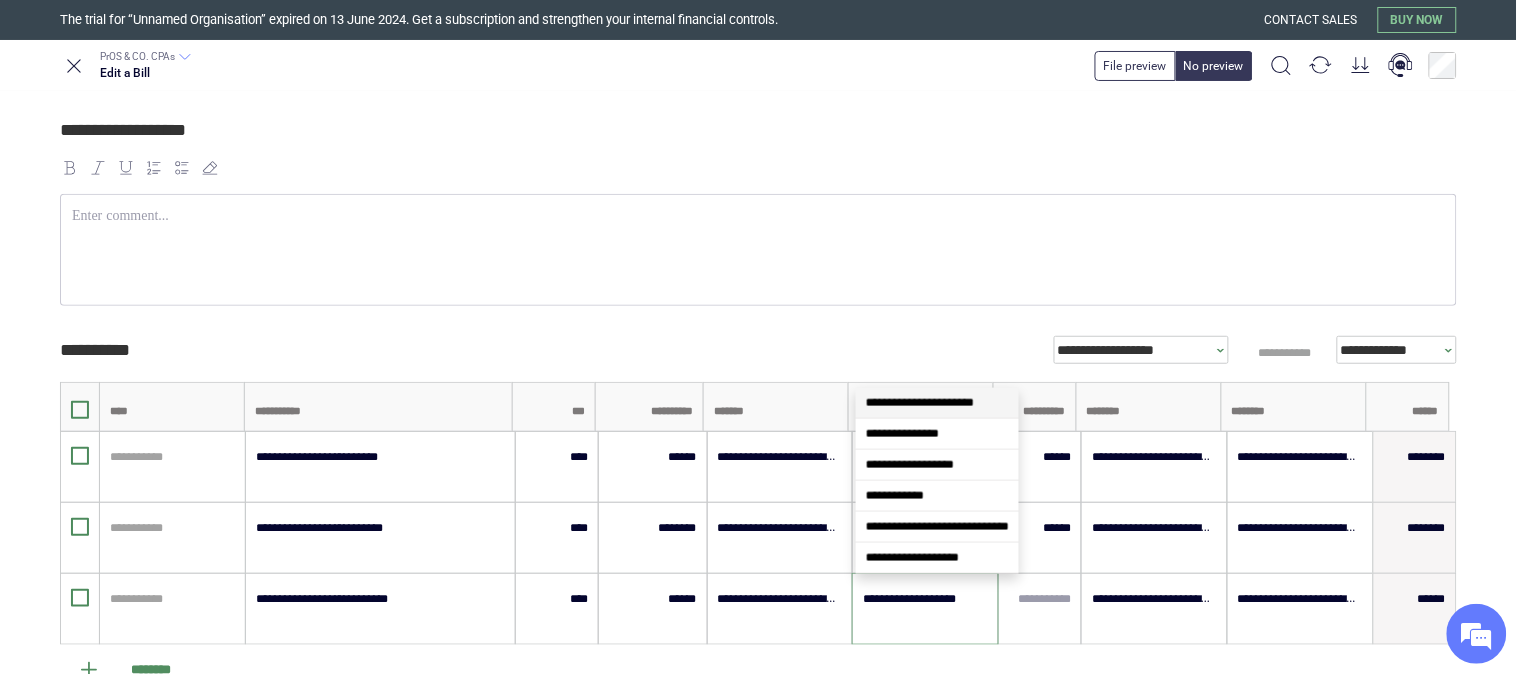 click on "**********" at bounding box center [937, 403] 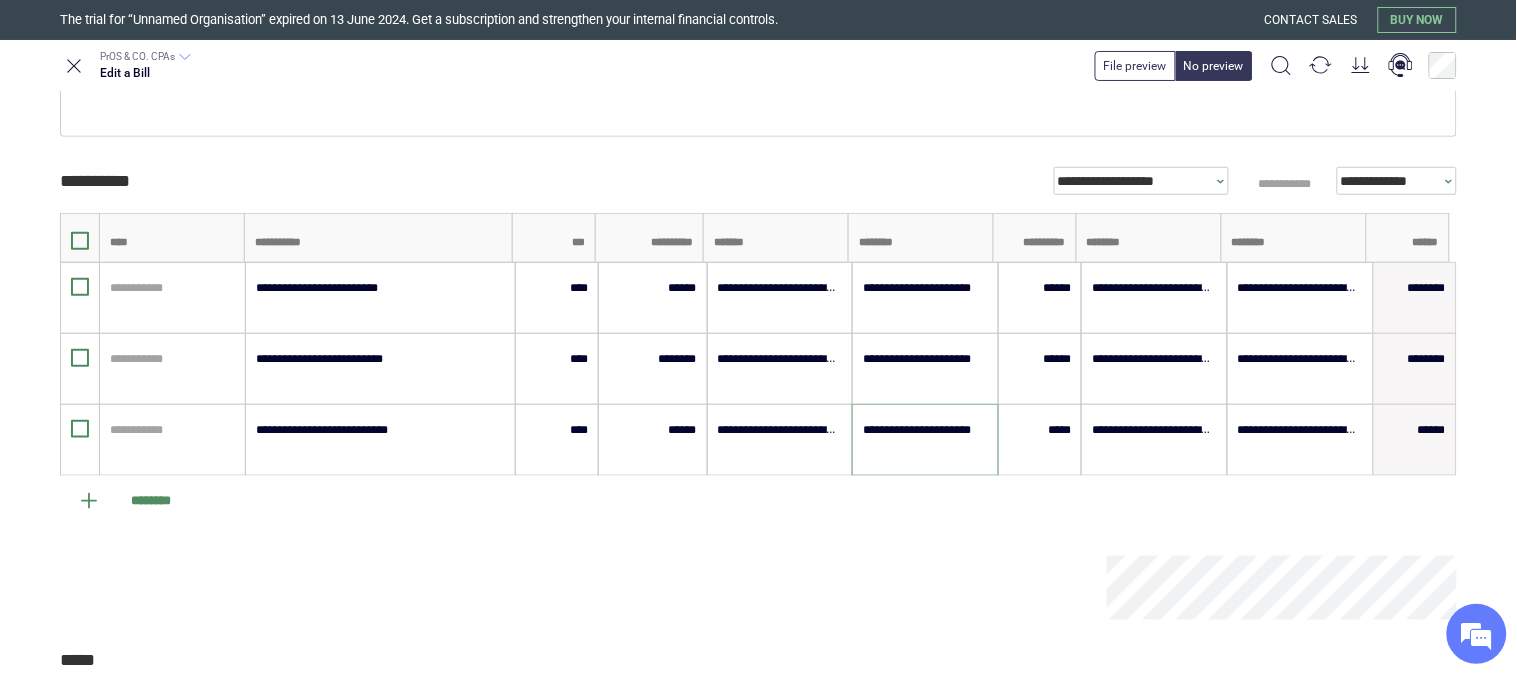 scroll, scrollTop: 515, scrollLeft: 0, axis: vertical 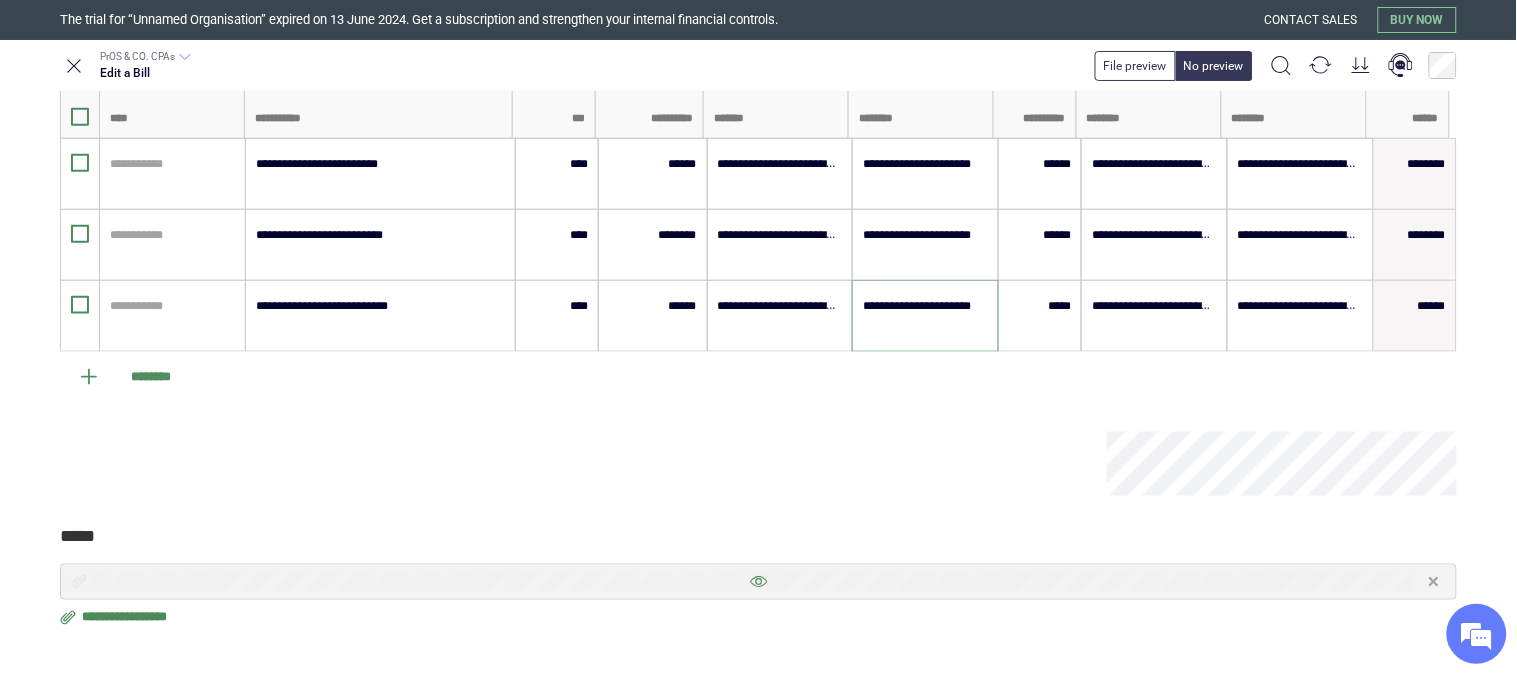type on "**********" 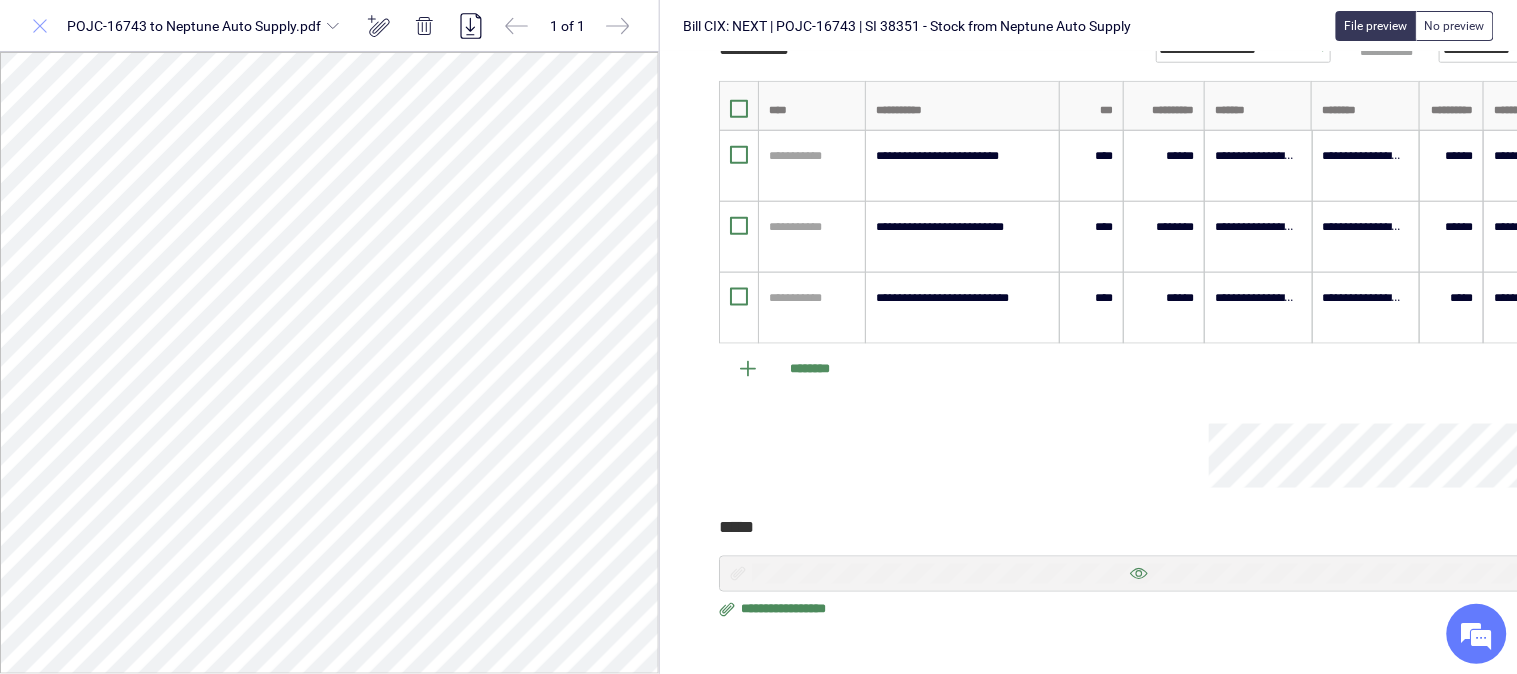 click 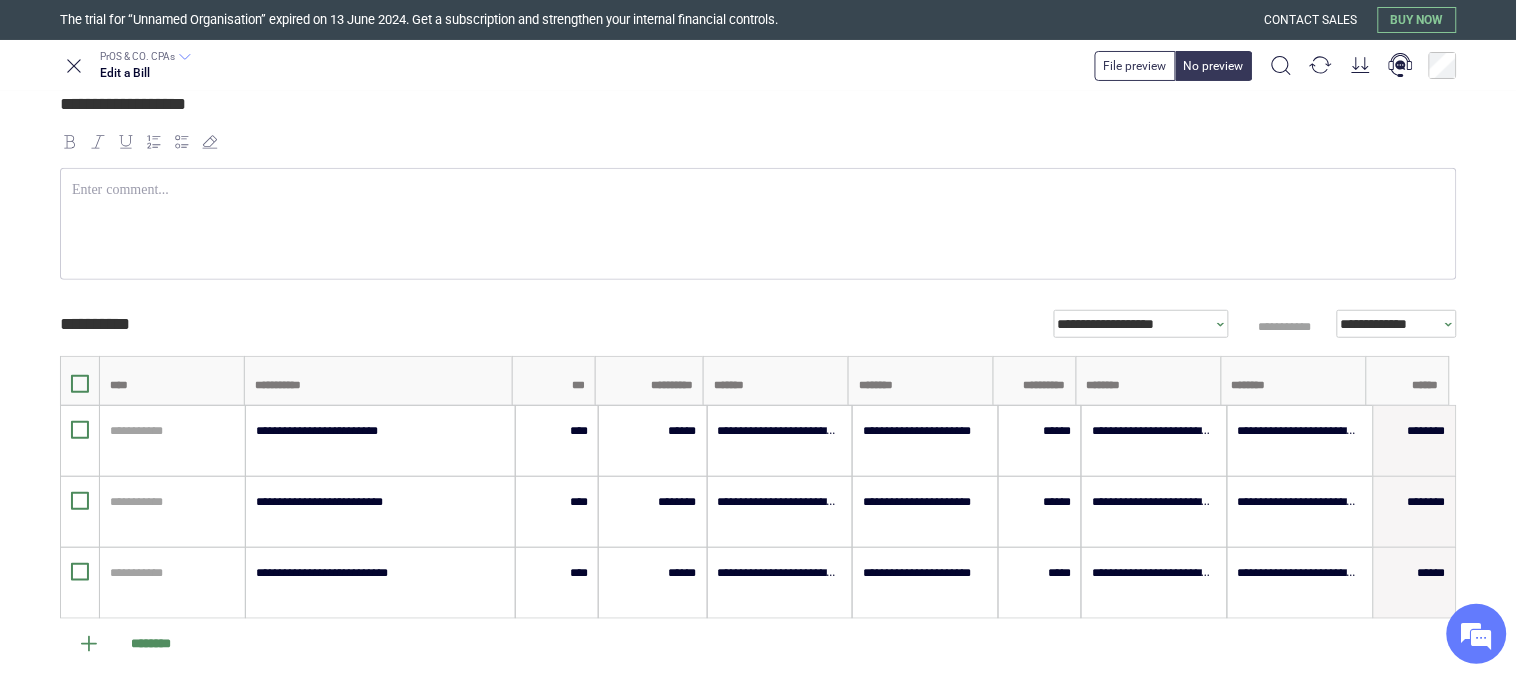 scroll, scrollTop: 0, scrollLeft: 0, axis: both 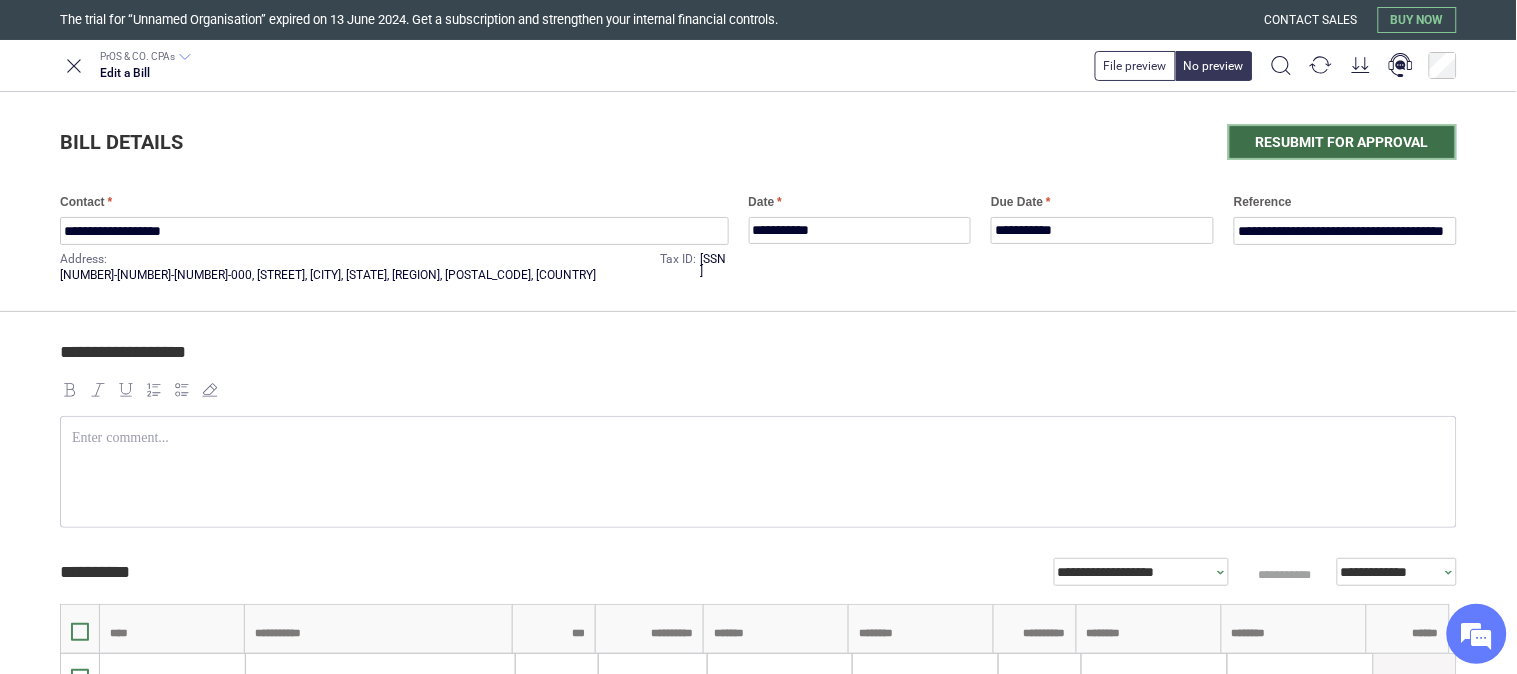 click on "Resubmit for approval" at bounding box center (1342, 142) 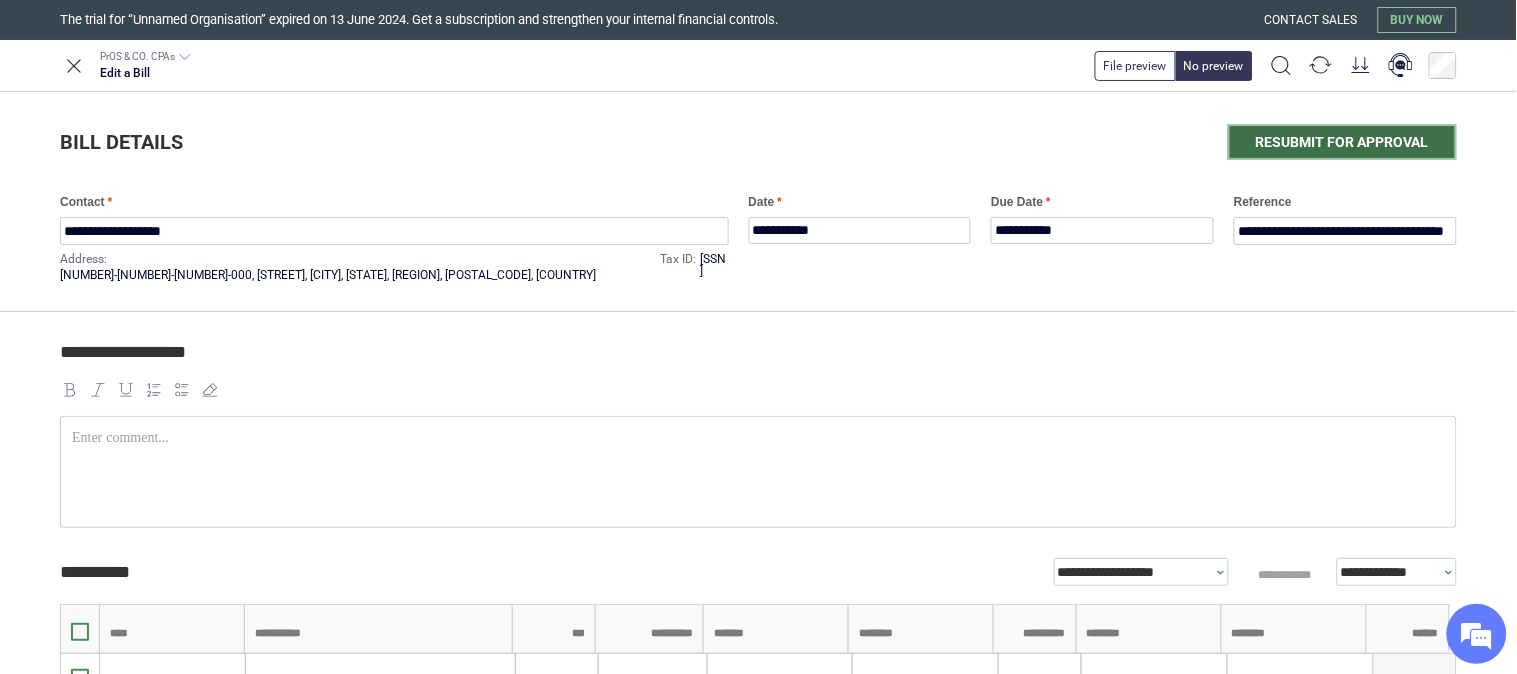 click on "Resubmit for approval" at bounding box center [1342, 142] 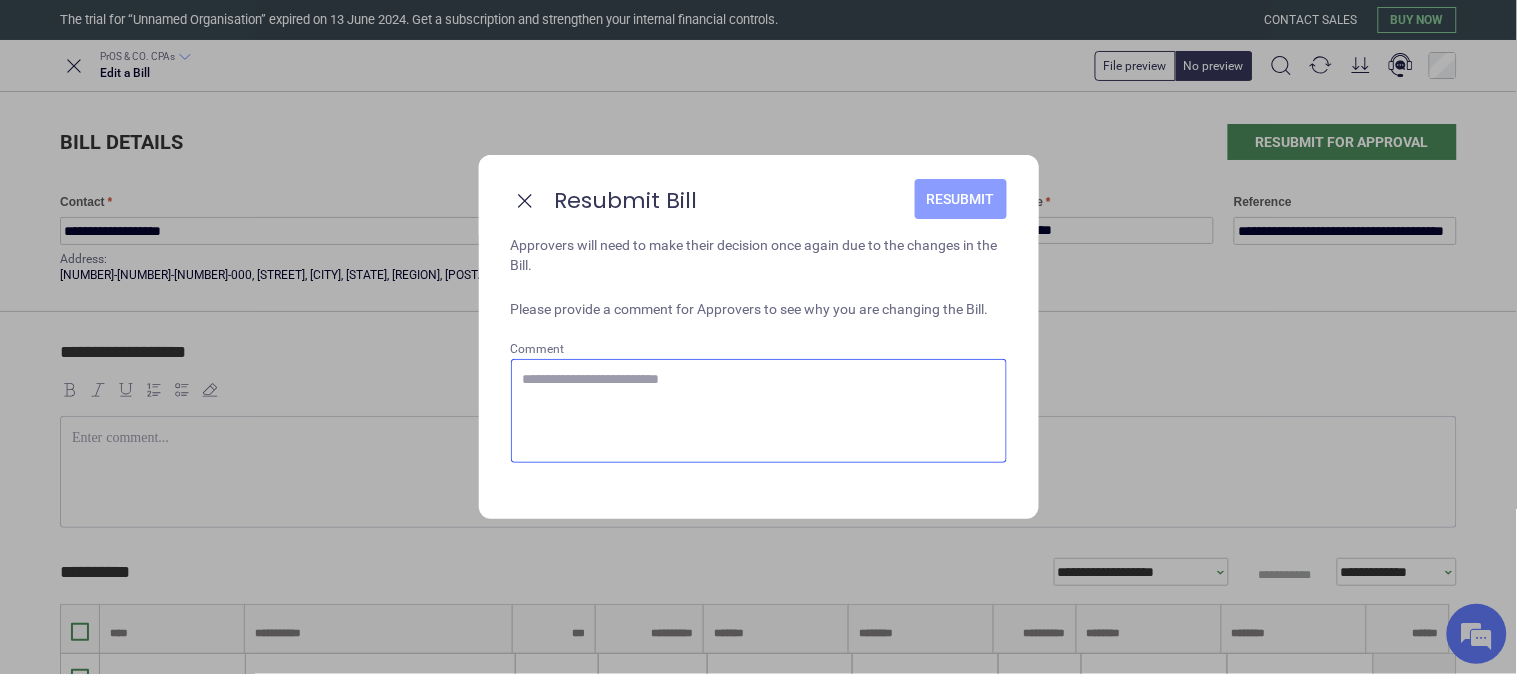 click on "Resubmit" at bounding box center (961, 199) 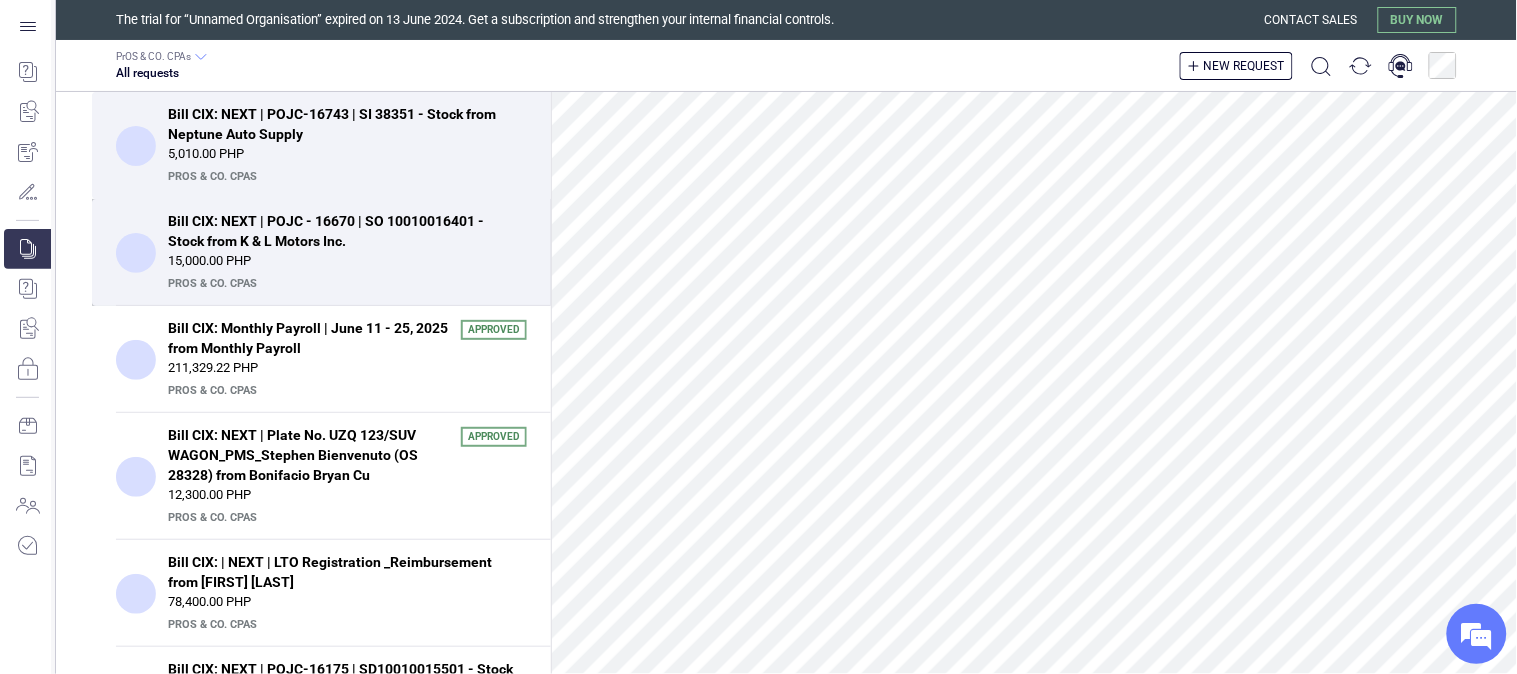 click on "15,000.00 PHP" at bounding box center (347, 261) 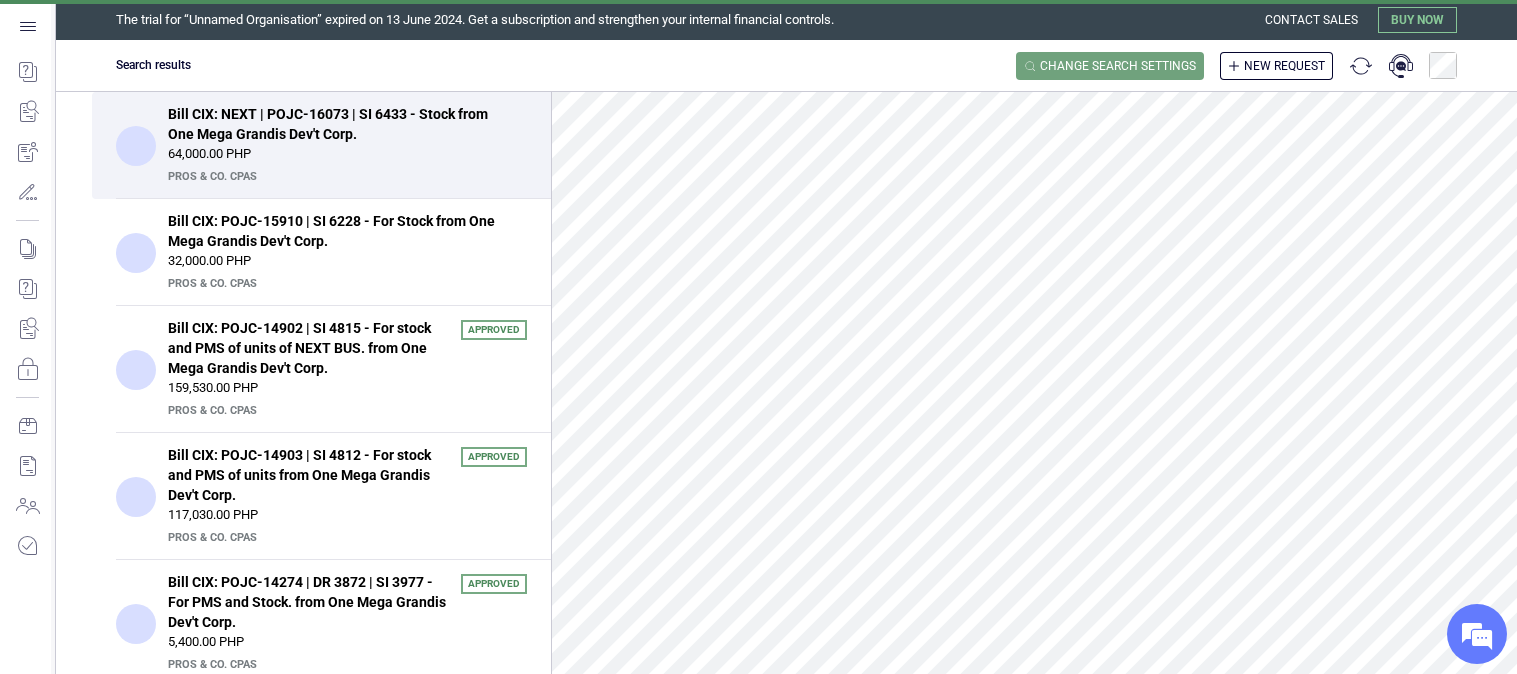 scroll, scrollTop: 0, scrollLeft: 0, axis: both 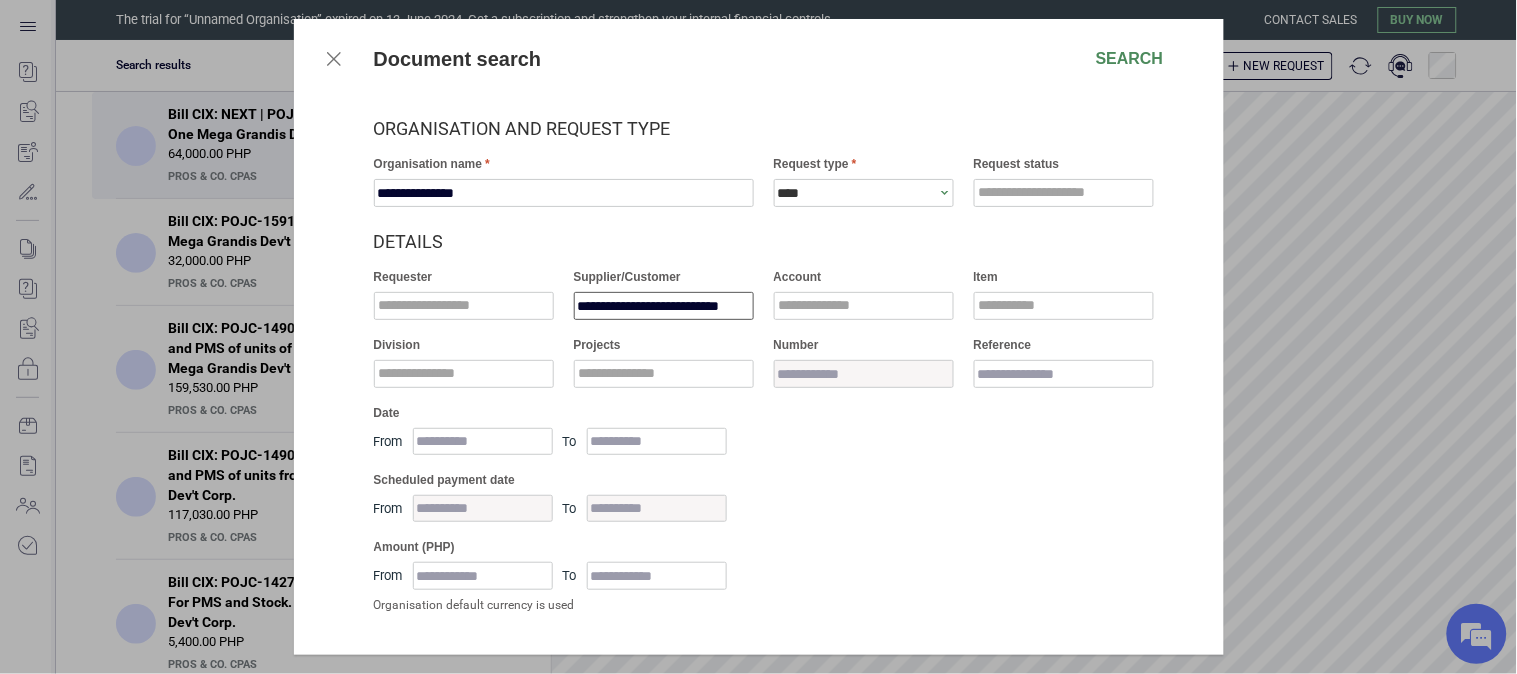 click on "**********" at bounding box center (664, 306) 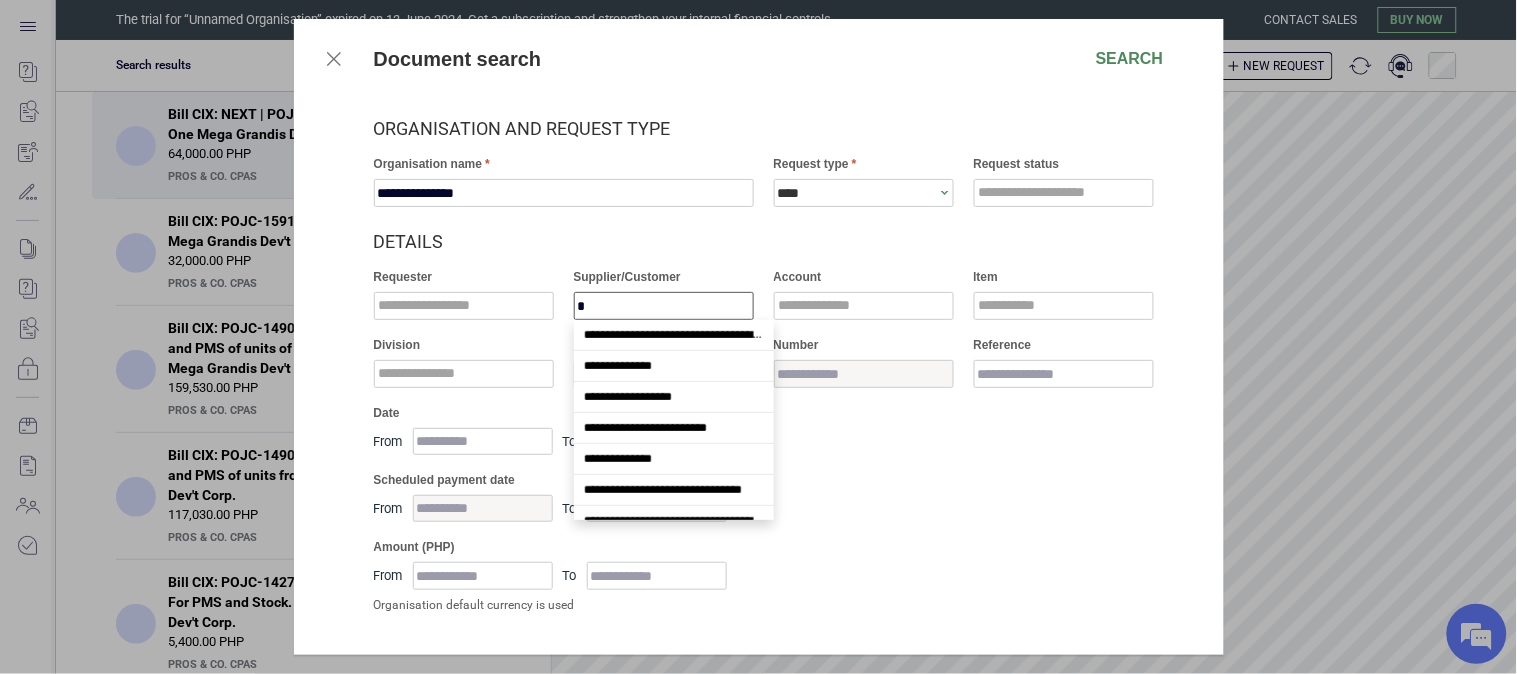 scroll, scrollTop: 48, scrollLeft: 0, axis: vertical 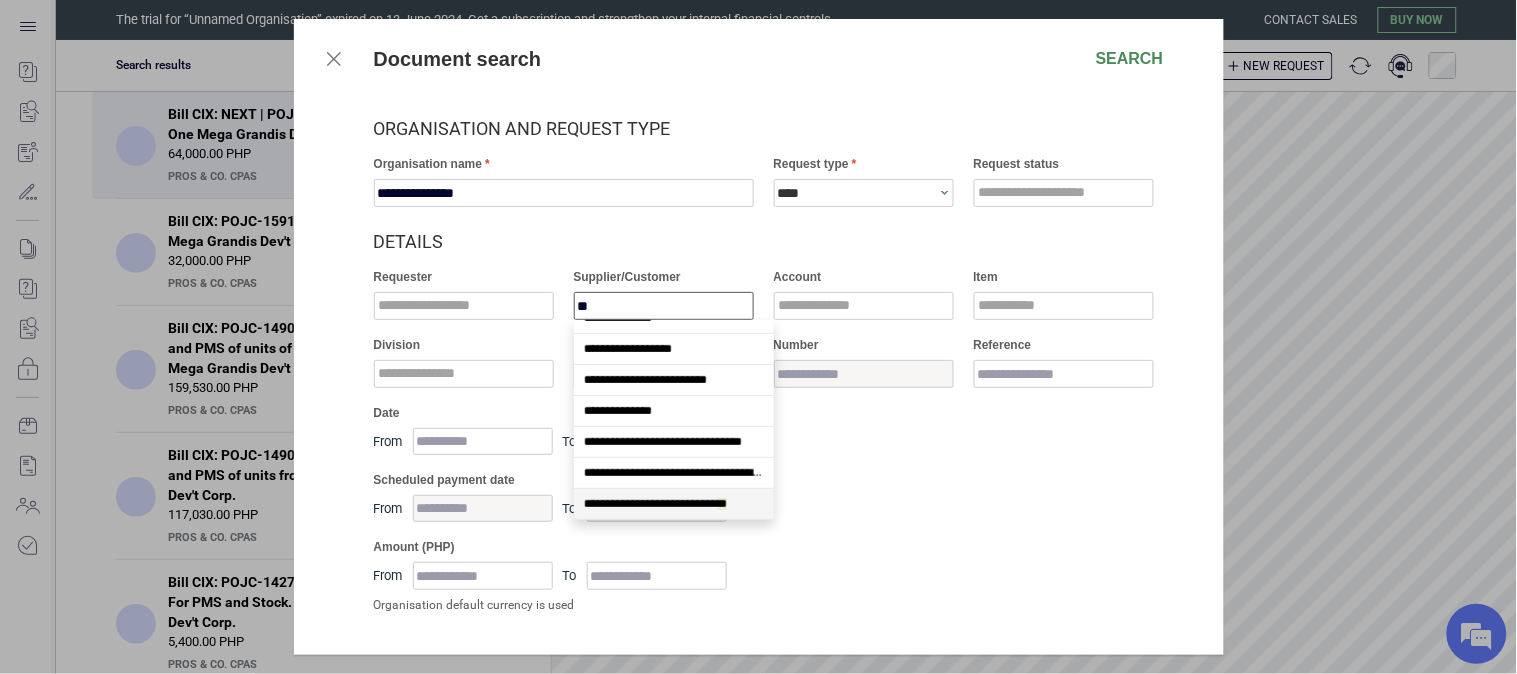 type on "***" 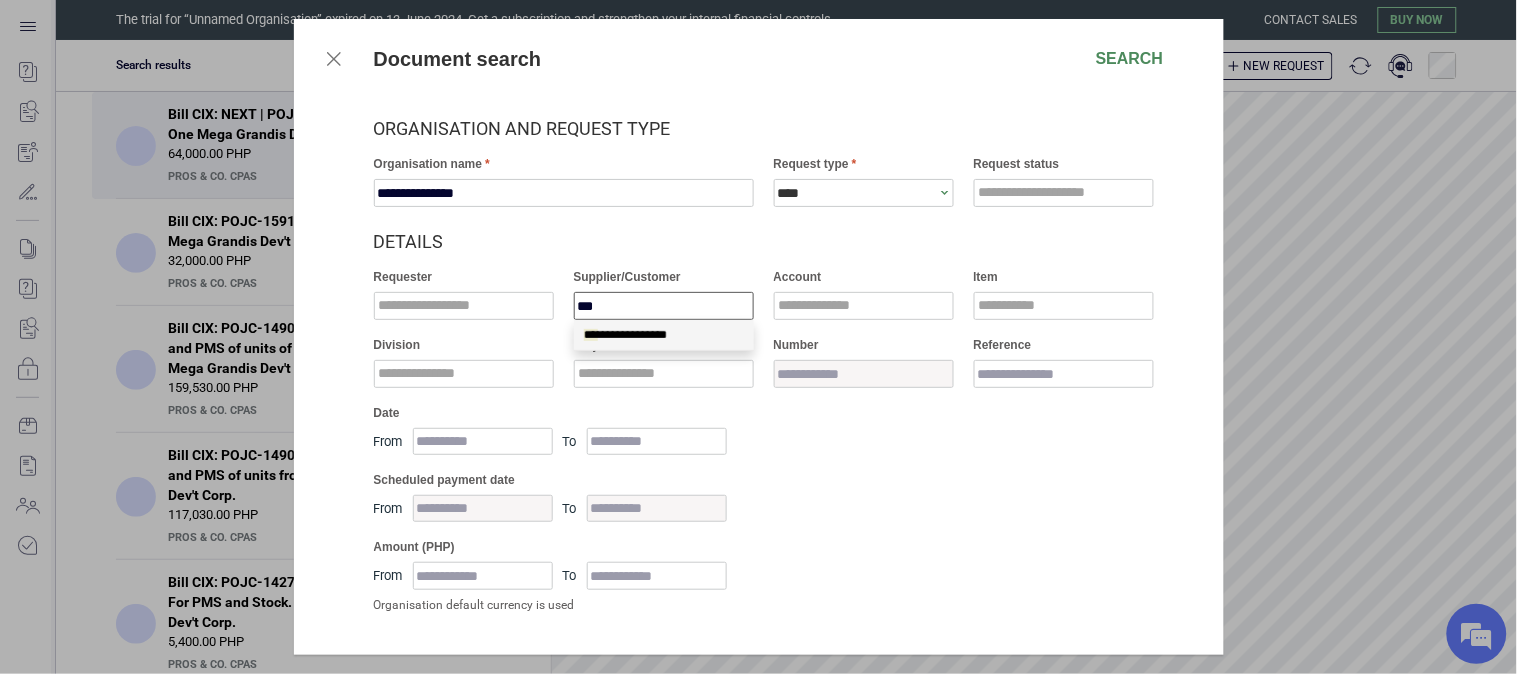 scroll, scrollTop: 0, scrollLeft: 0, axis: both 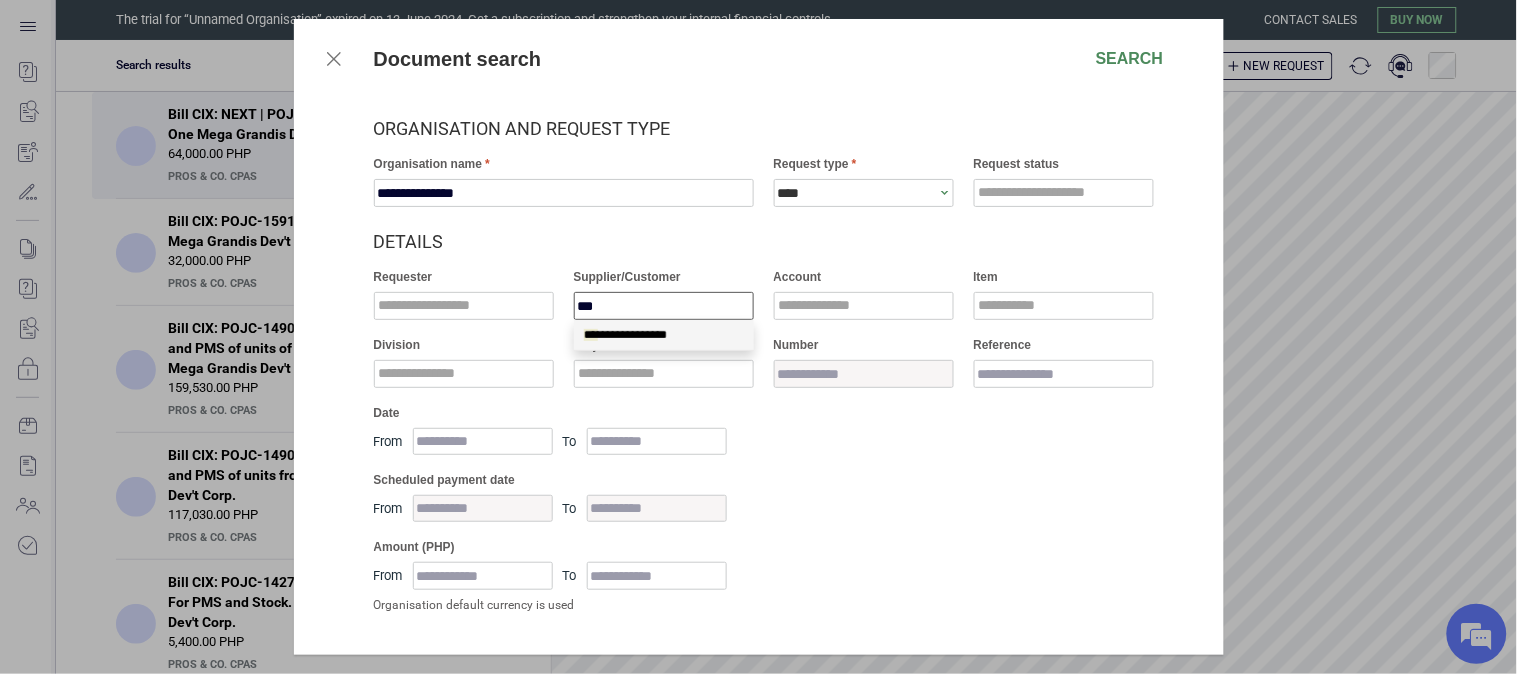 click on "**********" at bounding box center (625, 335) 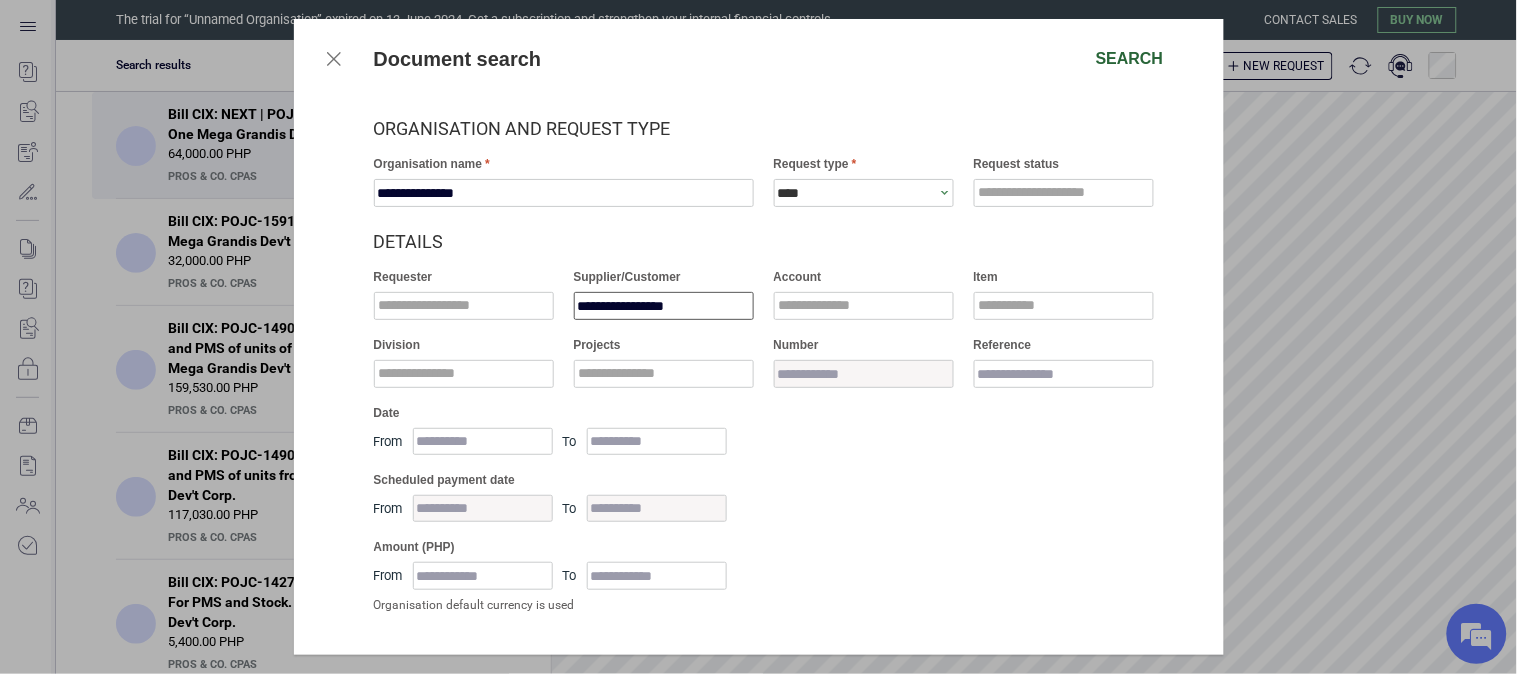 type on "**********" 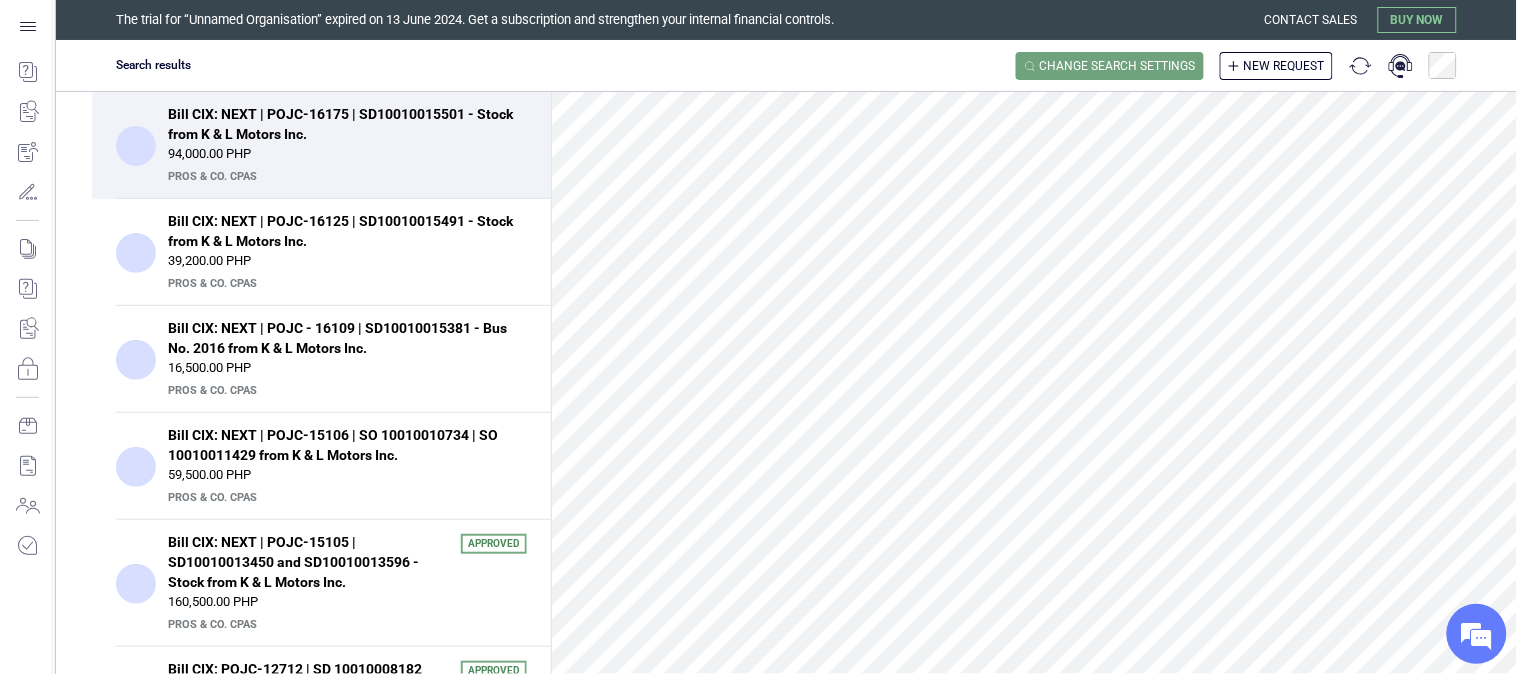 scroll, scrollTop: 333, scrollLeft: 0, axis: vertical 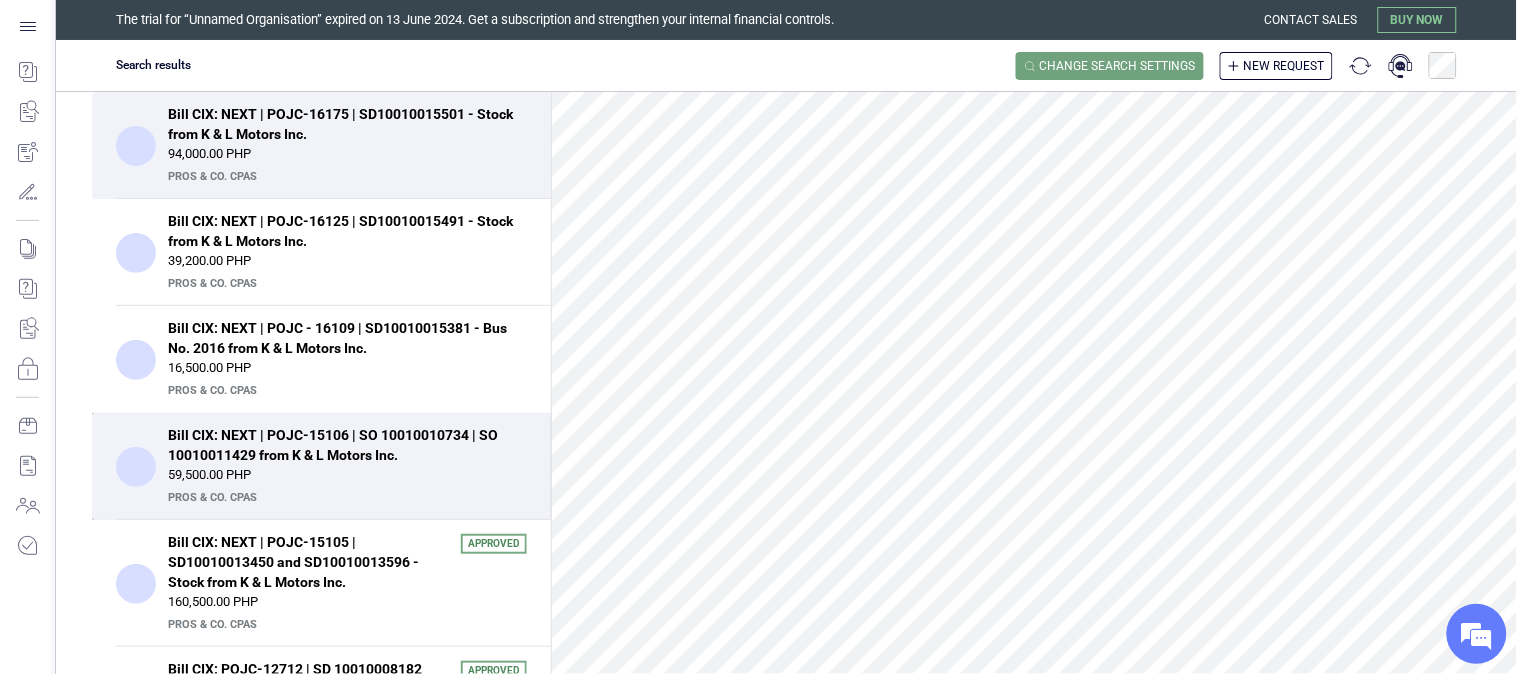 click on "Bill CIX: NEXT | POJC-15106 | SO 10010010734 | SO 10010011429  from K & L Motors Inc." at bounding box center (341, 445) 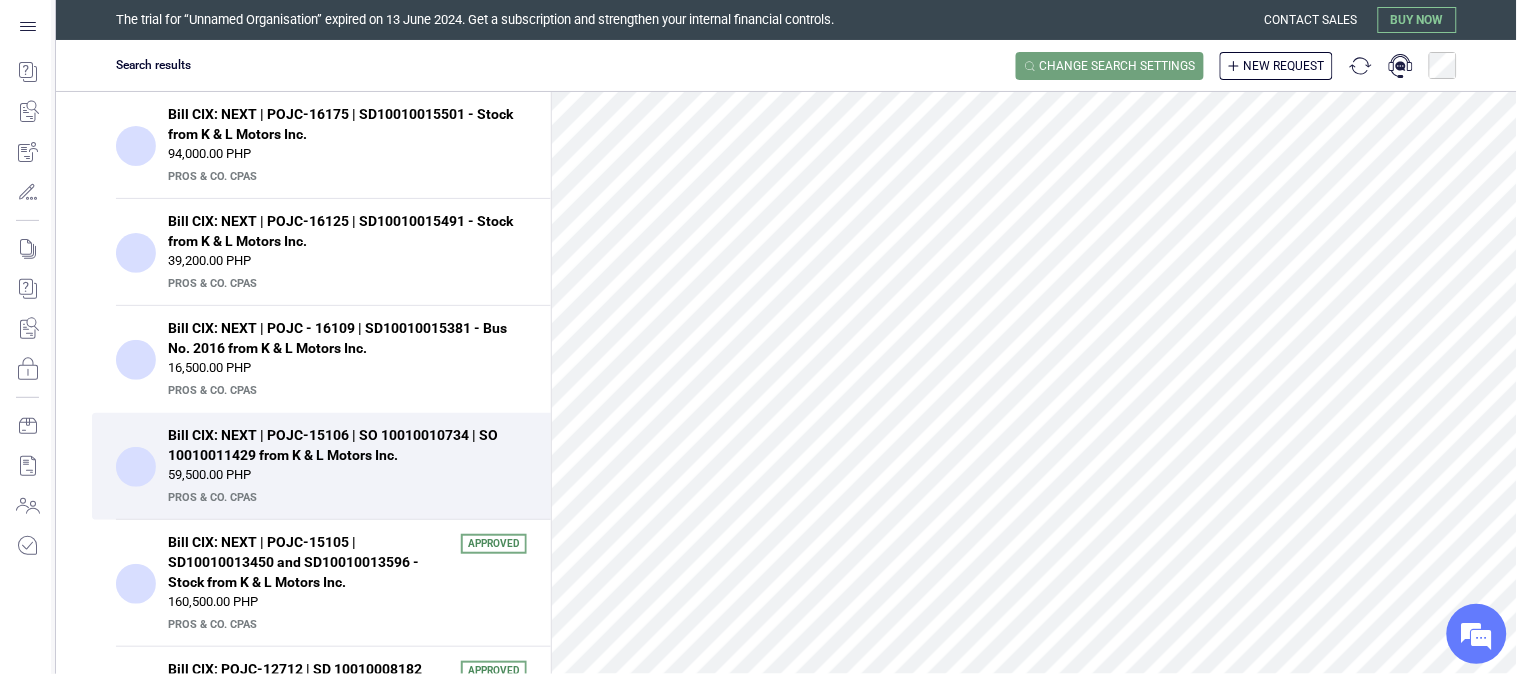 scroll, scrollTop: 300, scrollLeft: 0, axis: vertical 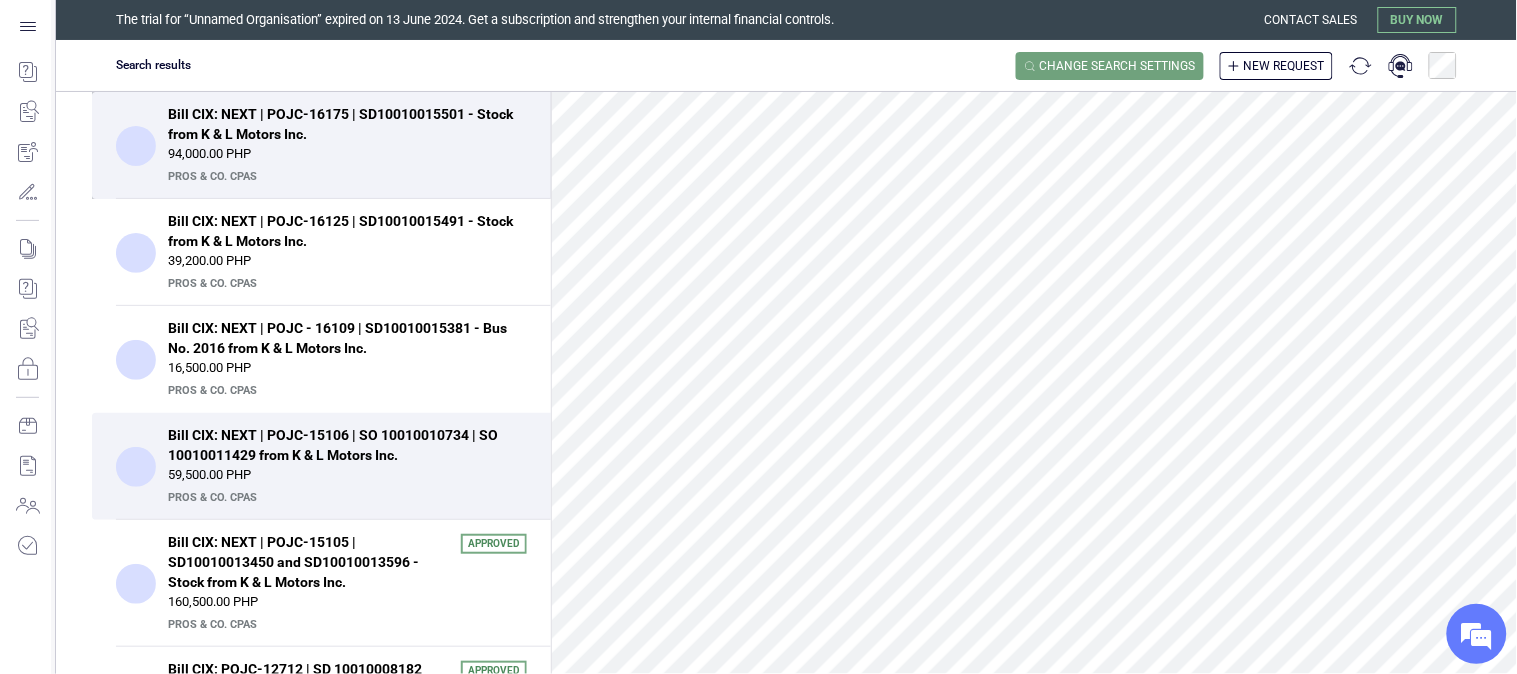 click on "PrOS & CO. CPAs" at bounding box center (345, 177) 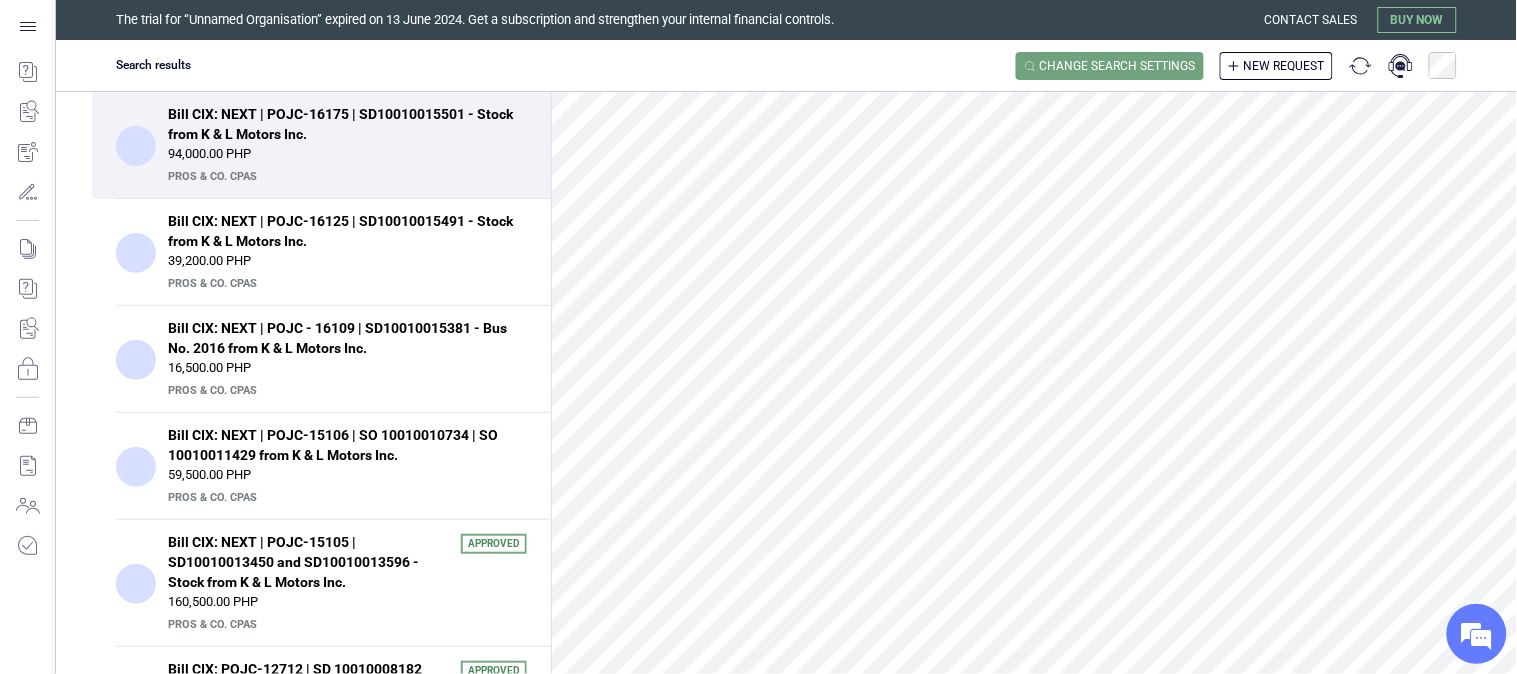 scroll, scrollTop: 0, scrollLeft: 0, axis: both 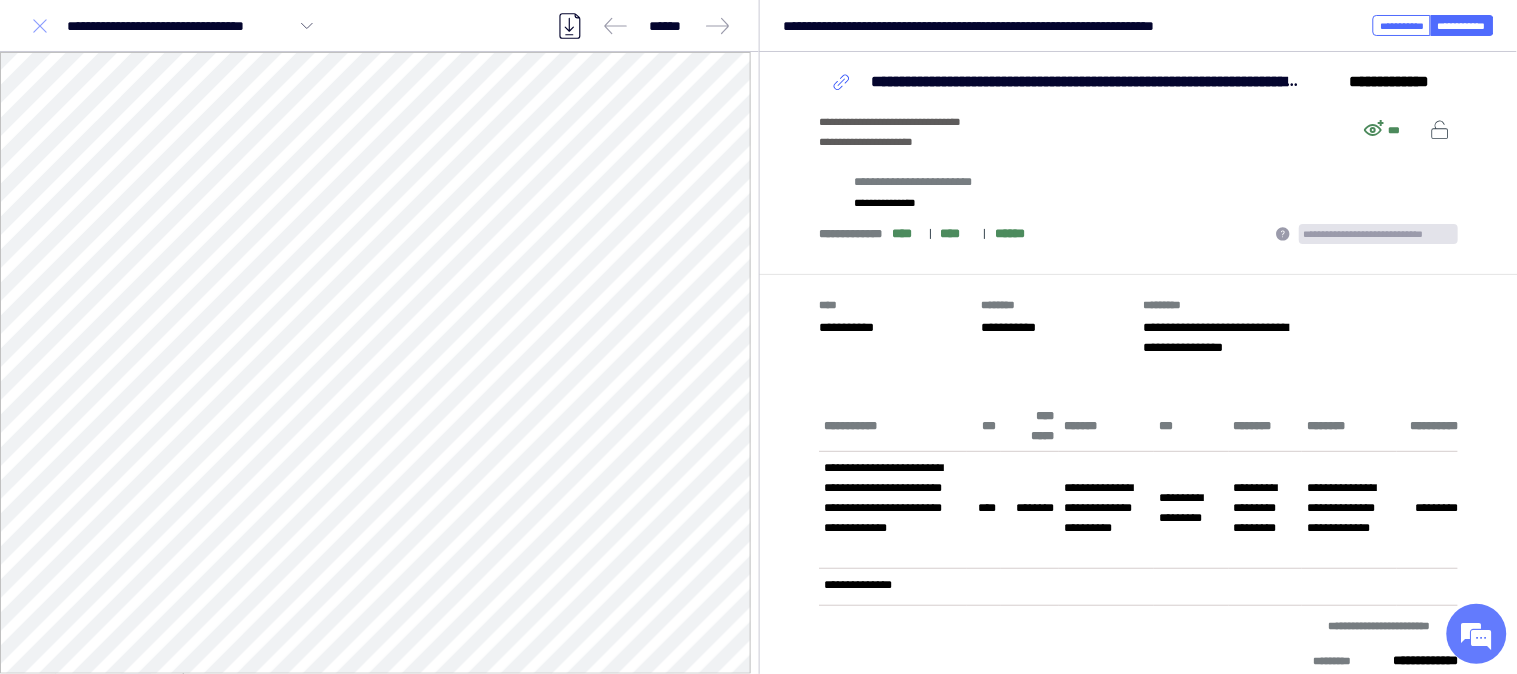click 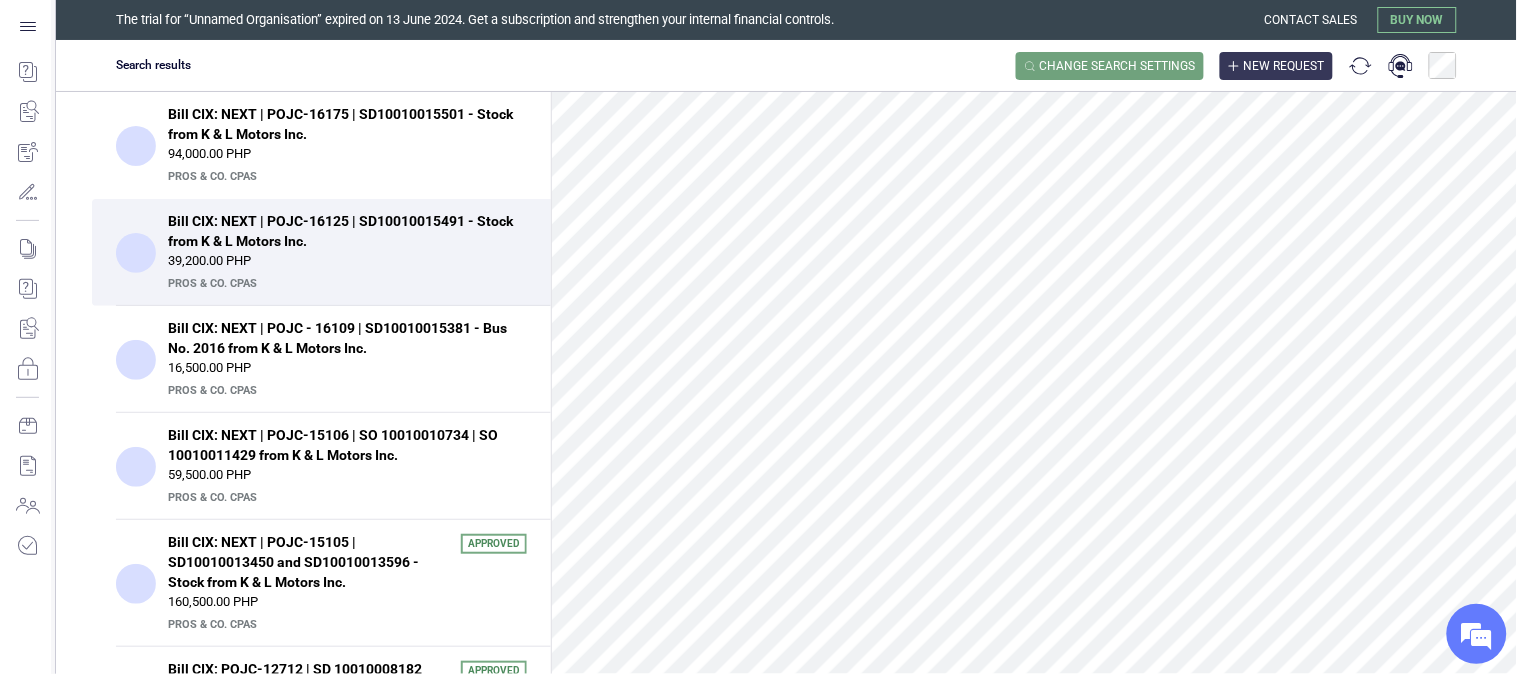 click on "New request" at bounding box center (1284, 66) 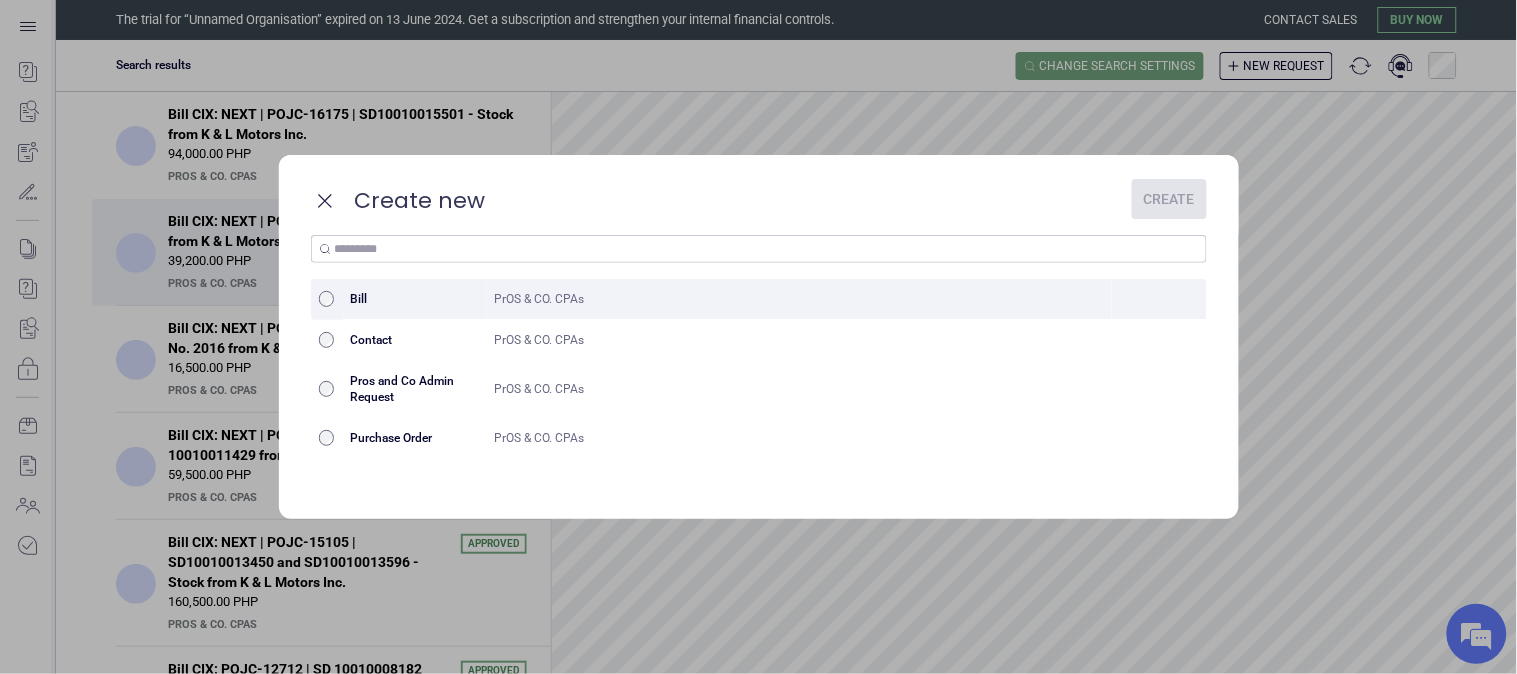 click on "PrOS & CO. CPAs" at bounding box center [800, 299] 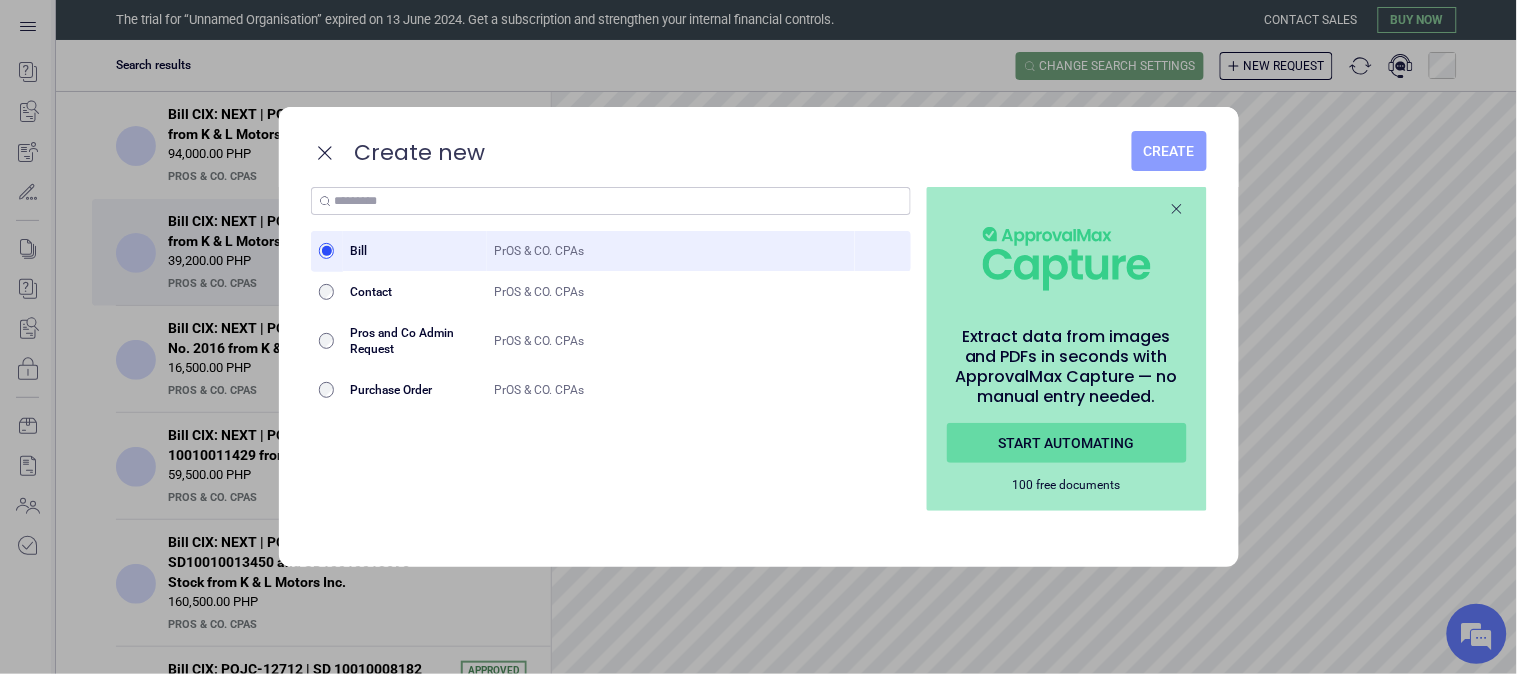 click on "Create" at bounding box center (1169, 151) 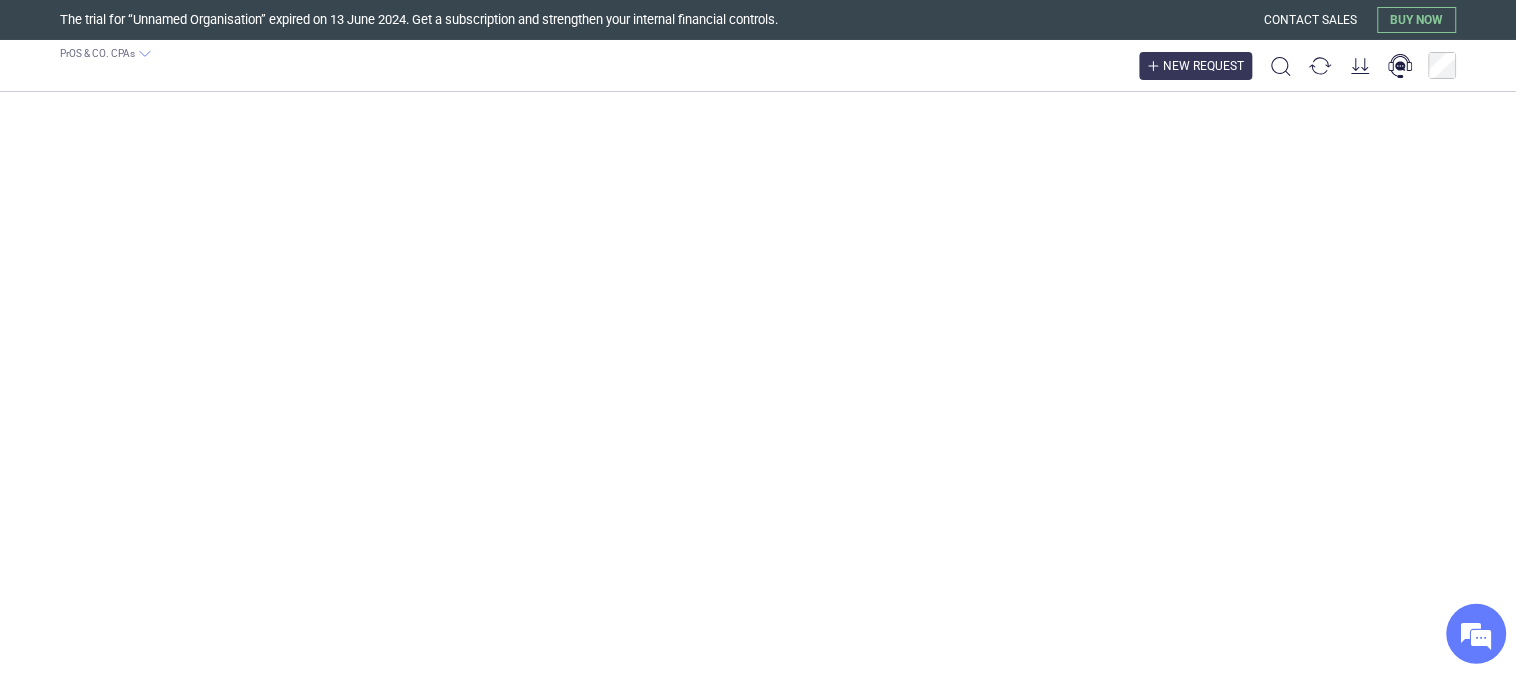 click on "New request" at bounding box center [1196, 66] 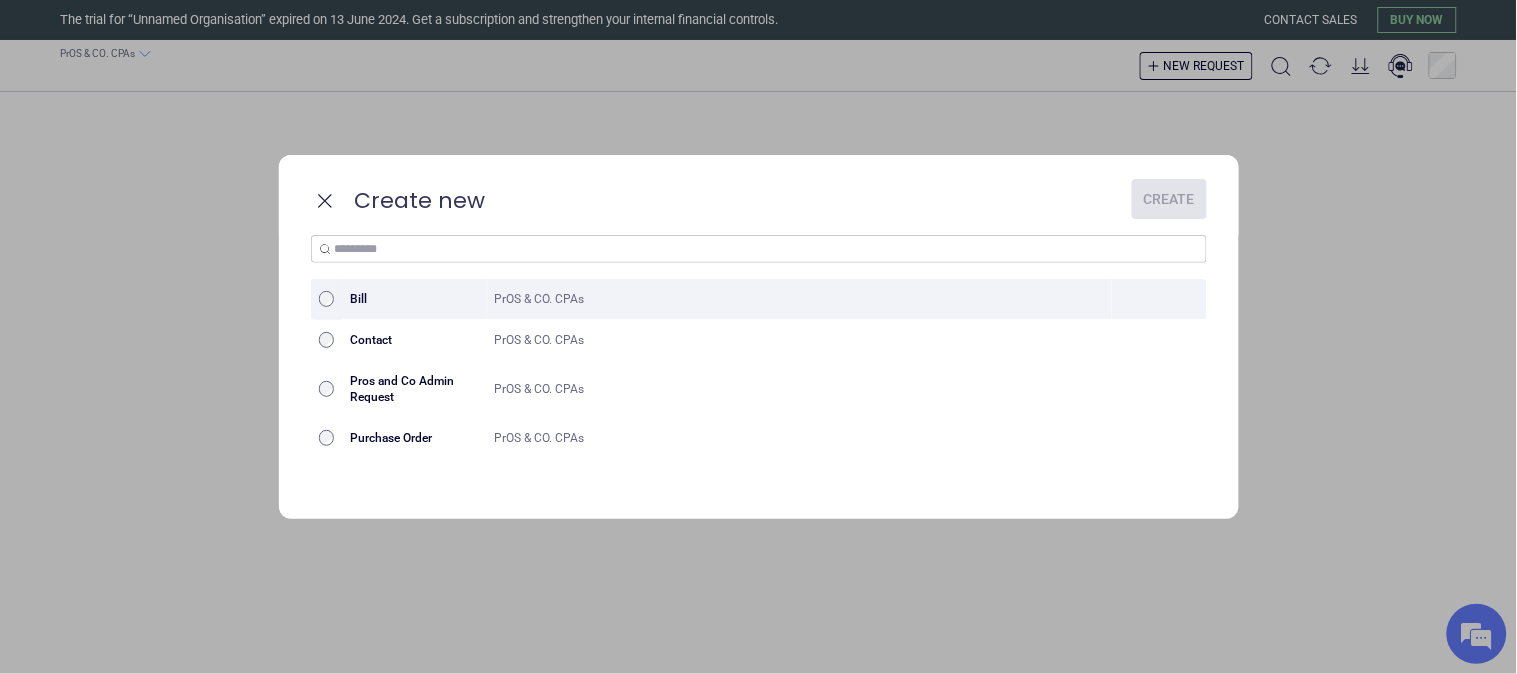click on "PrOS & CO. CPAs" at bounding box center [800, 299] 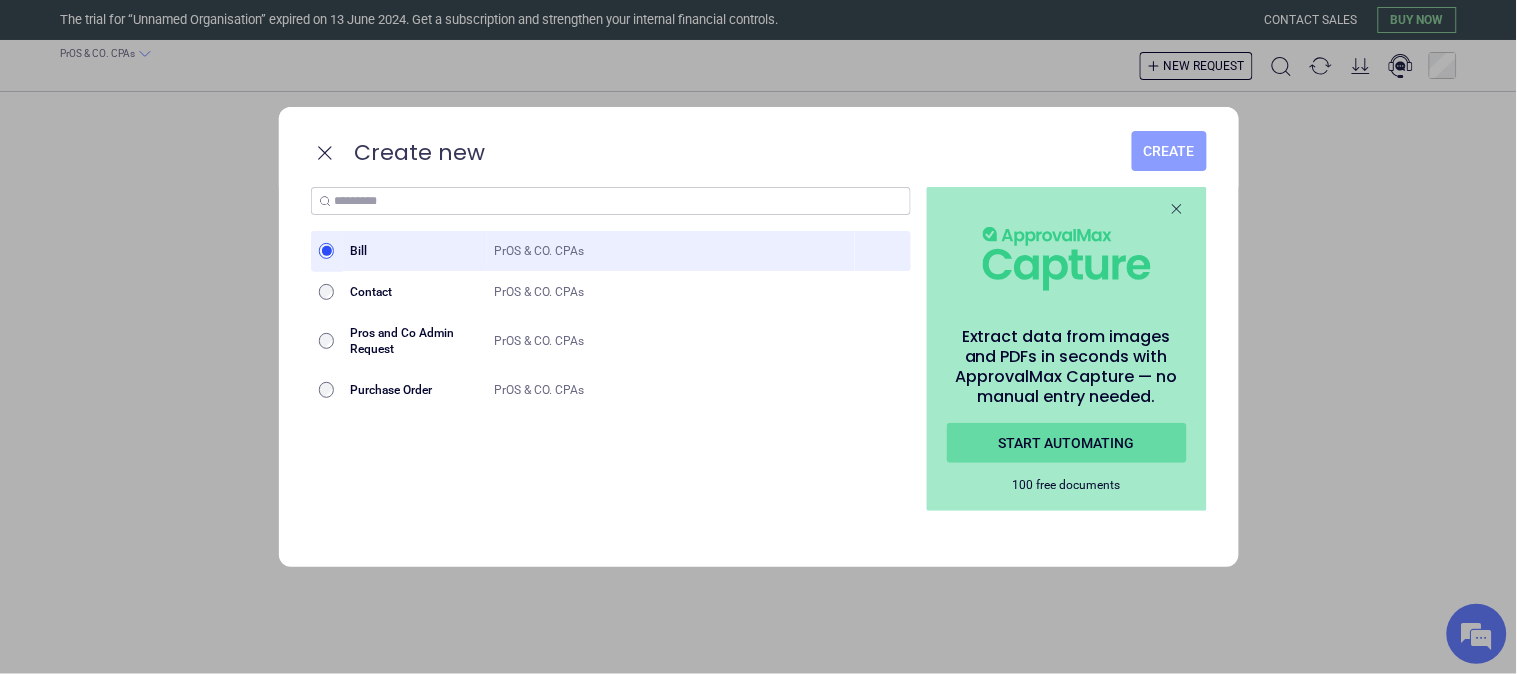 click on "Create" at bounding box center (1169, 151) 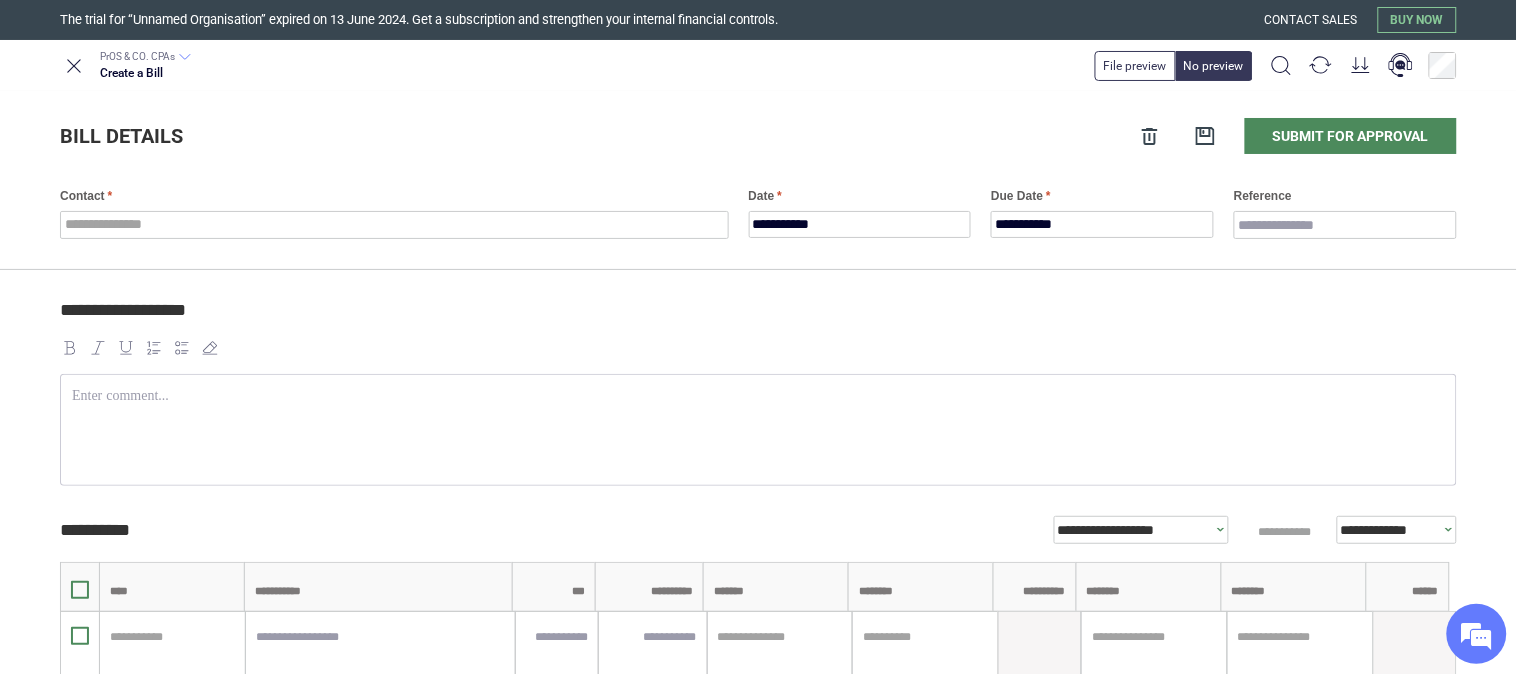 scroll, scrollTop: 0, scrollLeft: 0, axis: both 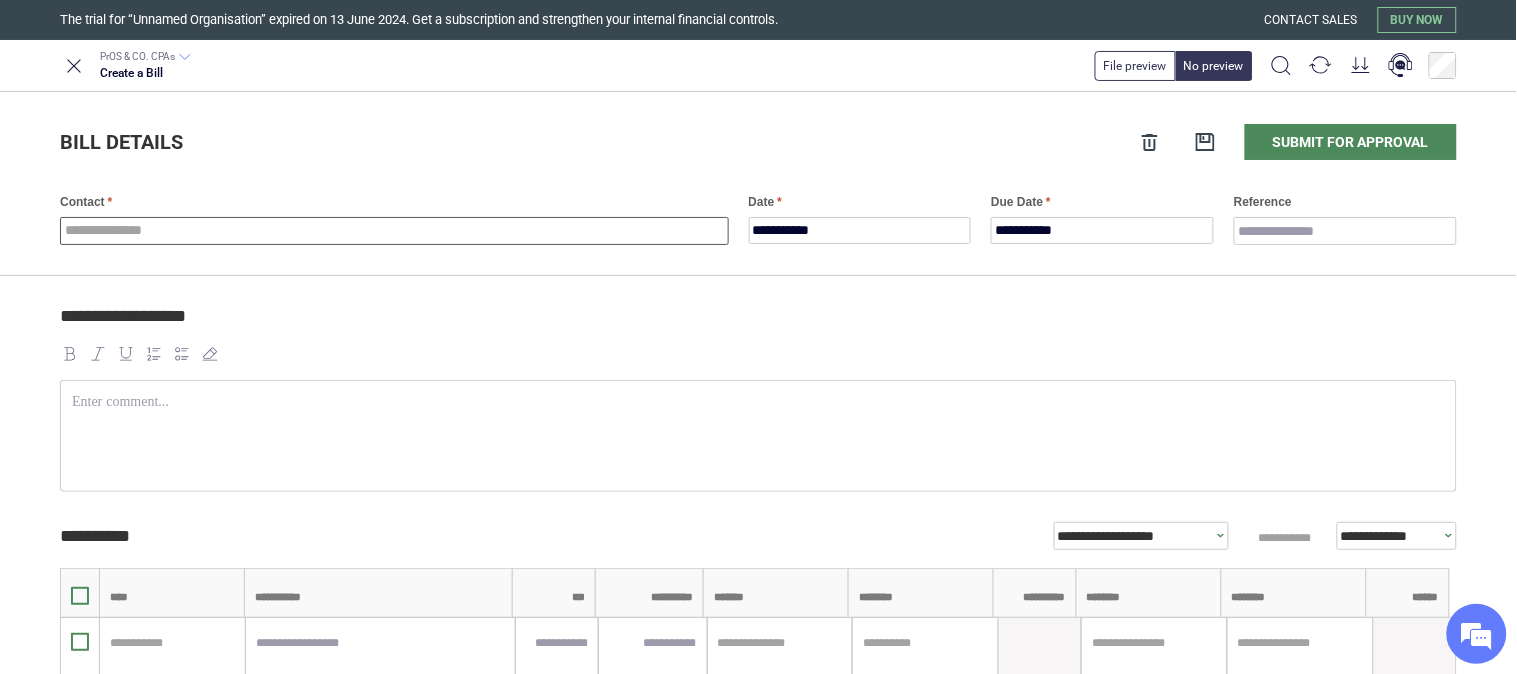 click at bounding box center [394, 231] 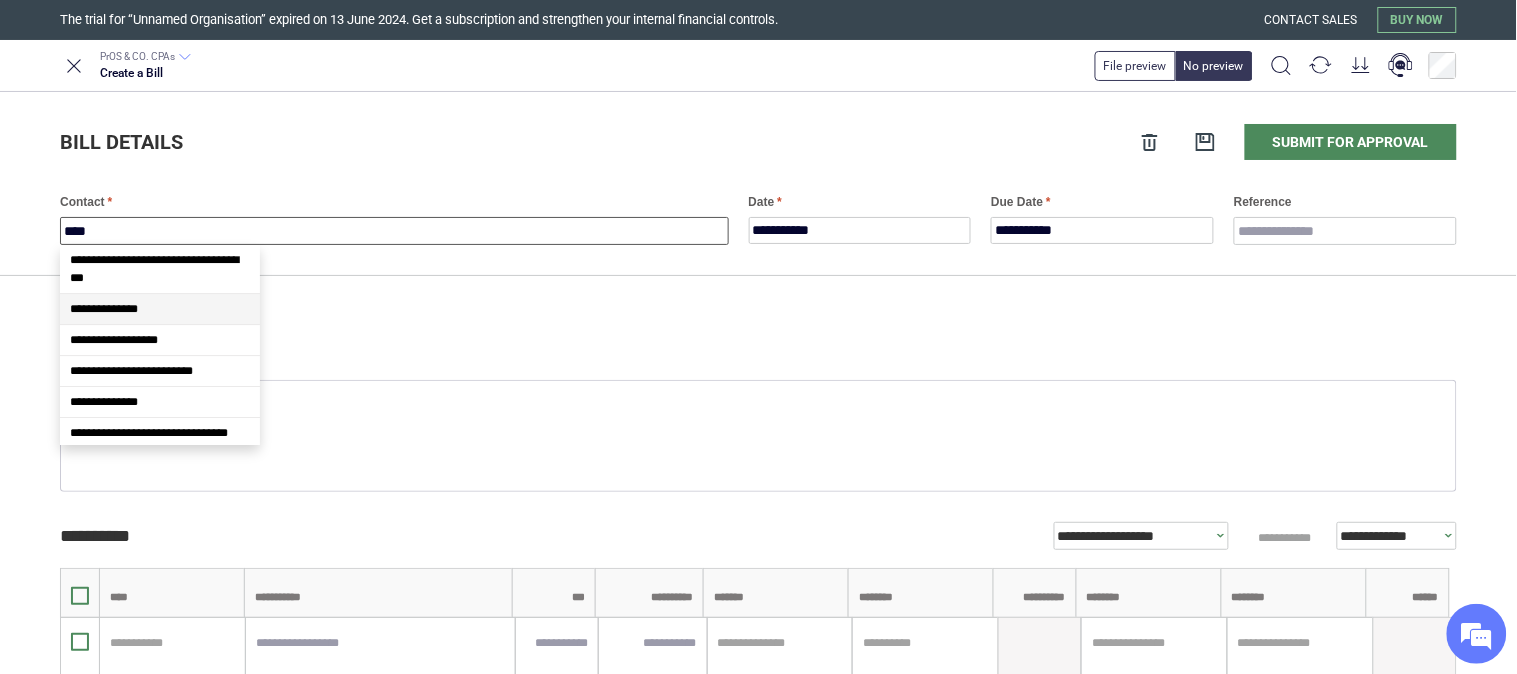 type on "*****" 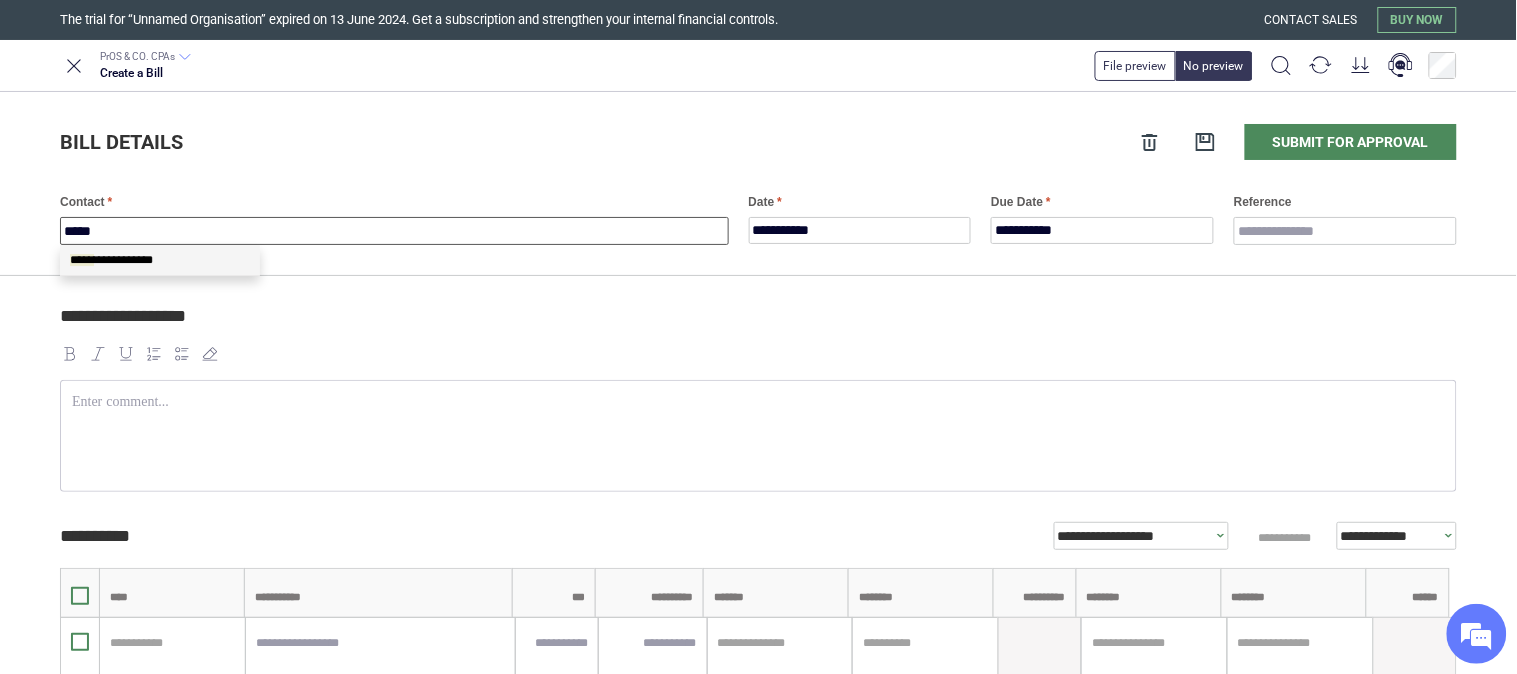 click on "**********" at bounding box center [160, 260] 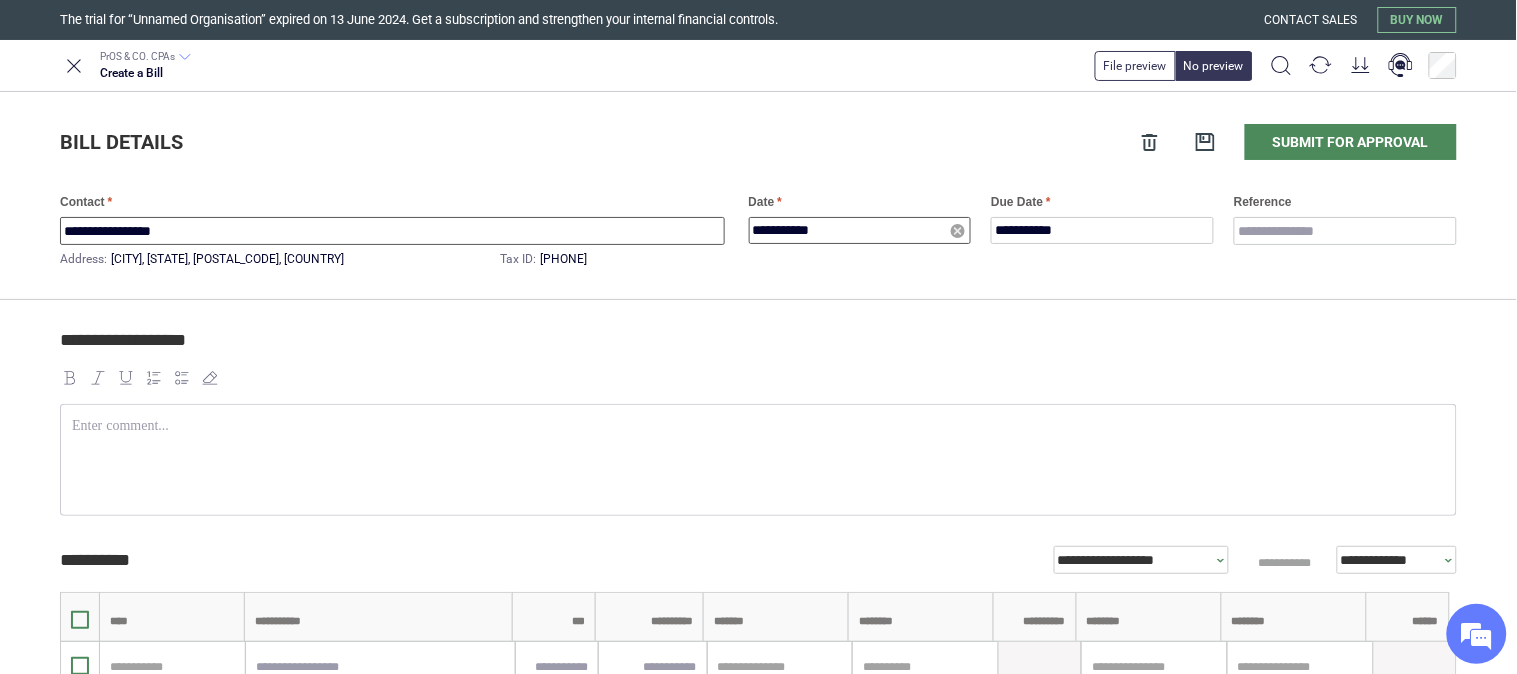 type on "**********" 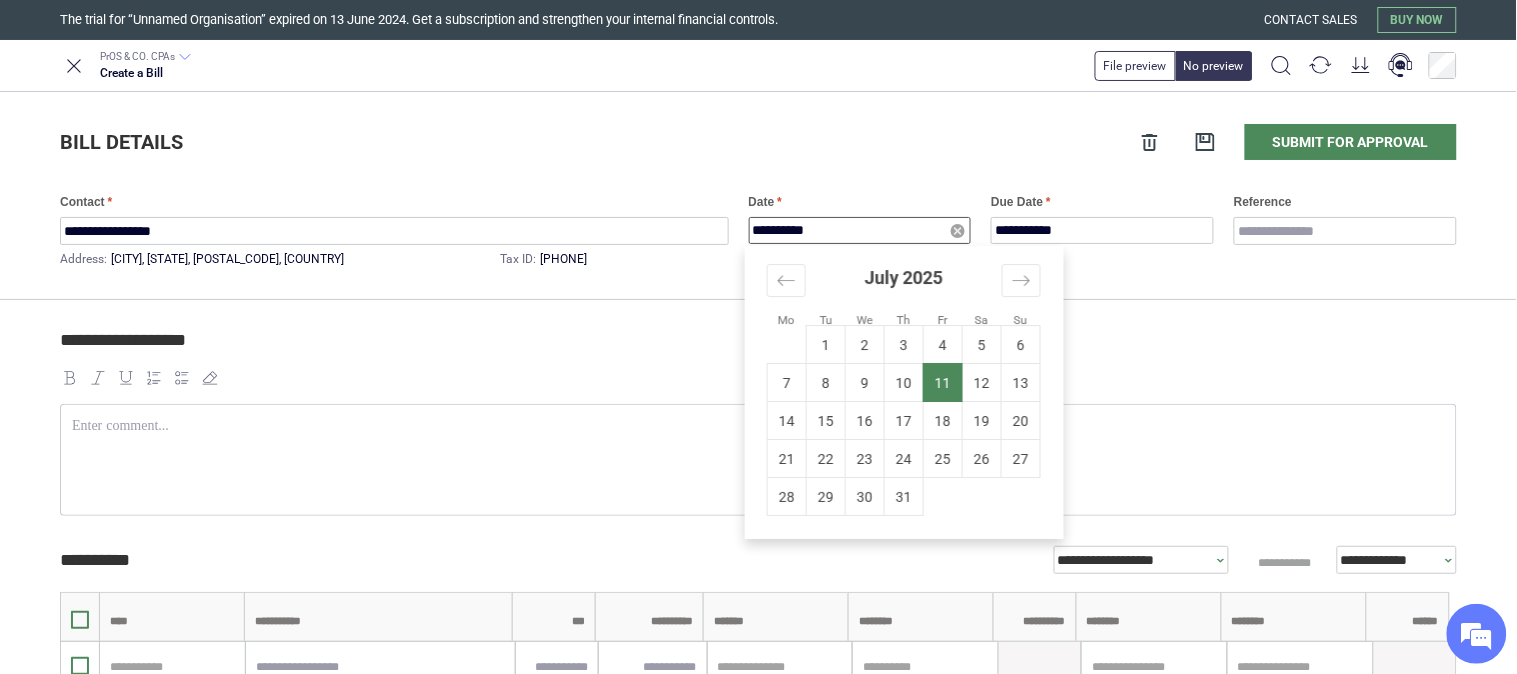 click on "**********" at bounding box center (860, 230) 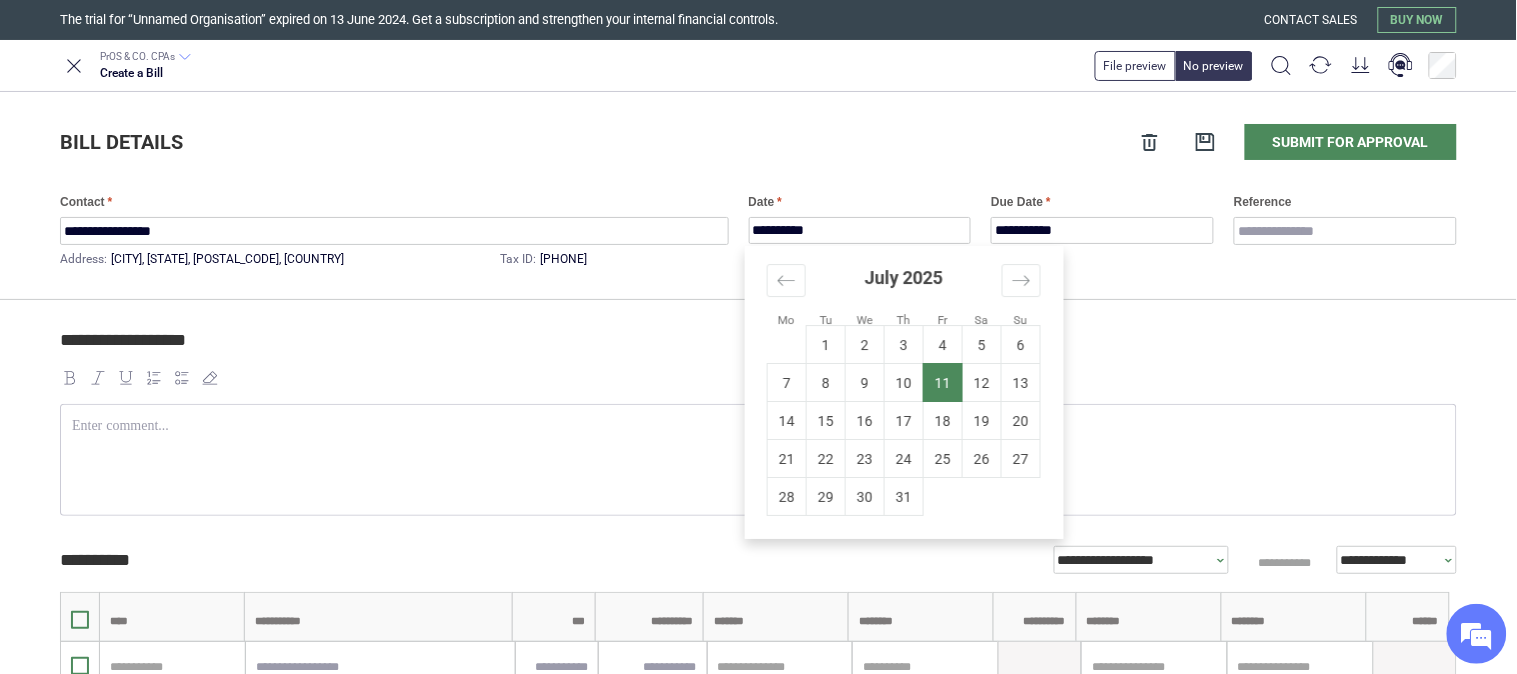 type on "**********" 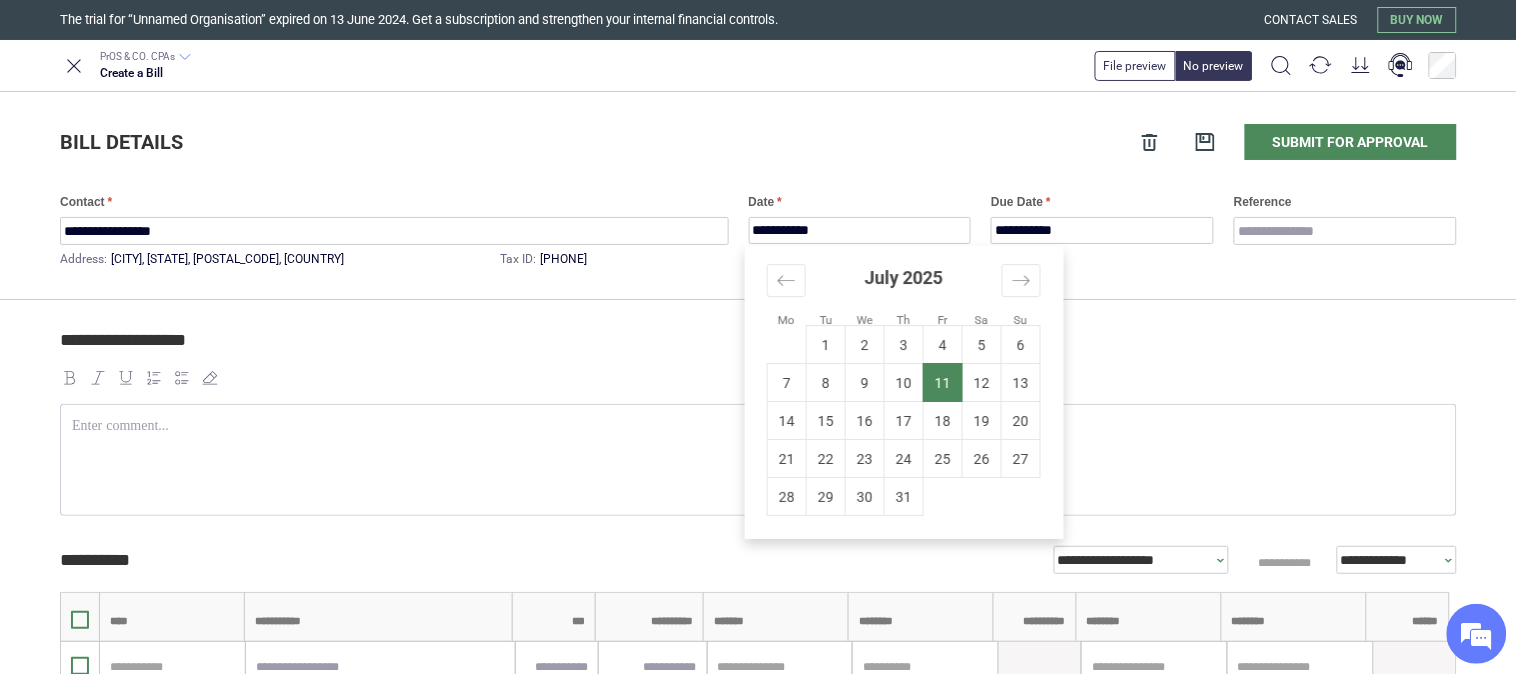click on "**********" at bounding box center [758, 647] 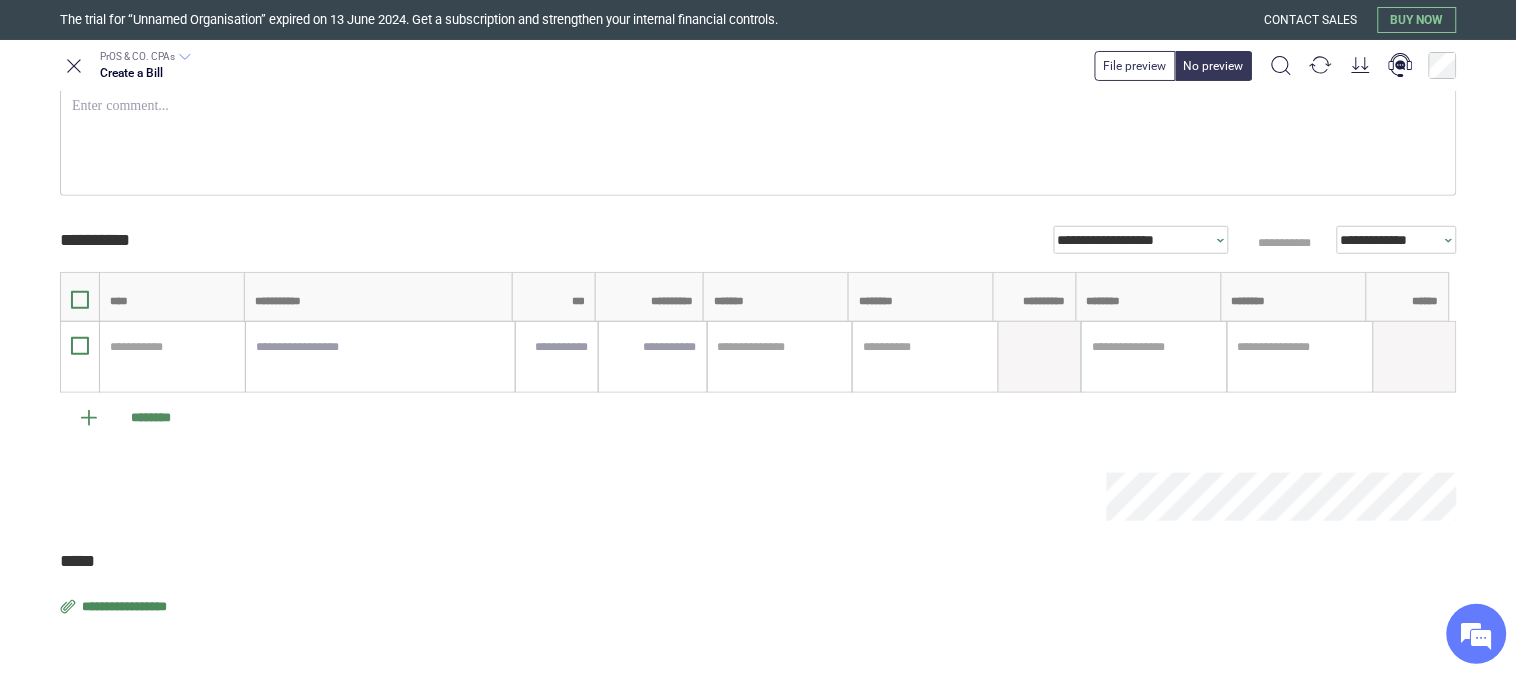 scroll, scrollTop: 321, scrollLeft: 0, axis: vertical 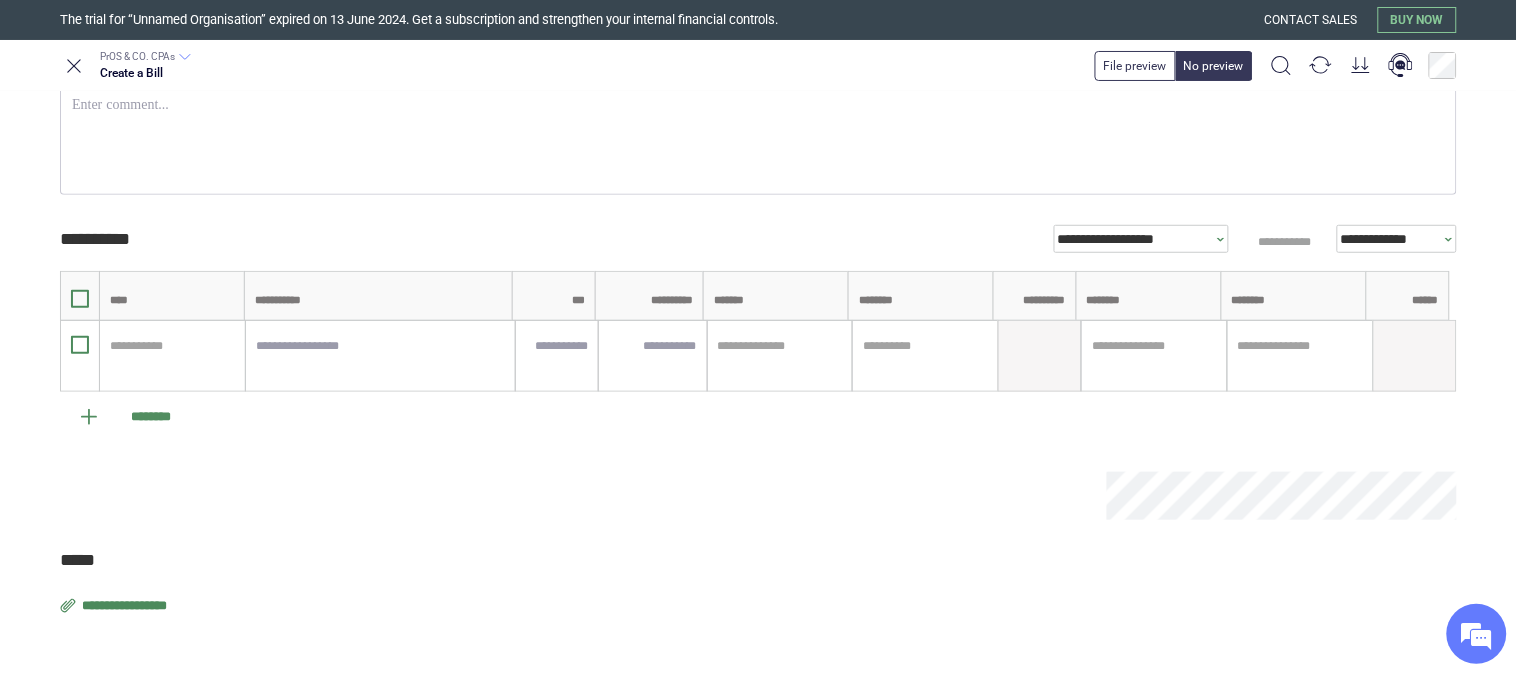 click on "**********" at bounding box center [126, 606] 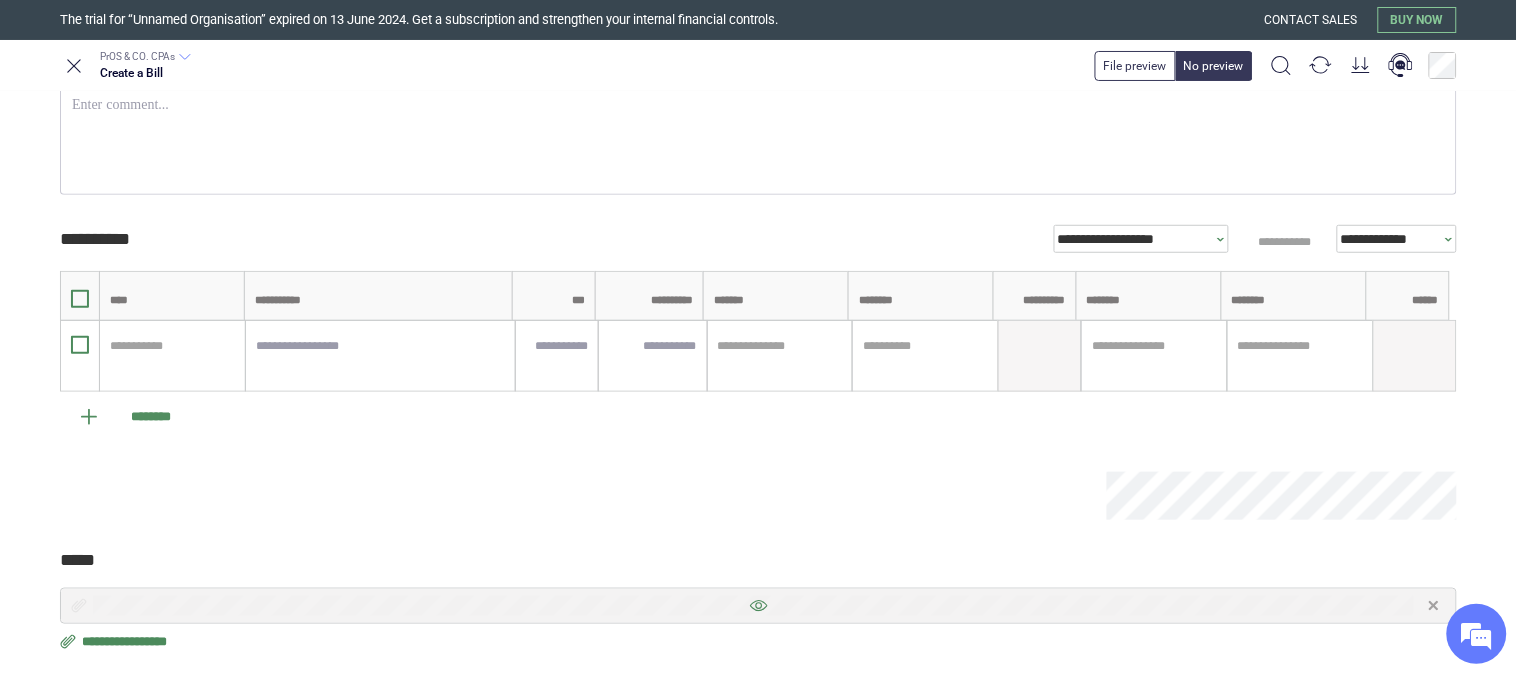 click at bounding box center (758, 606) 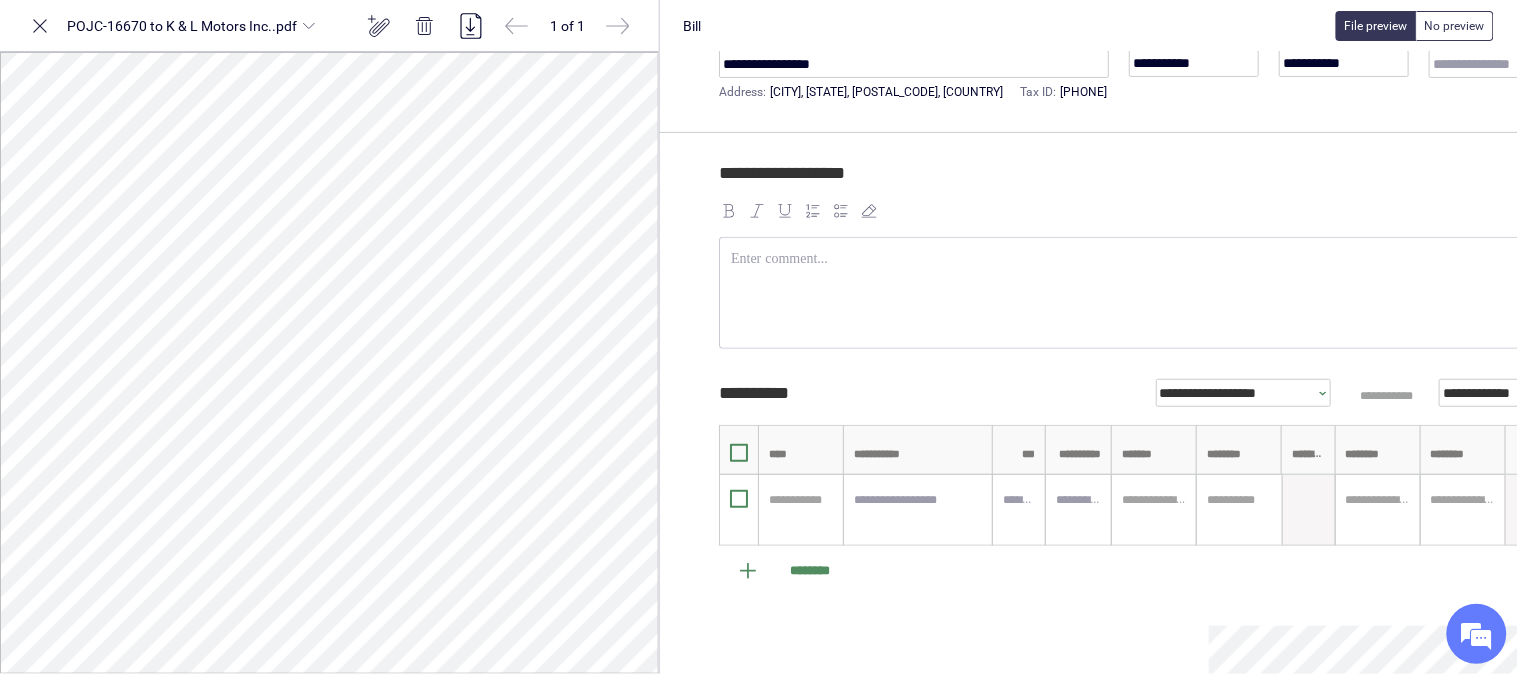 scroll, scrollTop: 222, scrollLeft: 0, axis: vertical 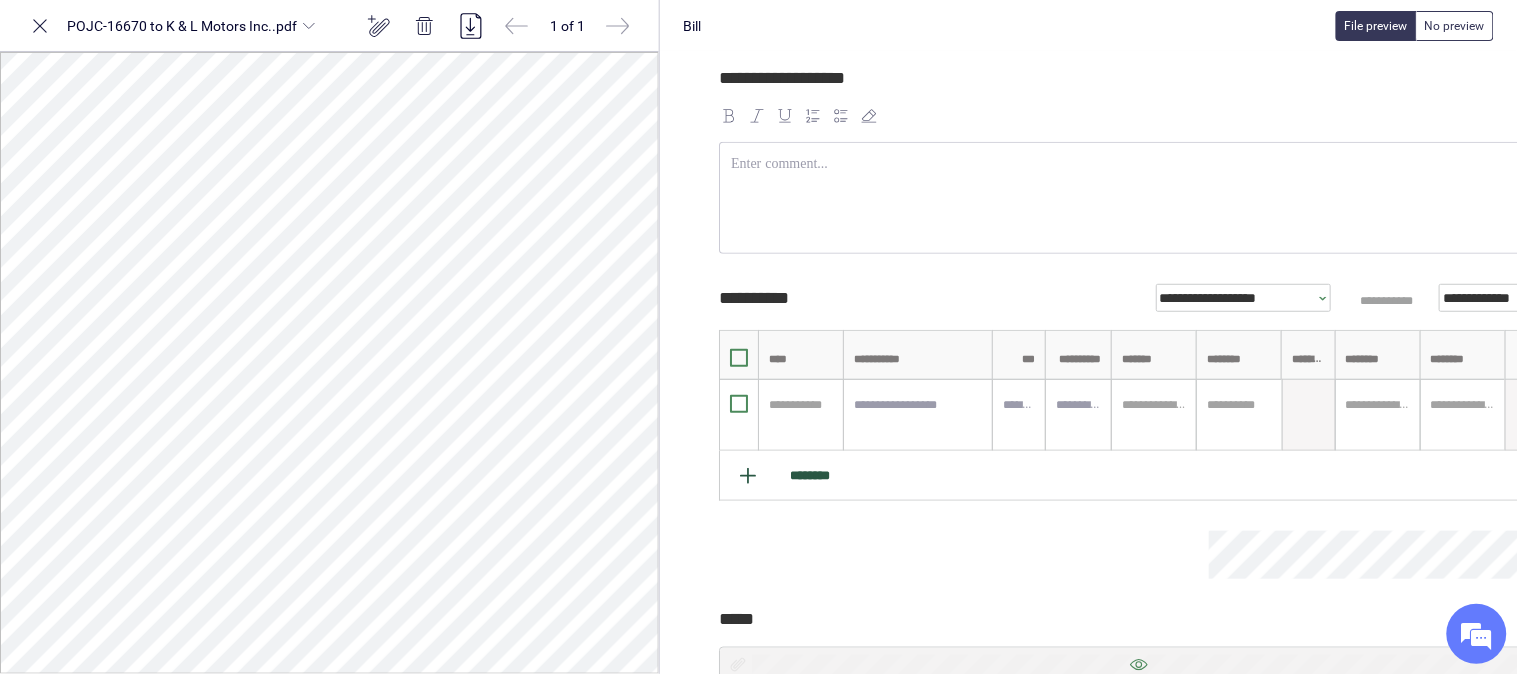 click on "********" at bounding box center [1139, 476] 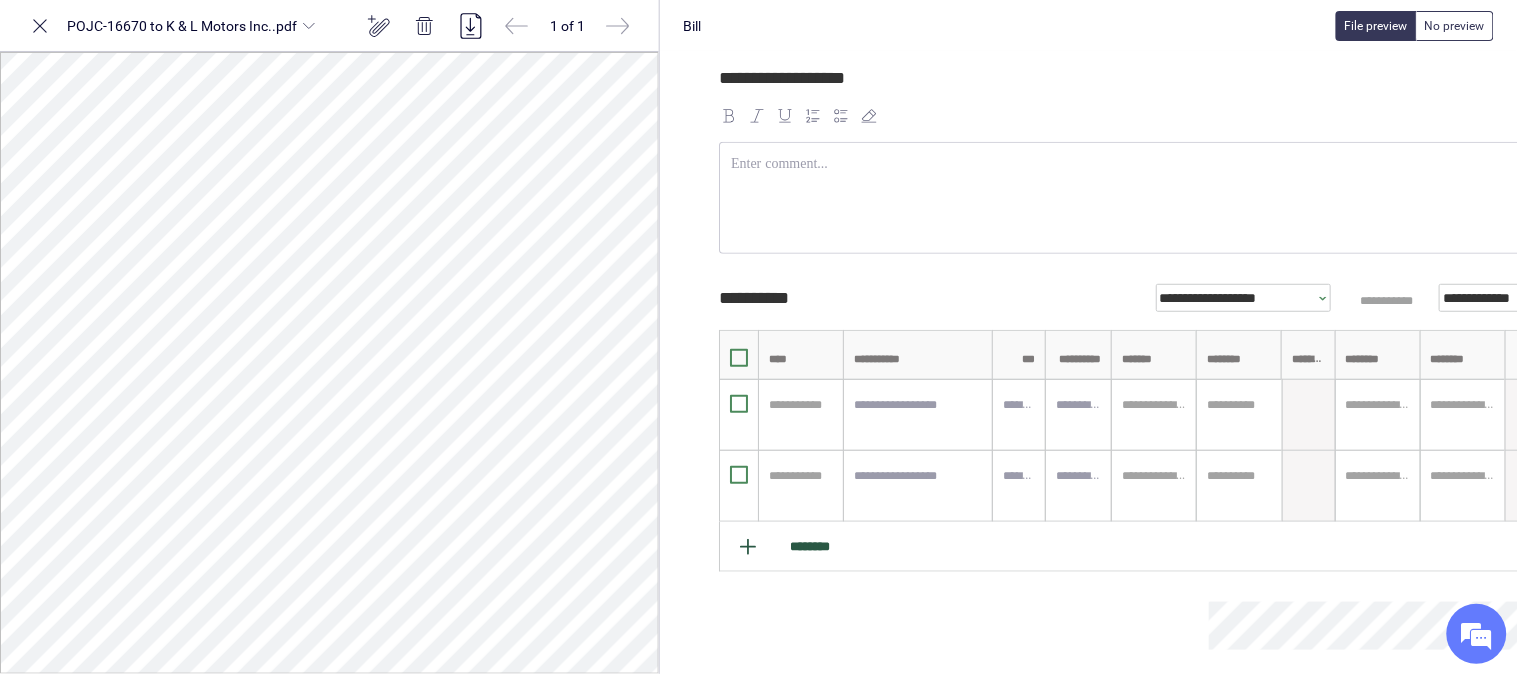 click on "**********" at bounding box center (801, 486) 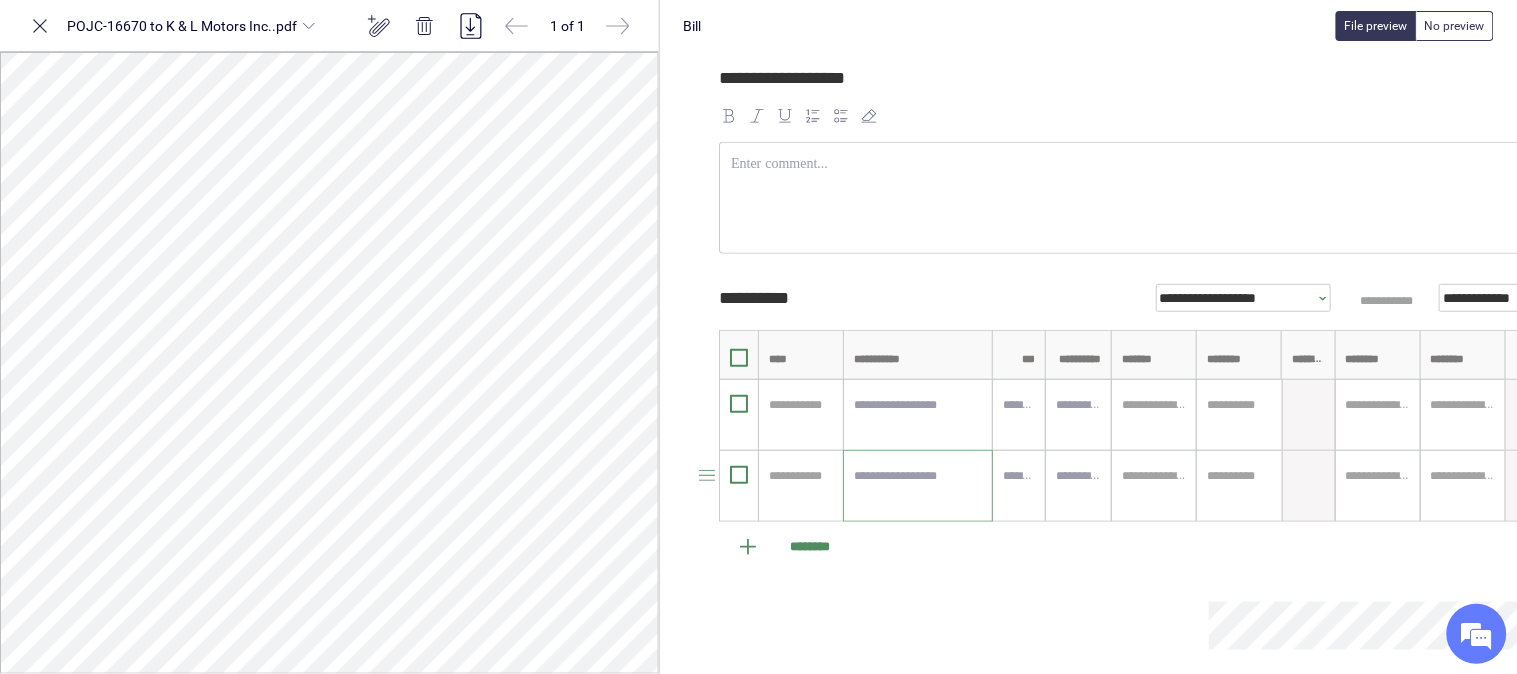 click at bounding box center (918, 486) 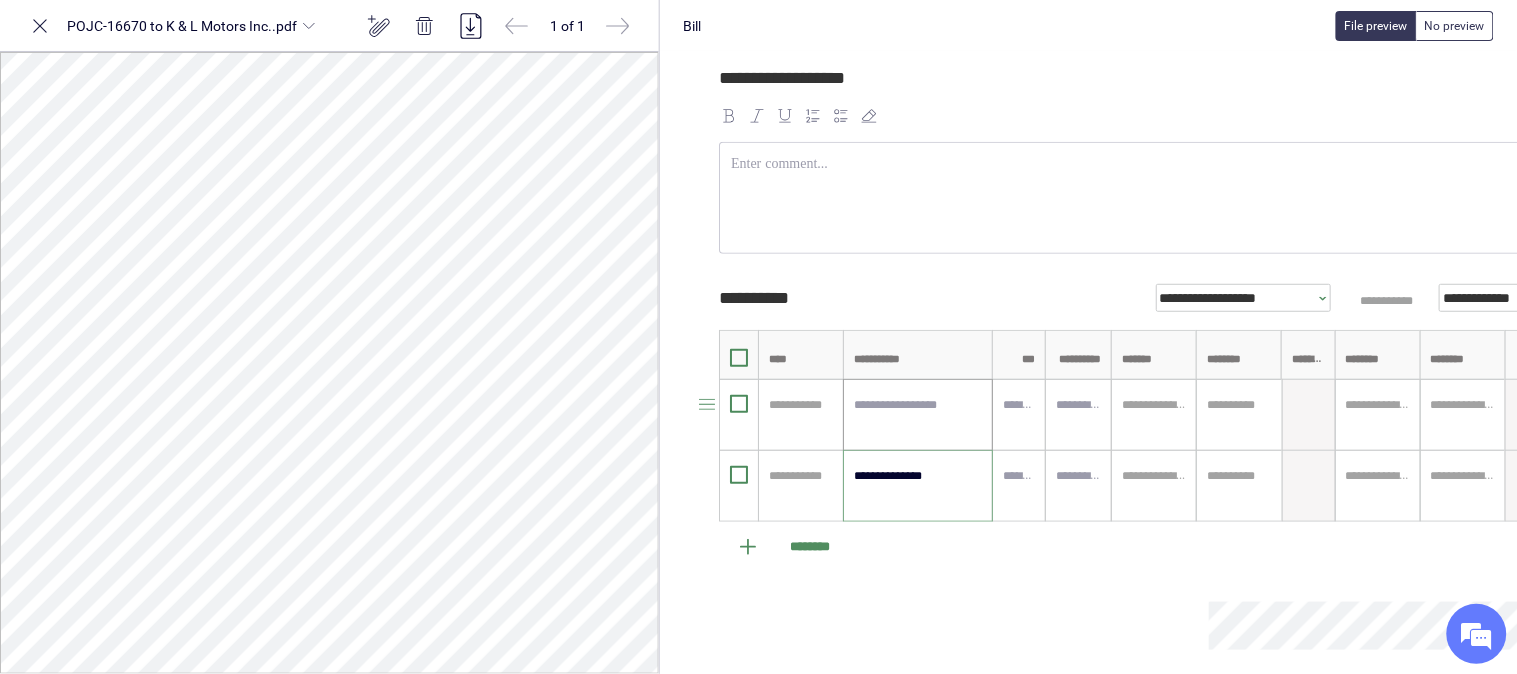 type on "**********" 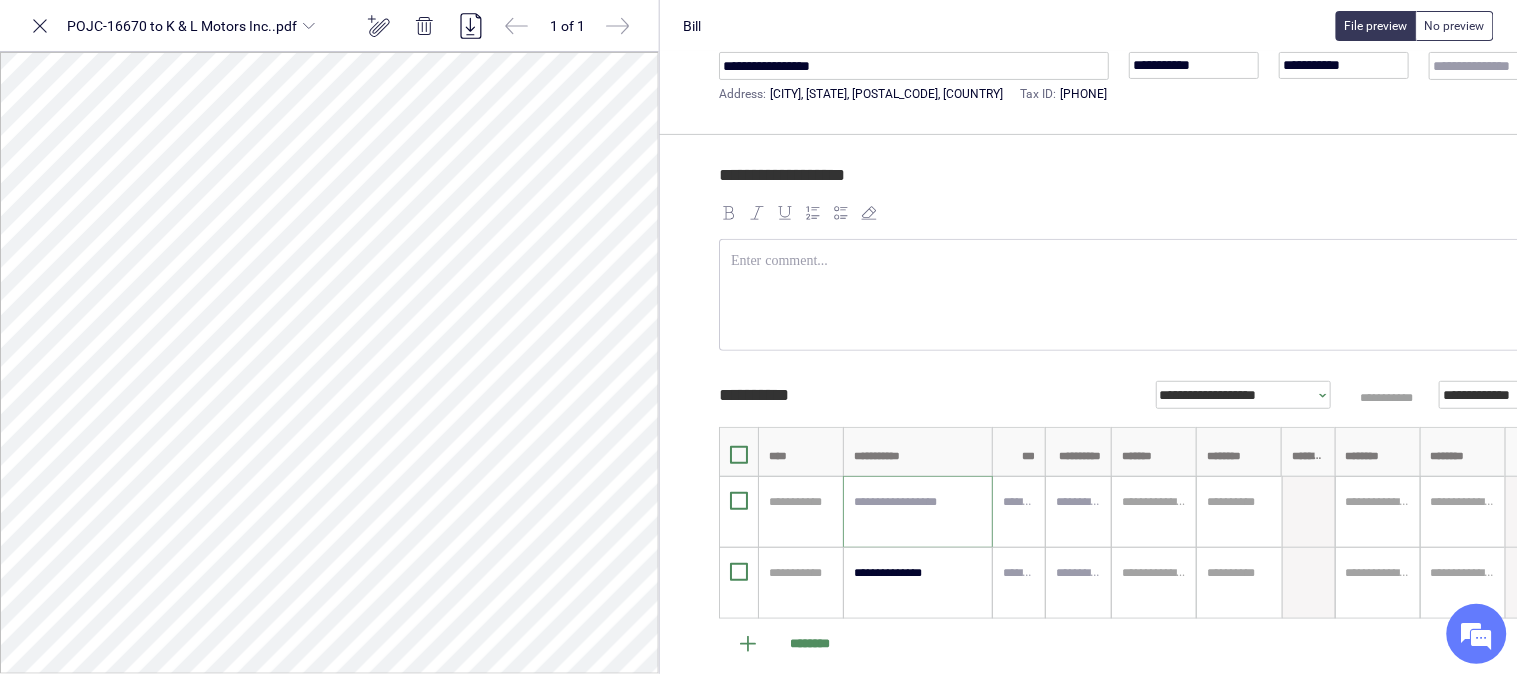scroll, scrollTop: 0, scrollLeft: 0, axis: both 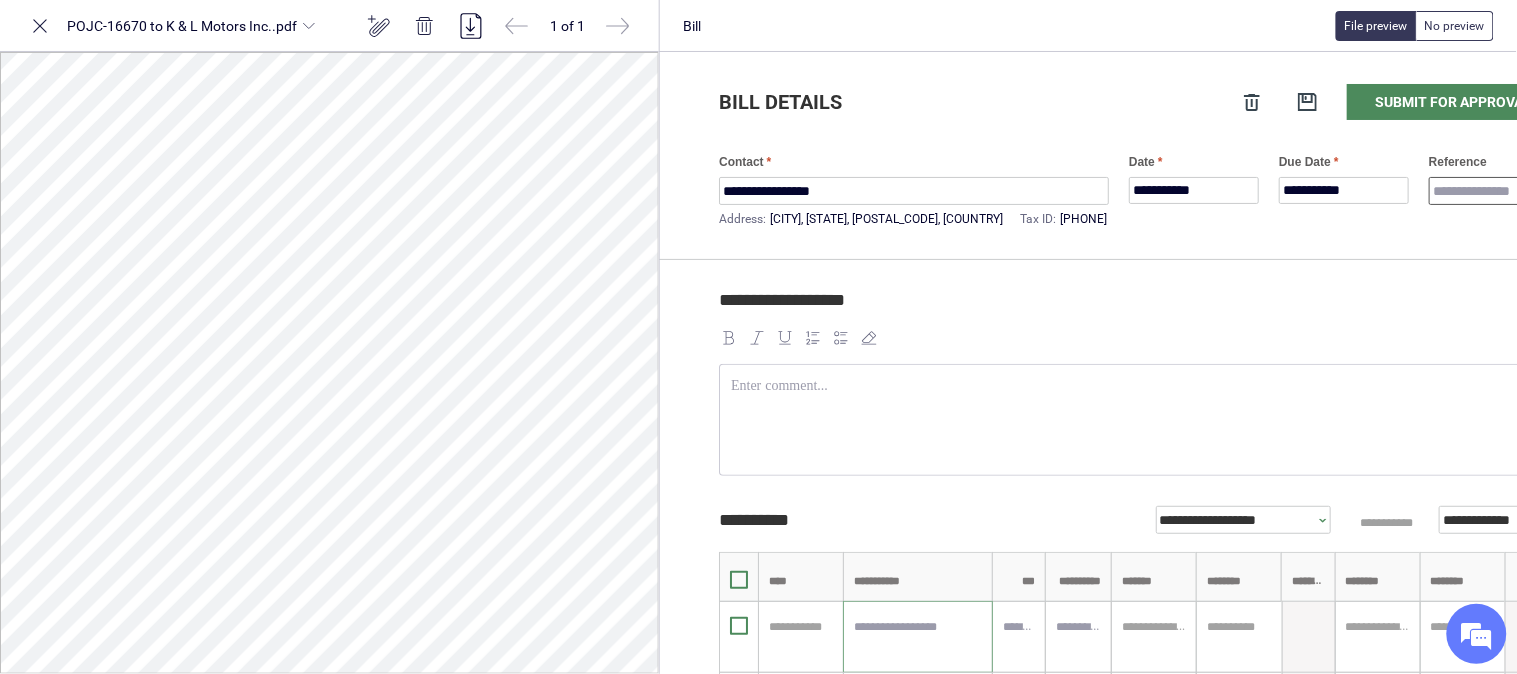 click on "Reference" at bounding box center [1494, 191] 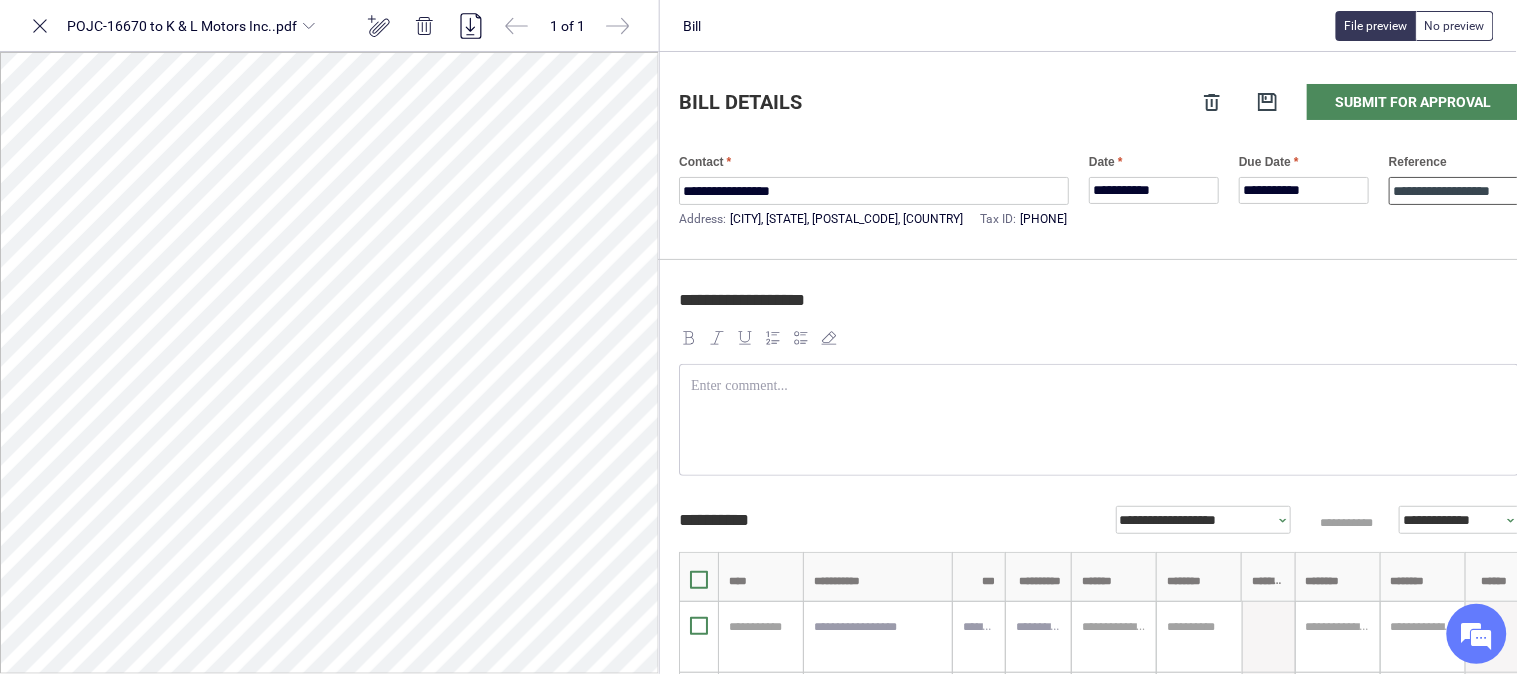 scroll, scrollTop: 0, scrollLeft: 43, axis: horizontal 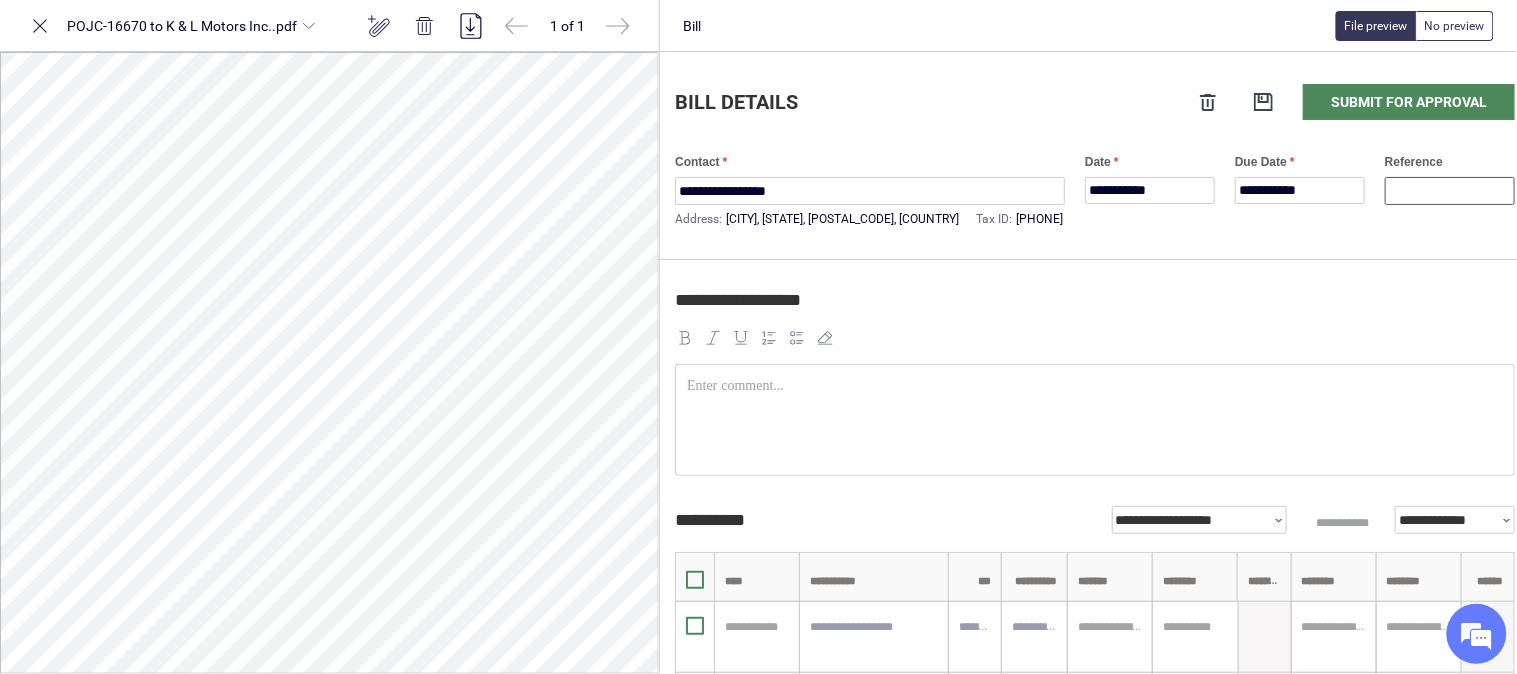 type on "**********" 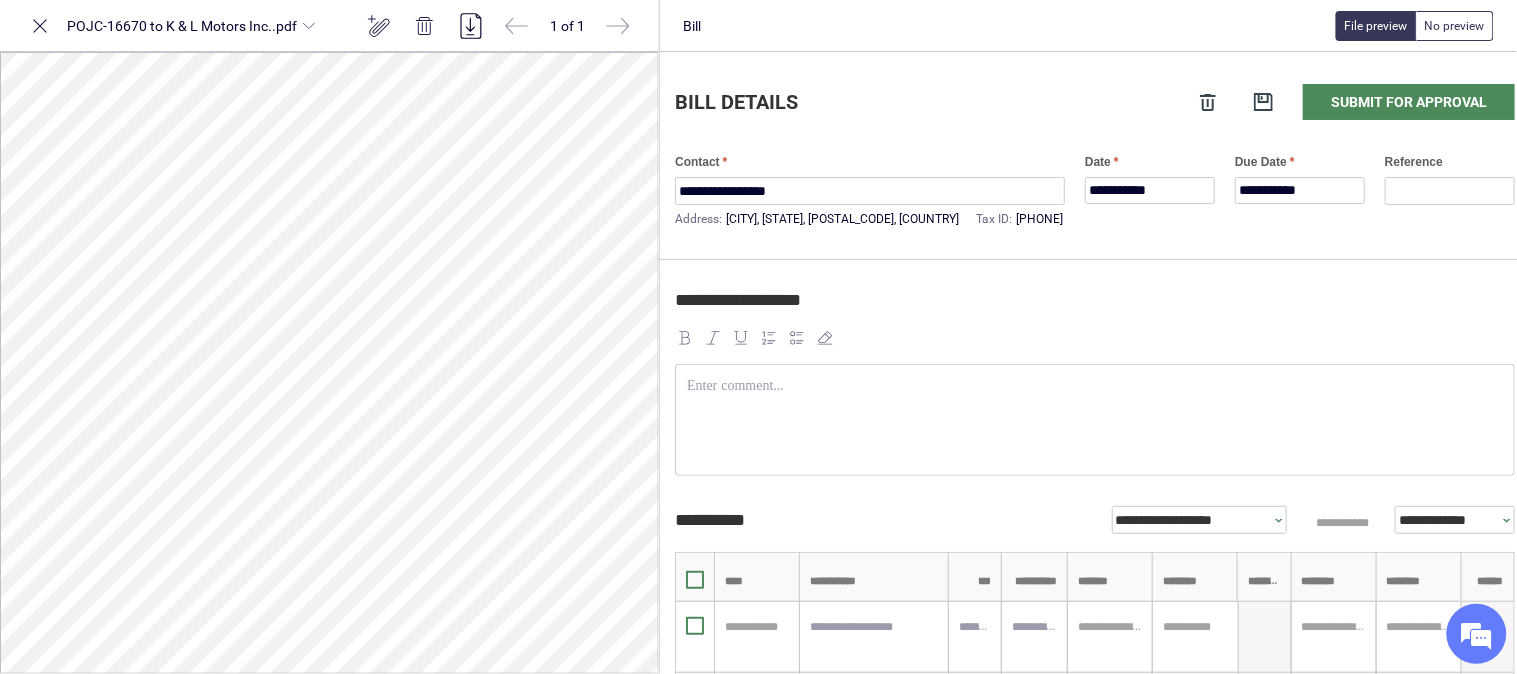 scroll, scrollTop: 0, scrollLeft: 0, axis: both 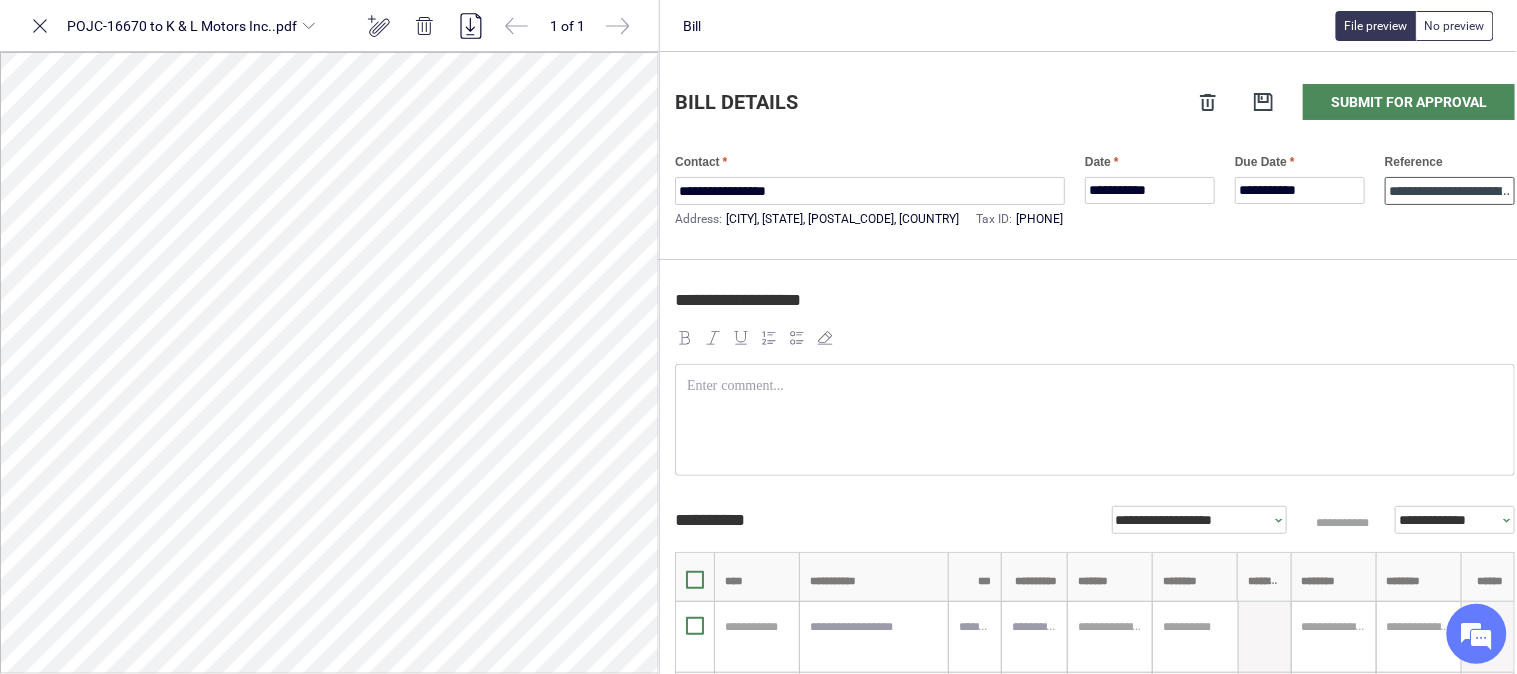 click on "**********" at bounding box center (1450, 191) 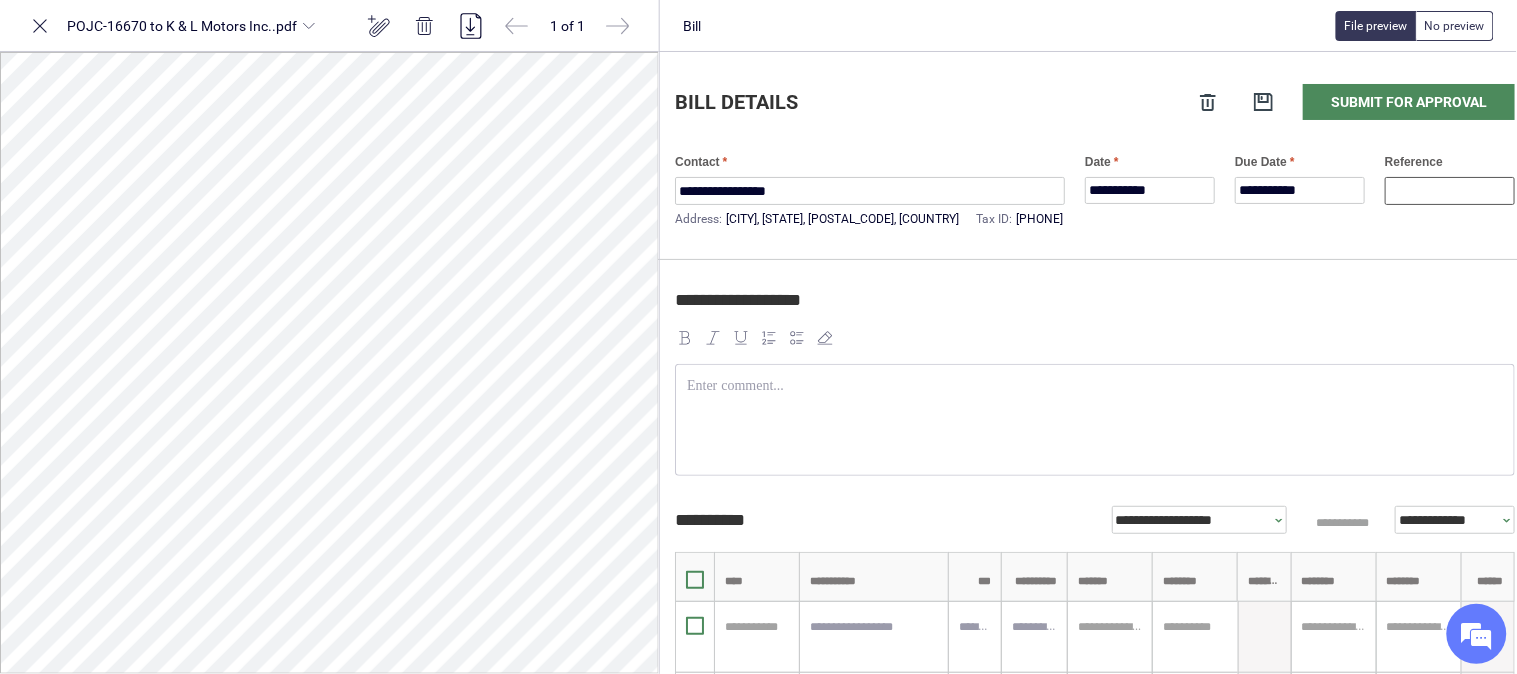 scroll, scrollTop: 0, scrollLeft: 201, axis: horizontal 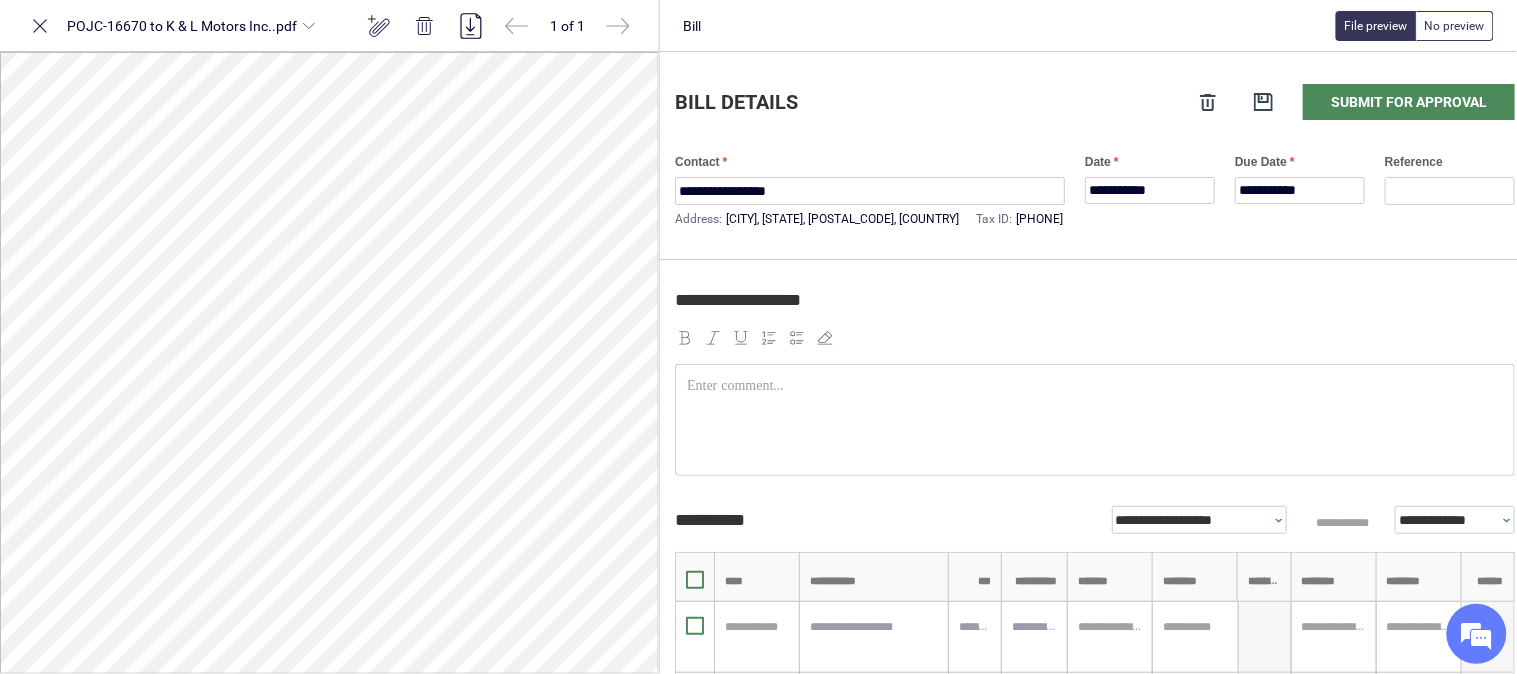 click on "**********" at bounding box center (1095, 309) 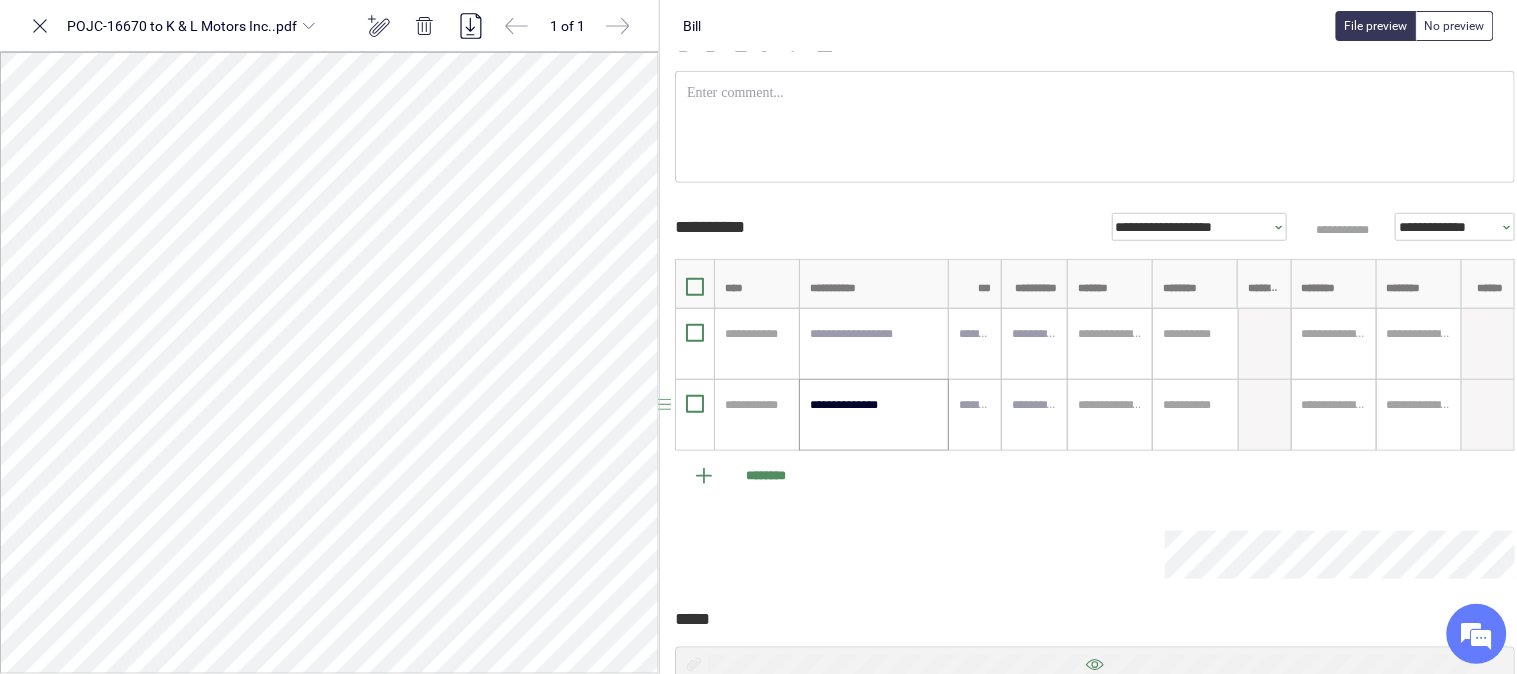 scroll, scrollTop: 333, scrollLeft: 44, axis: both 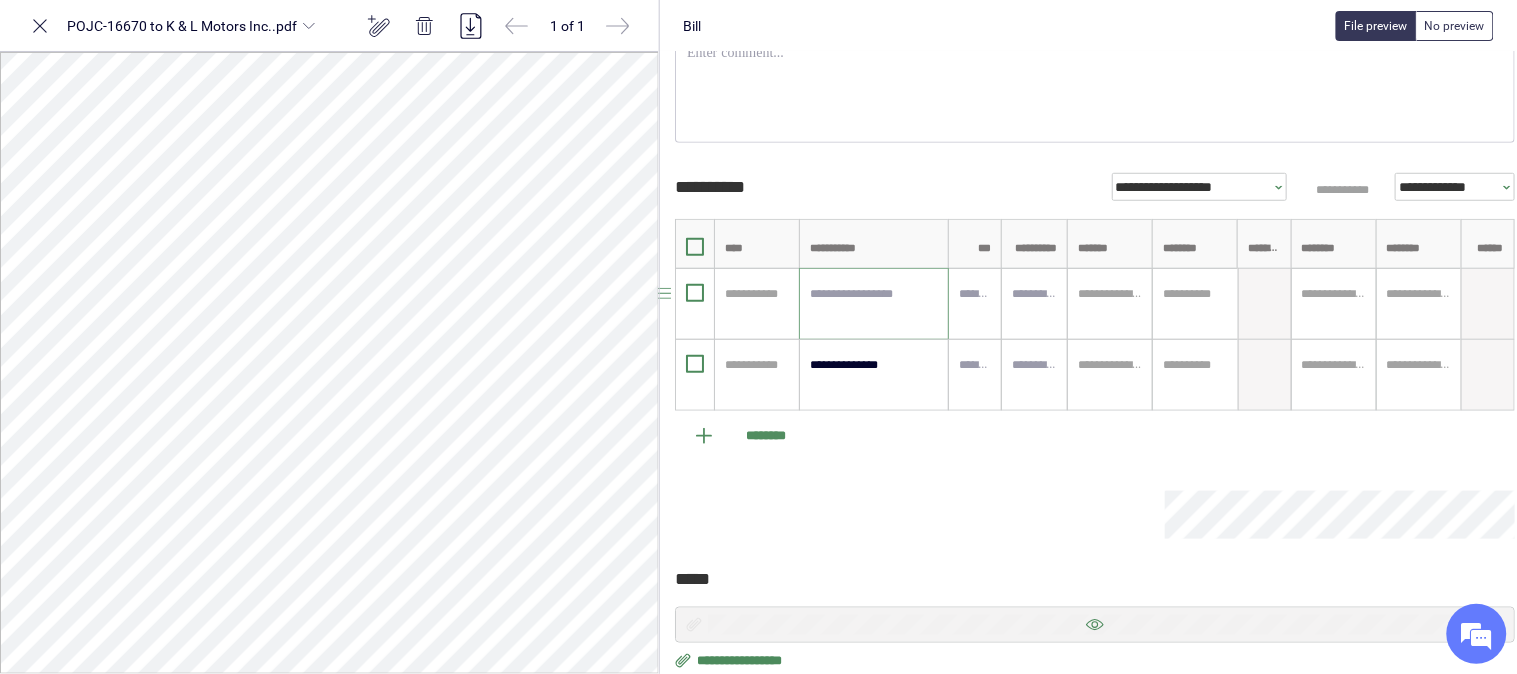 click at bounding box center (874, 304) 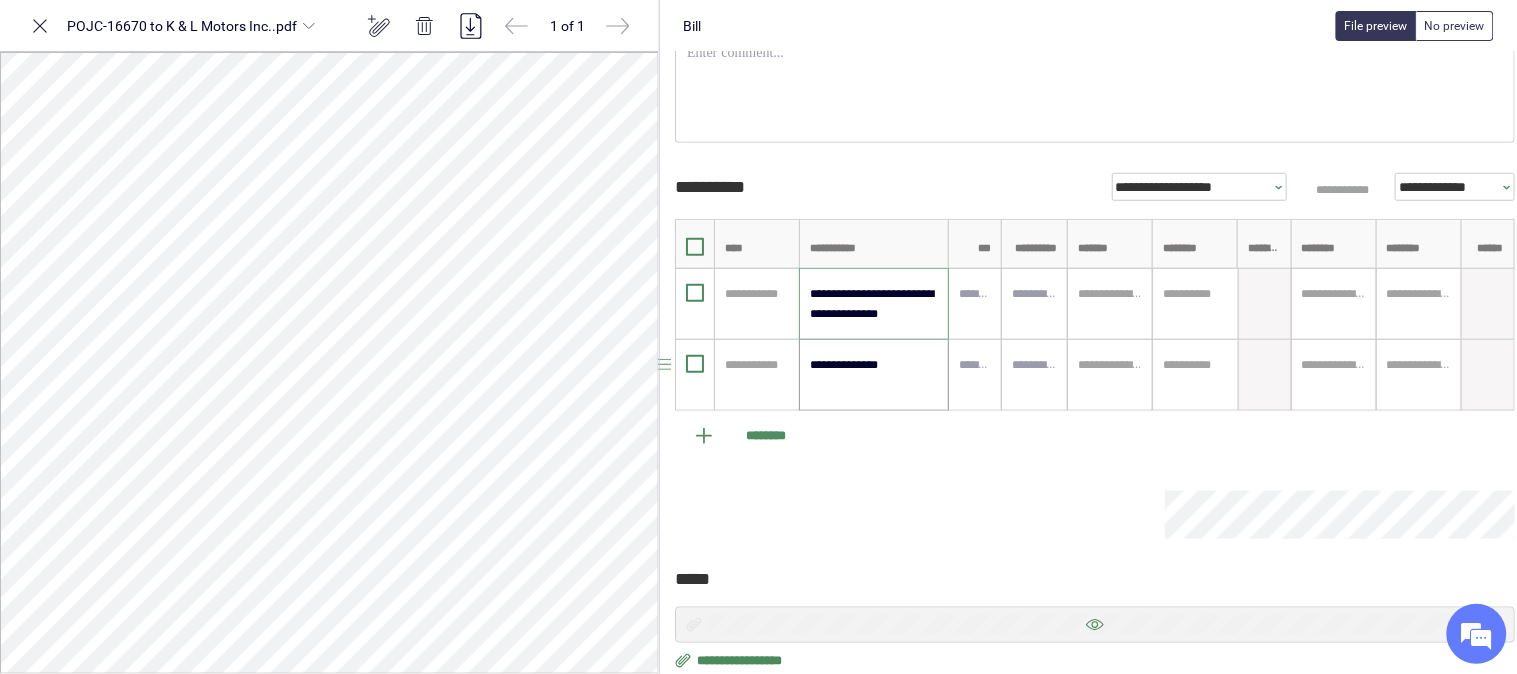 scroll, scrollTop: 16, scrollLeft: 0, axis: vertical 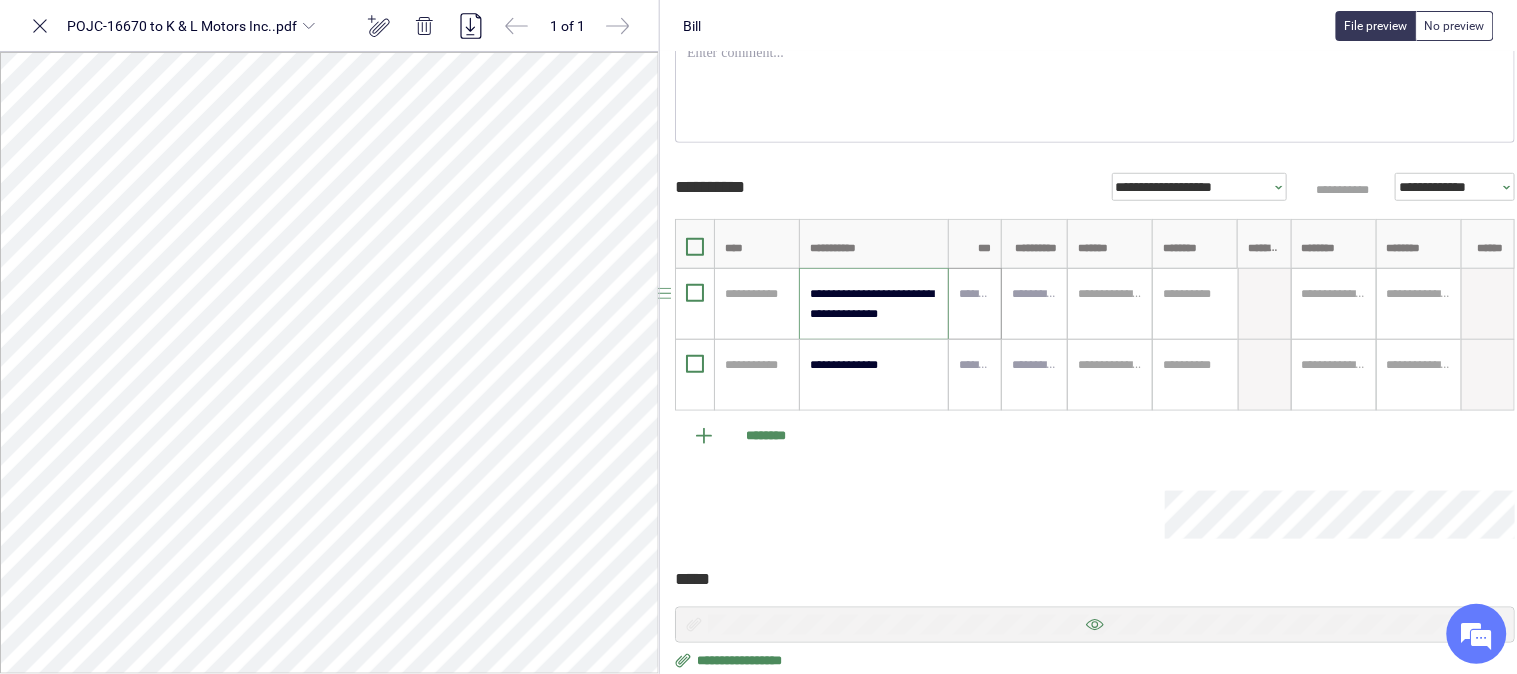 type on "**********" 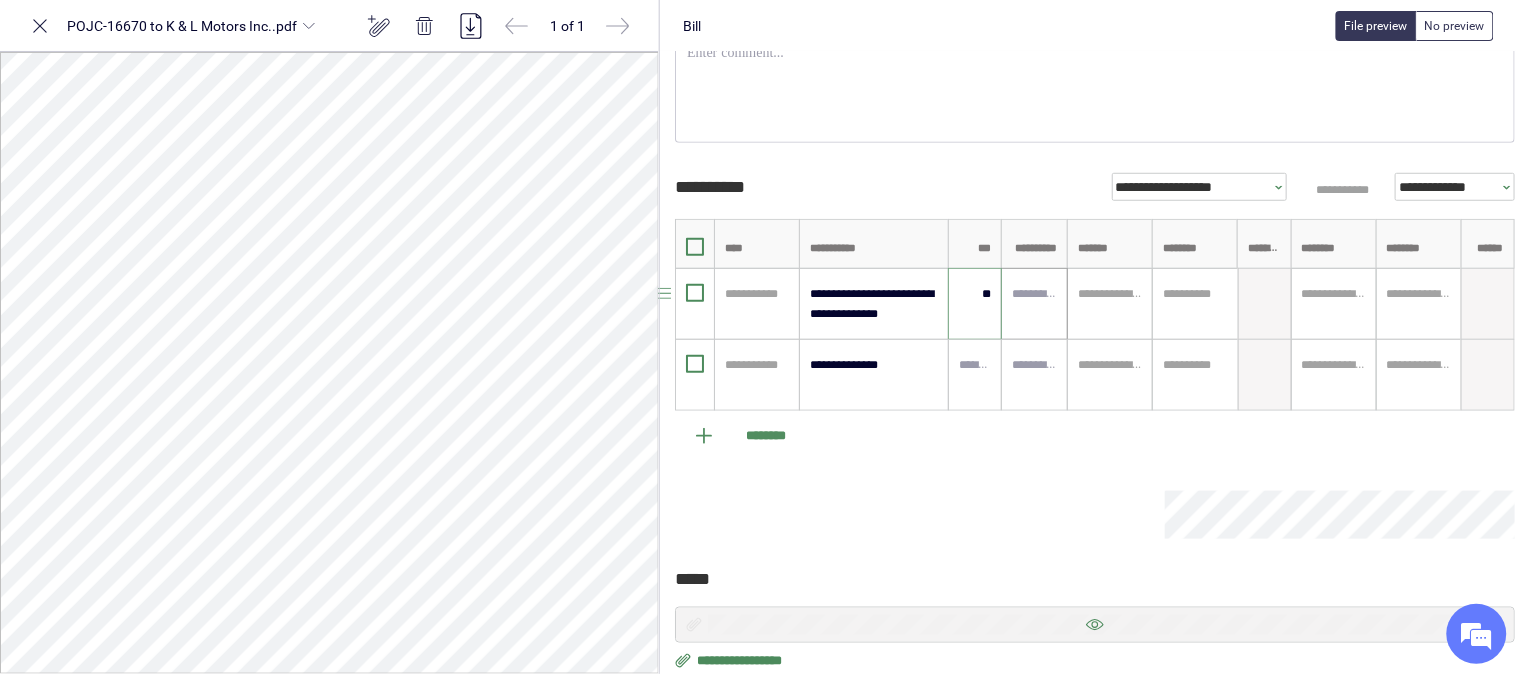 type on "*****" 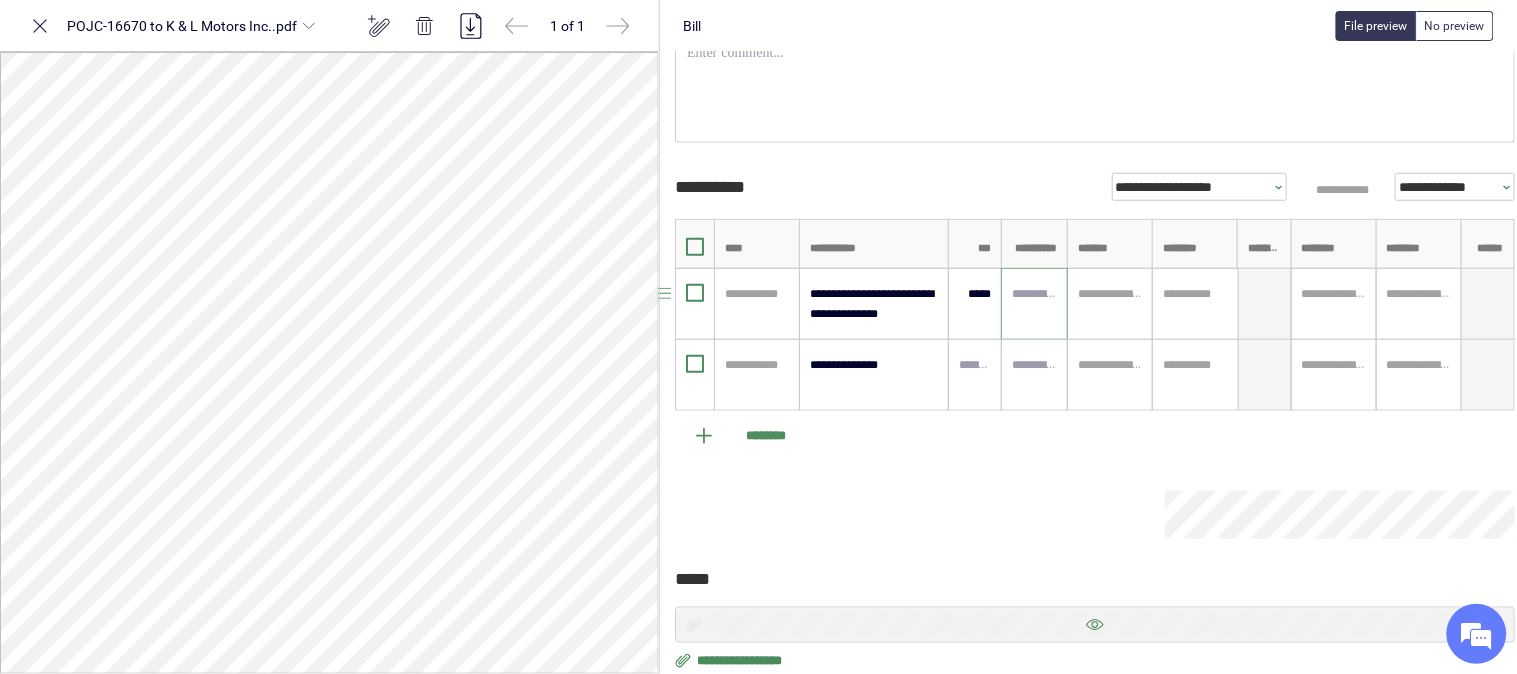 click at bounding box center (1034, 294) 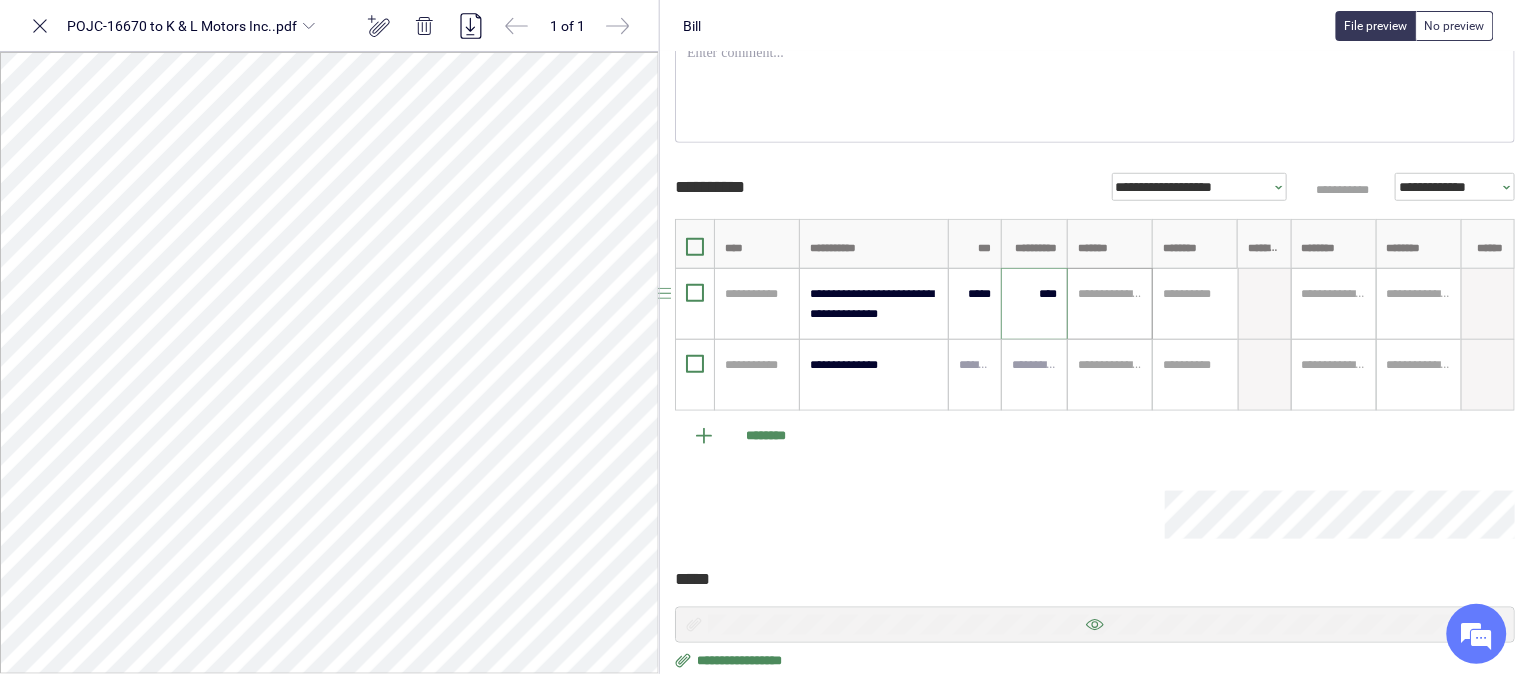 type on "********" 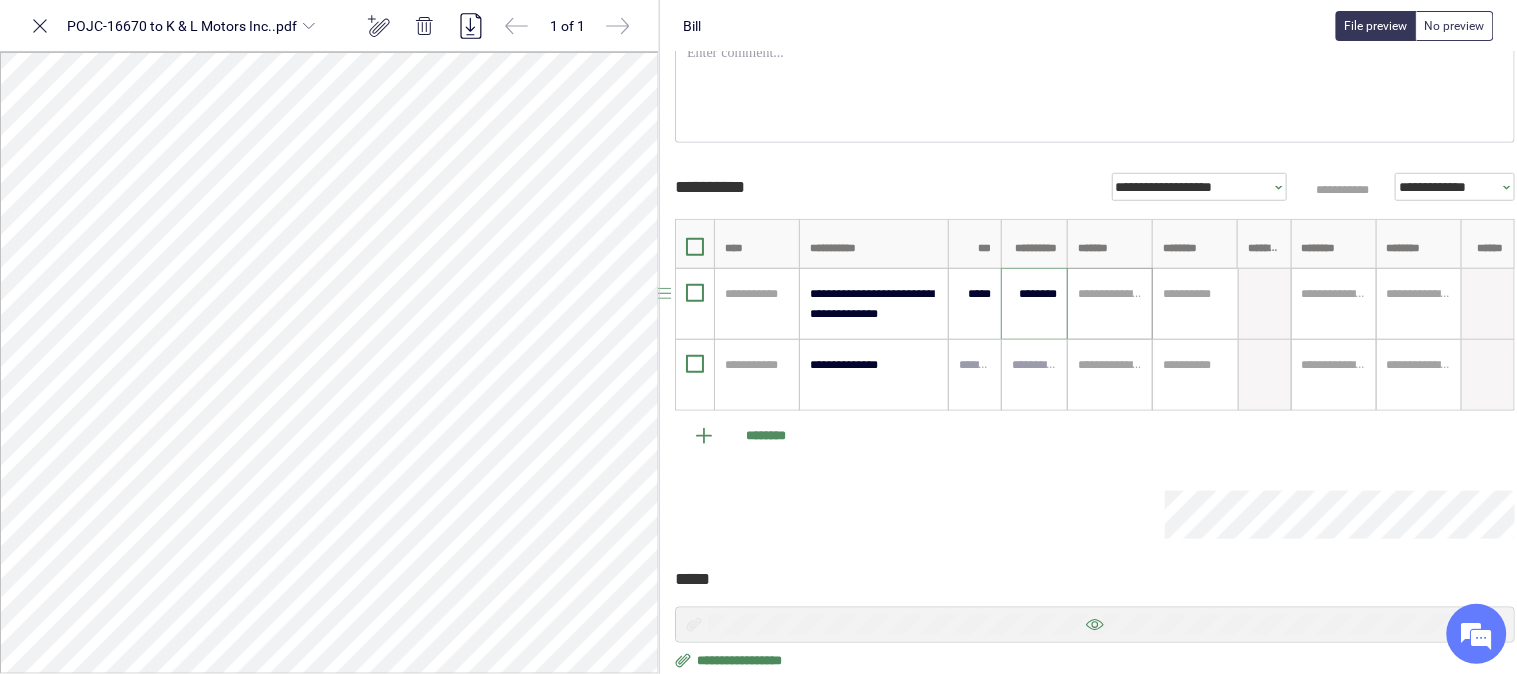 click on "**********" at bounding box center (1110, 304) 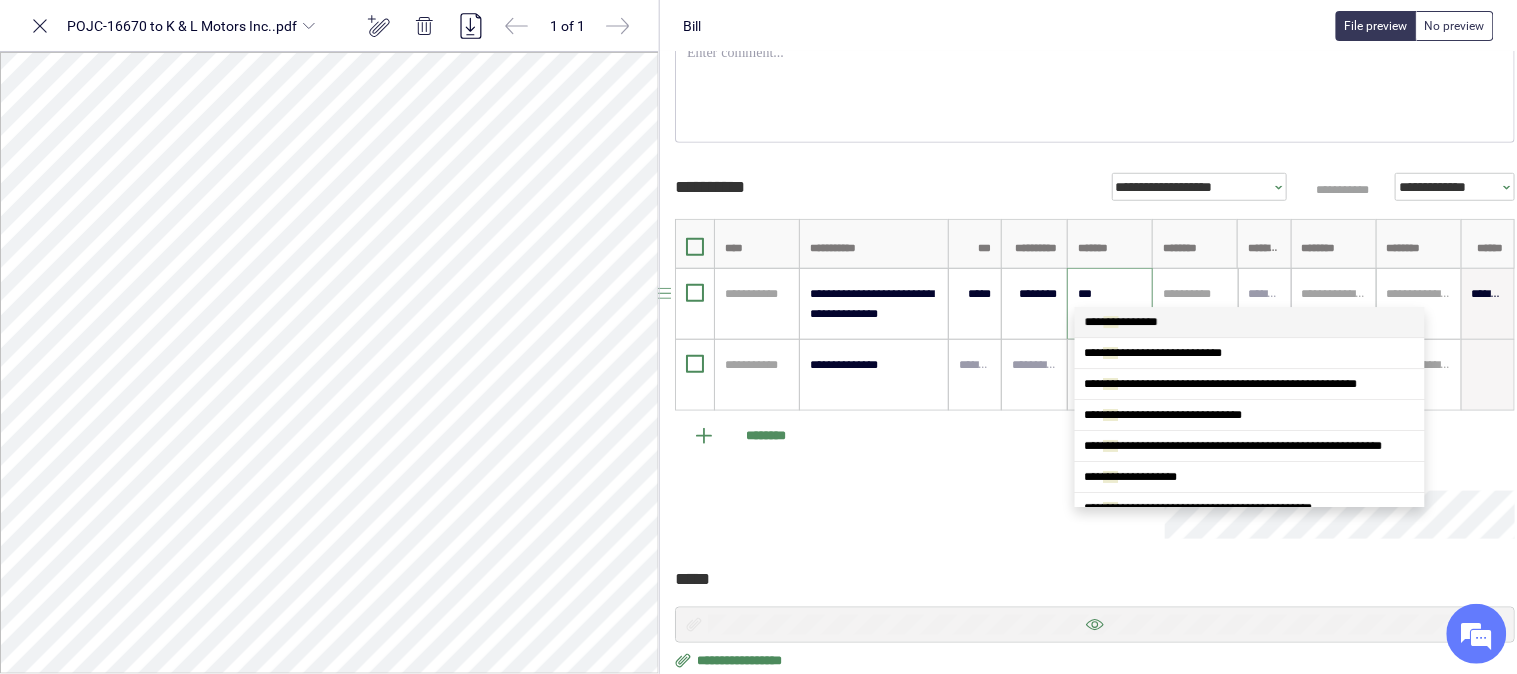 type on "****" 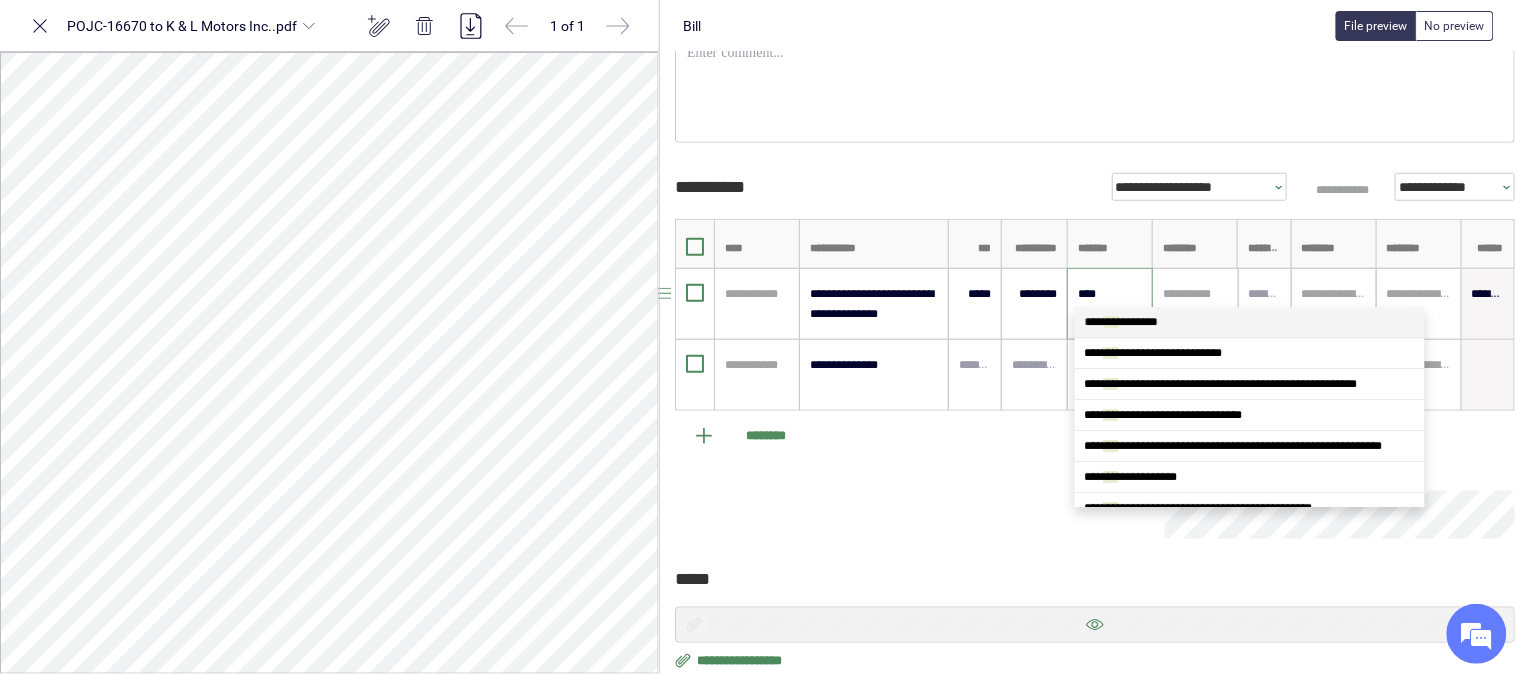scroll, scrollTop: 0, scrollLeft: 0, axis: both 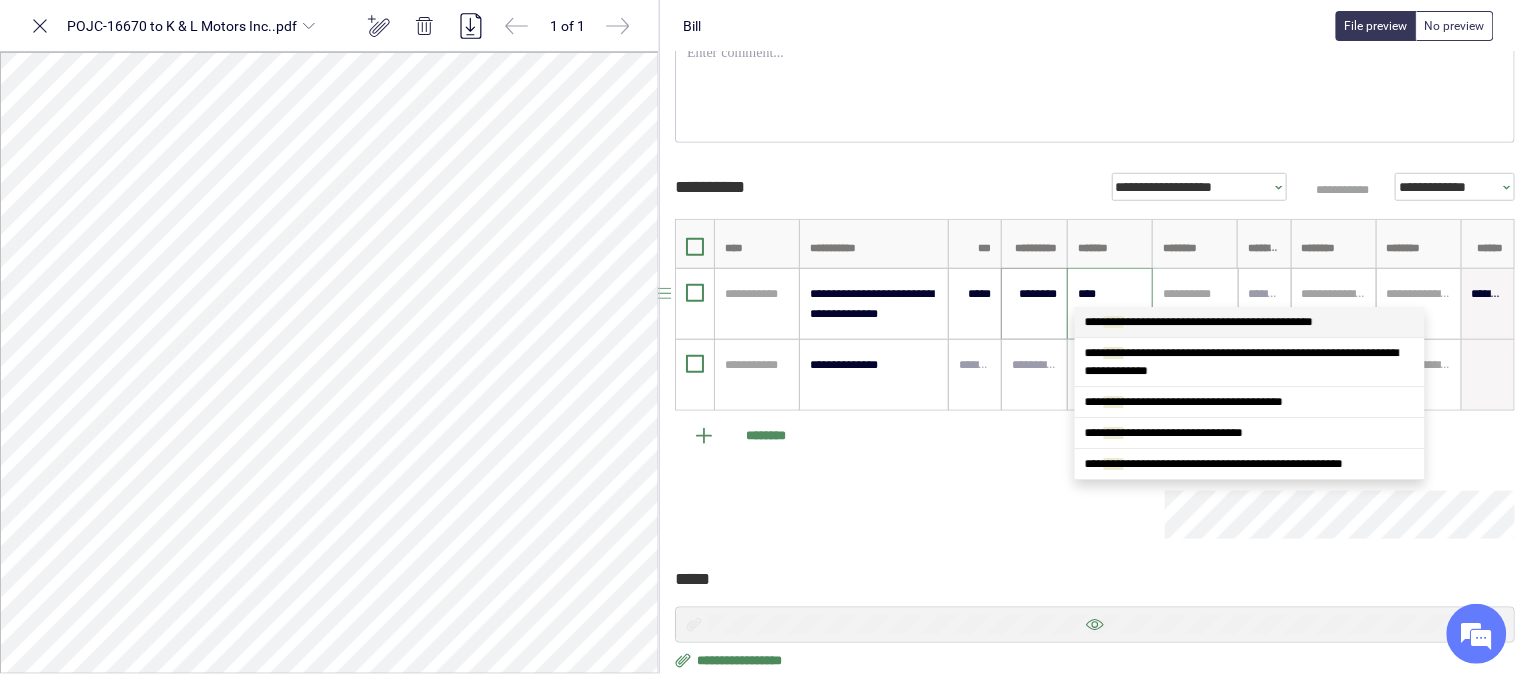 drag, startPoint x: 1113, startPoint y: 292, endPoint x: 1063, endPoint y: 288, distance: 50.159744 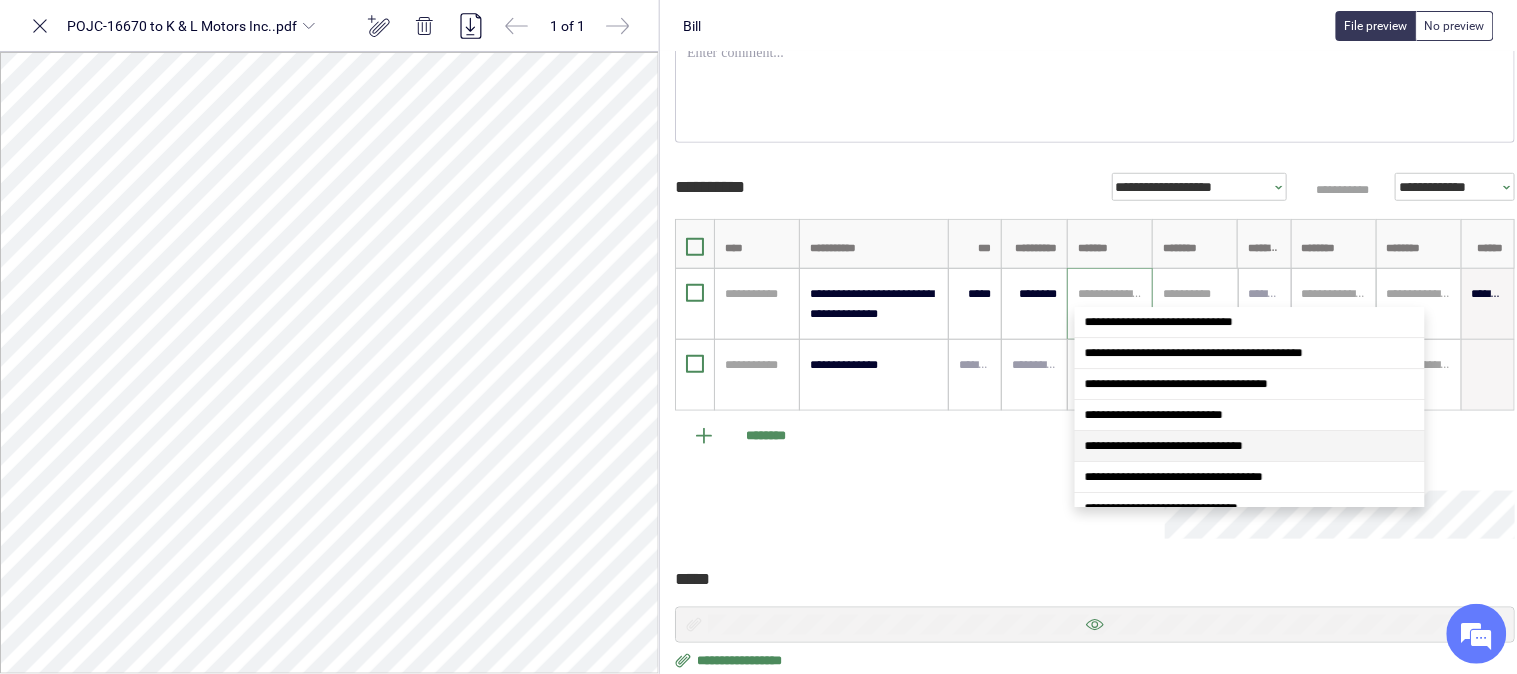 click on "**********" at bounding box center (1095, 379) 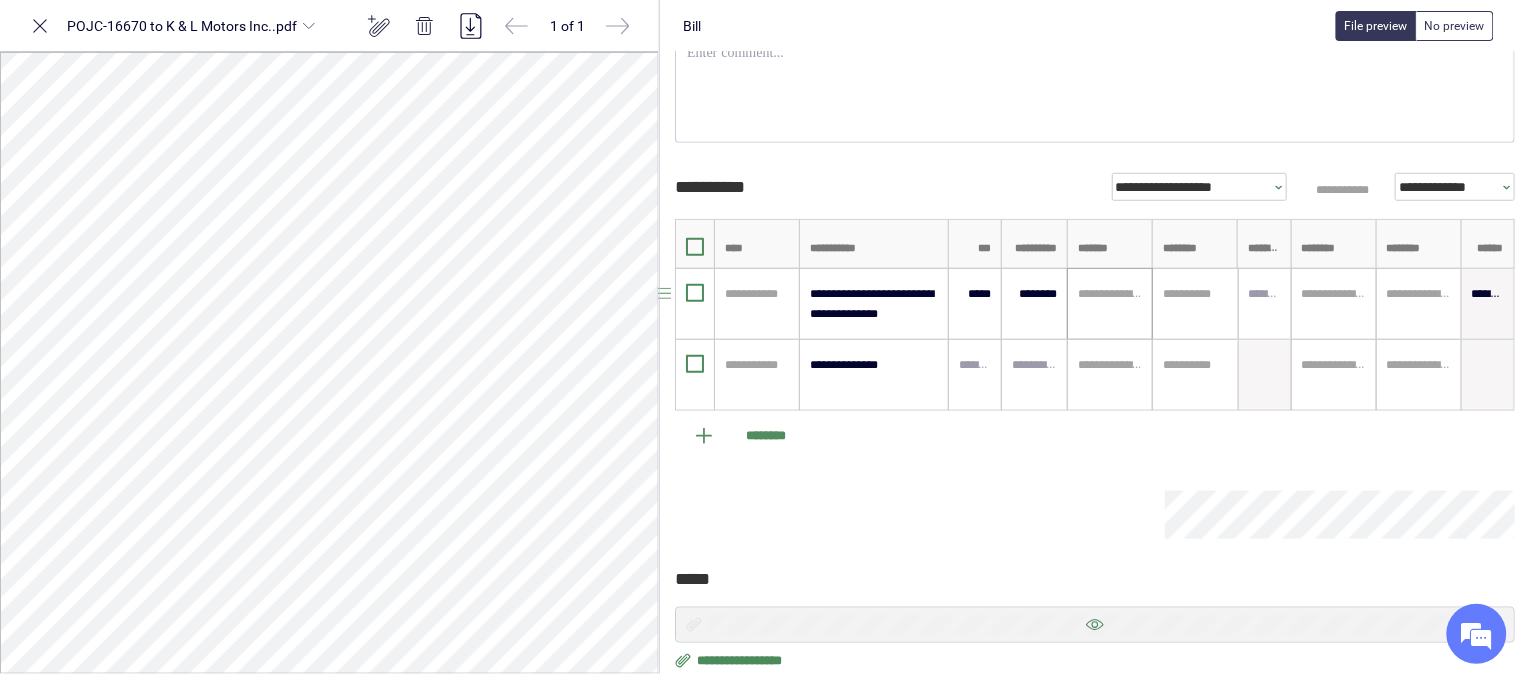 click at bounding box center (1110, 294) 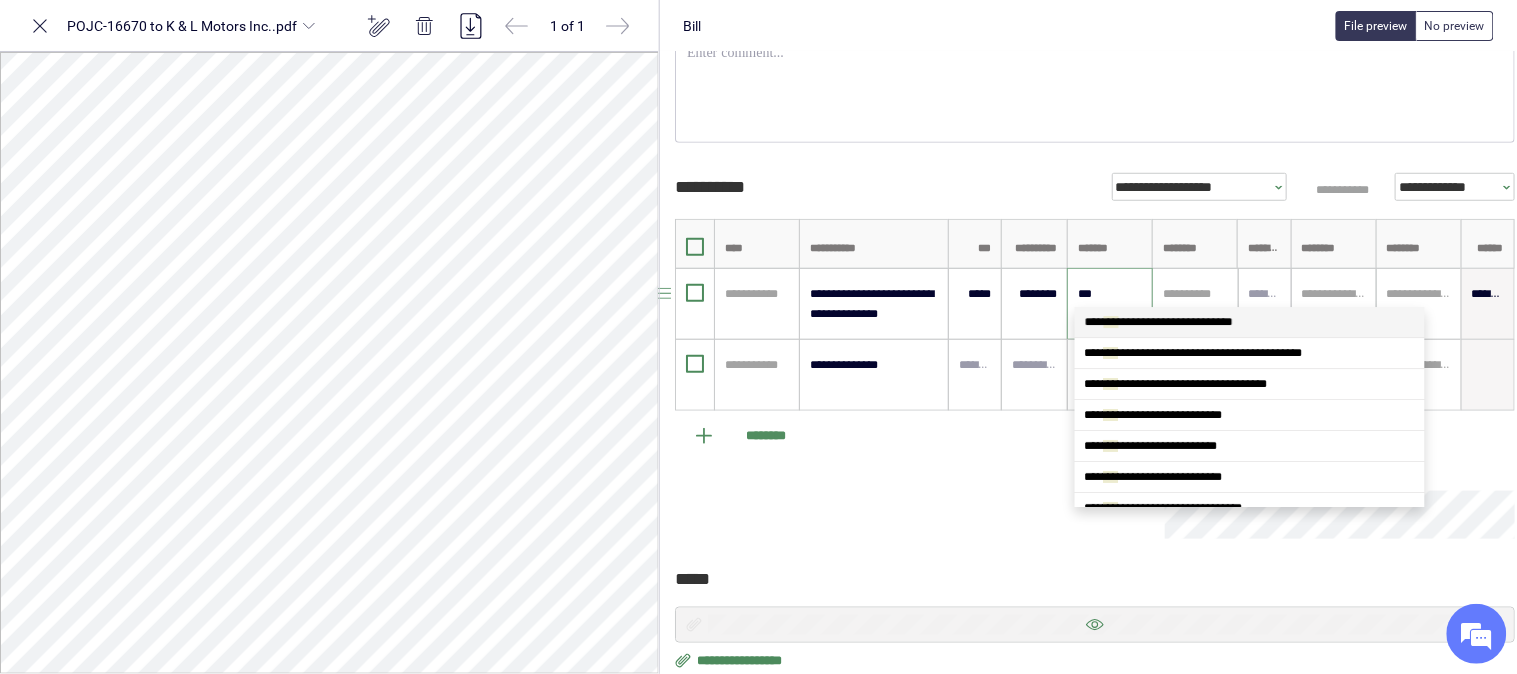type on "****" 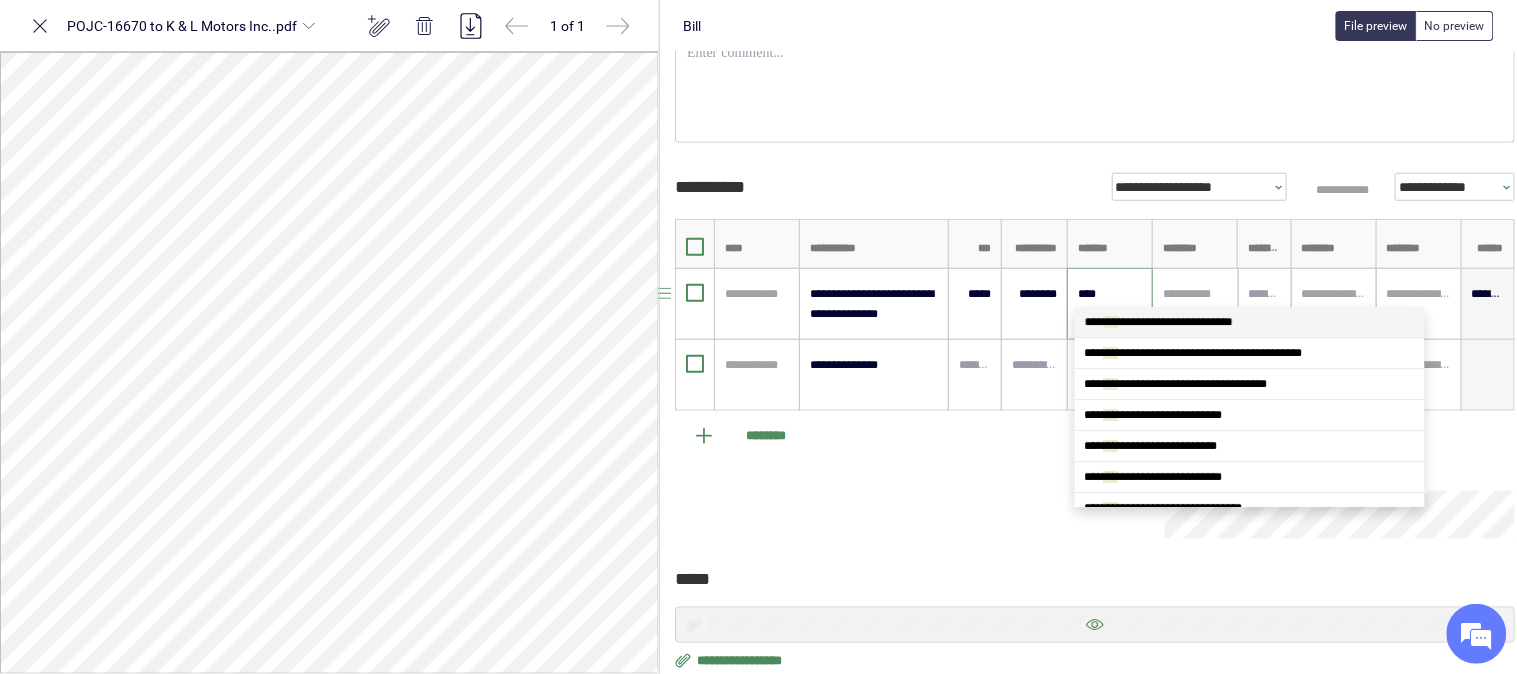 scroll, scrollTop: 0, scrollLeft: 0, axis: both 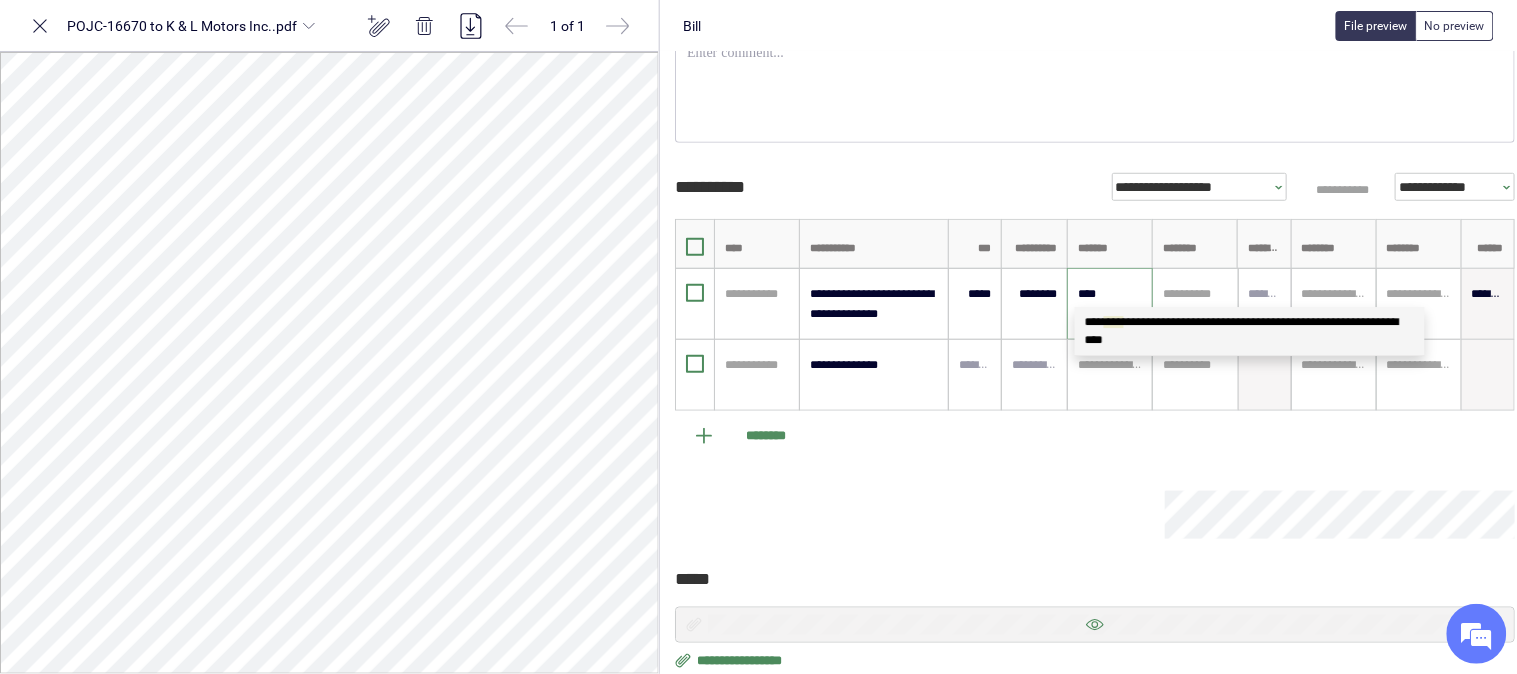 click on "**********" at bounding box center (1250, 331) 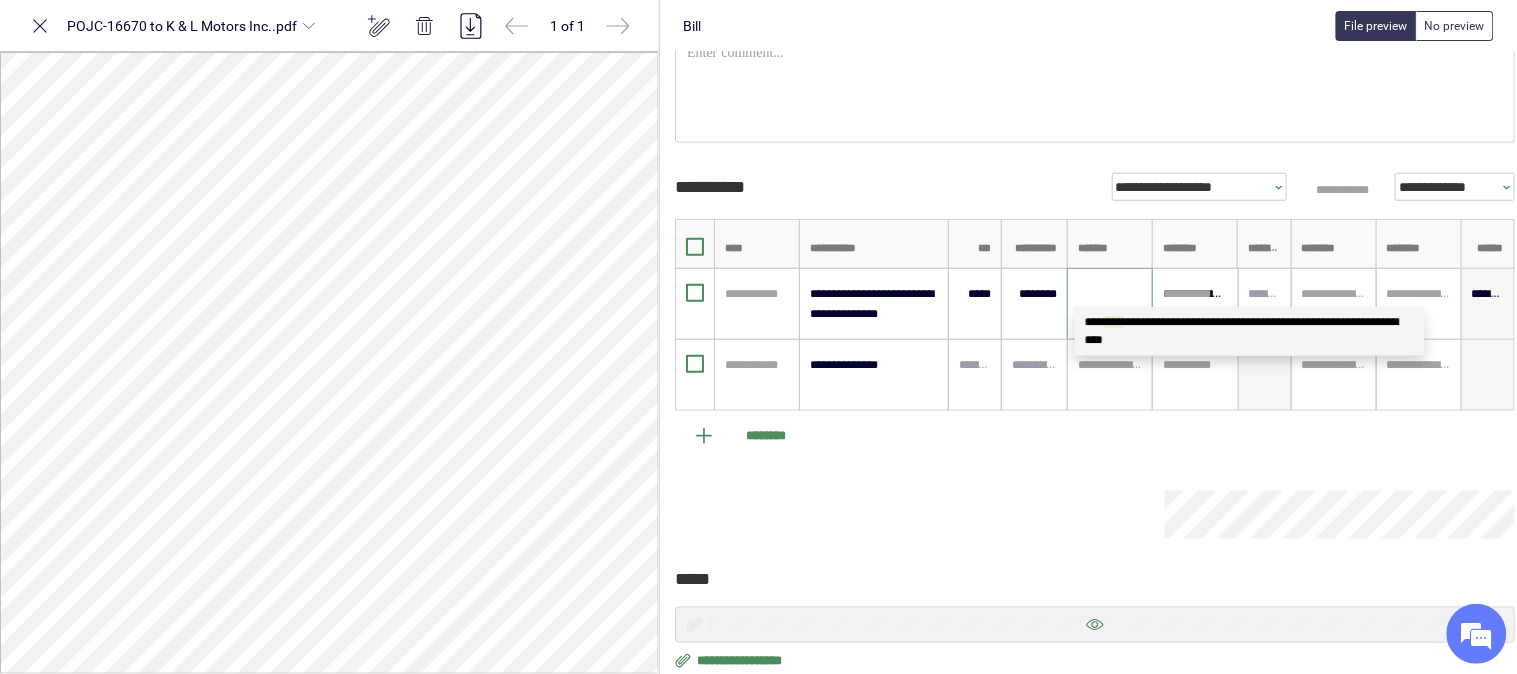scroll, scrollTop: 0, scrollLeft: 0, axis: both 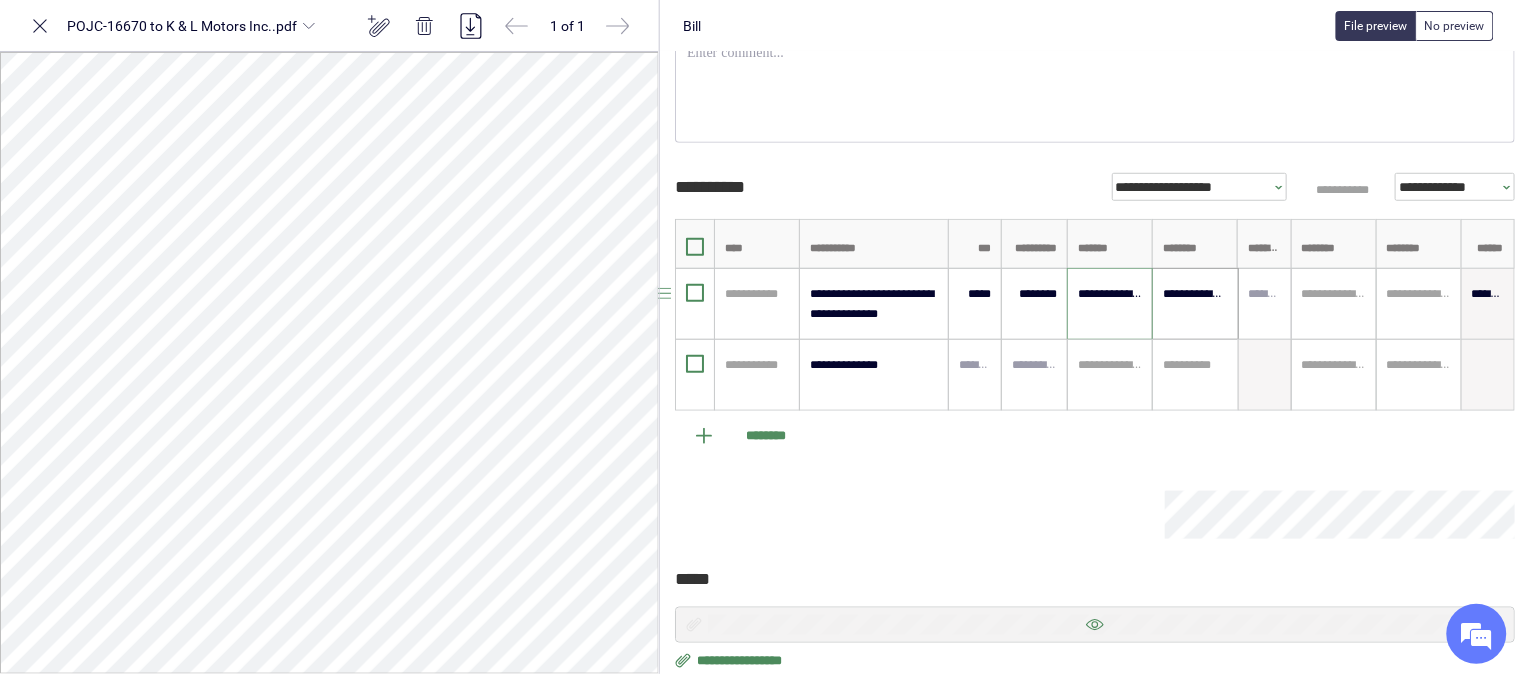 type on "**********" 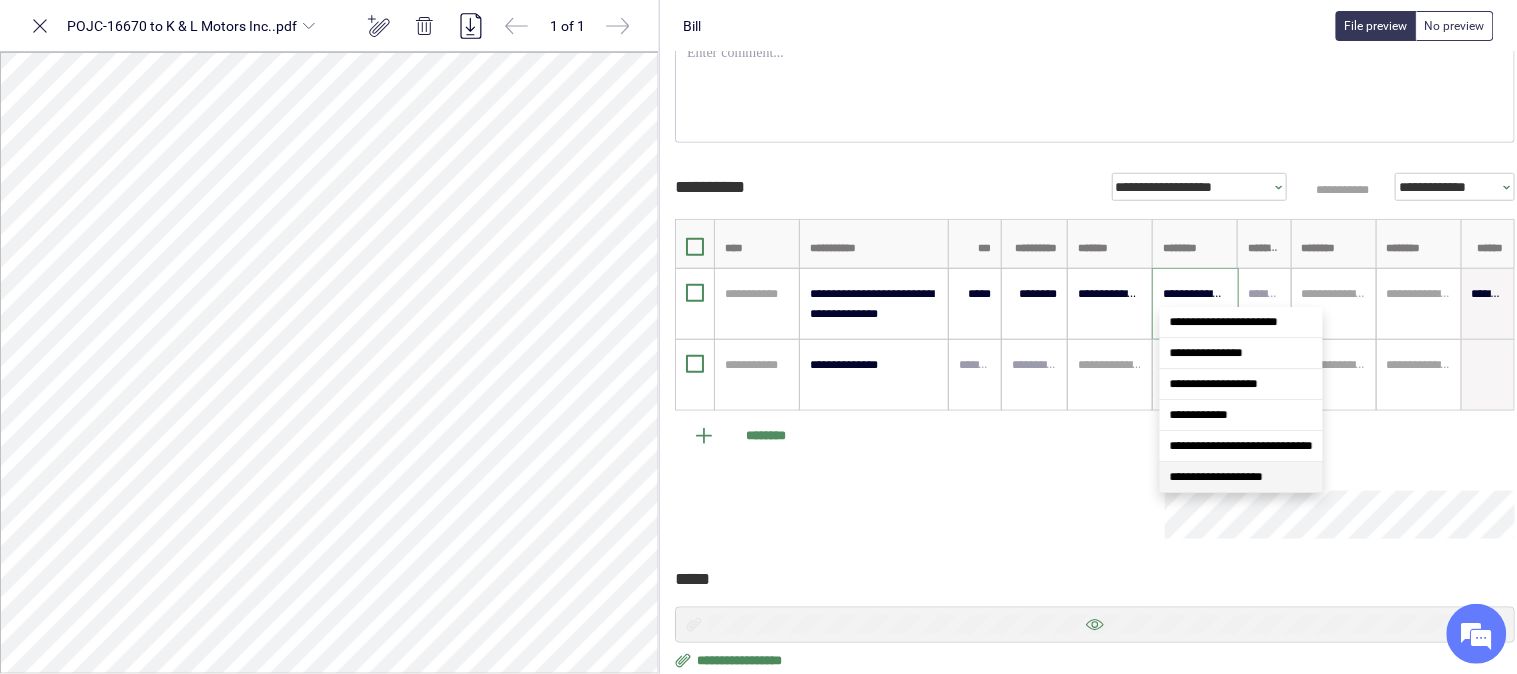 click on "**********" at bounding box center [1216, 477] 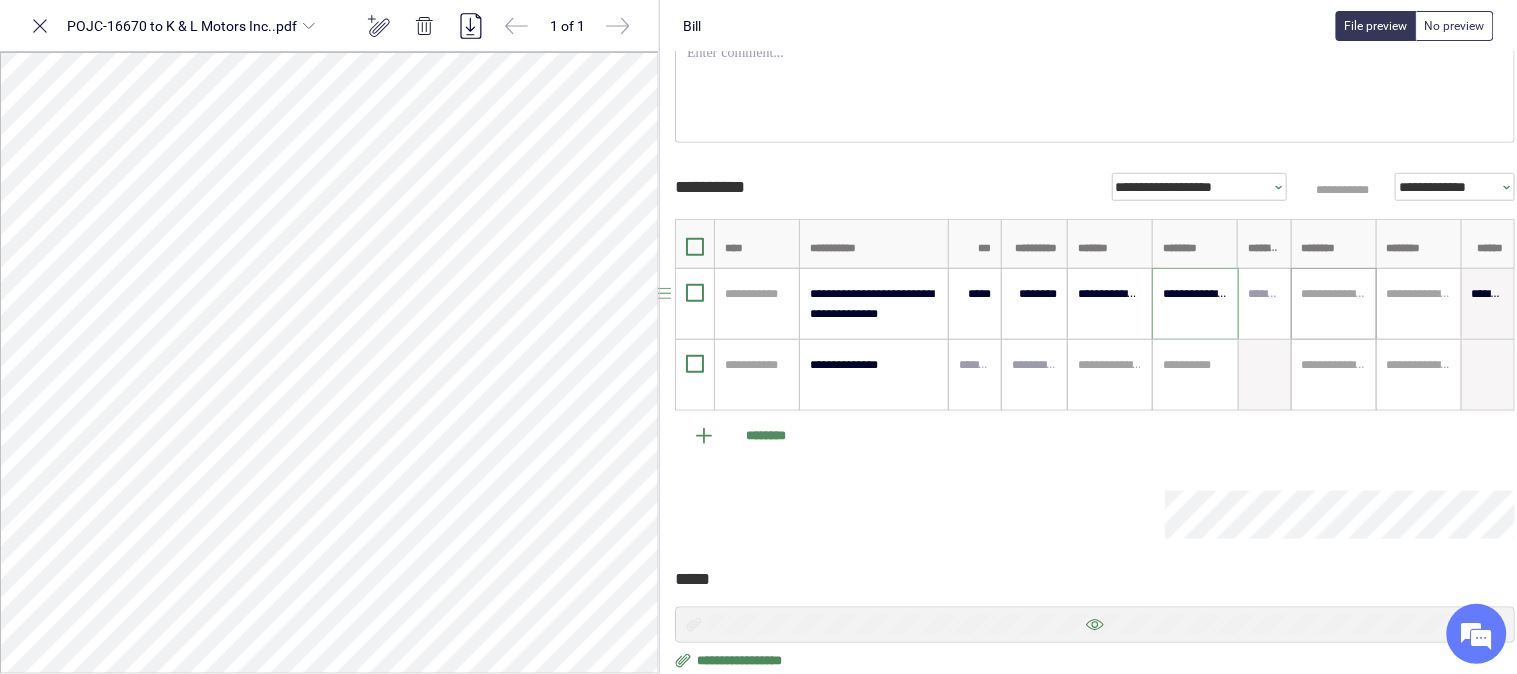 type on "**********" 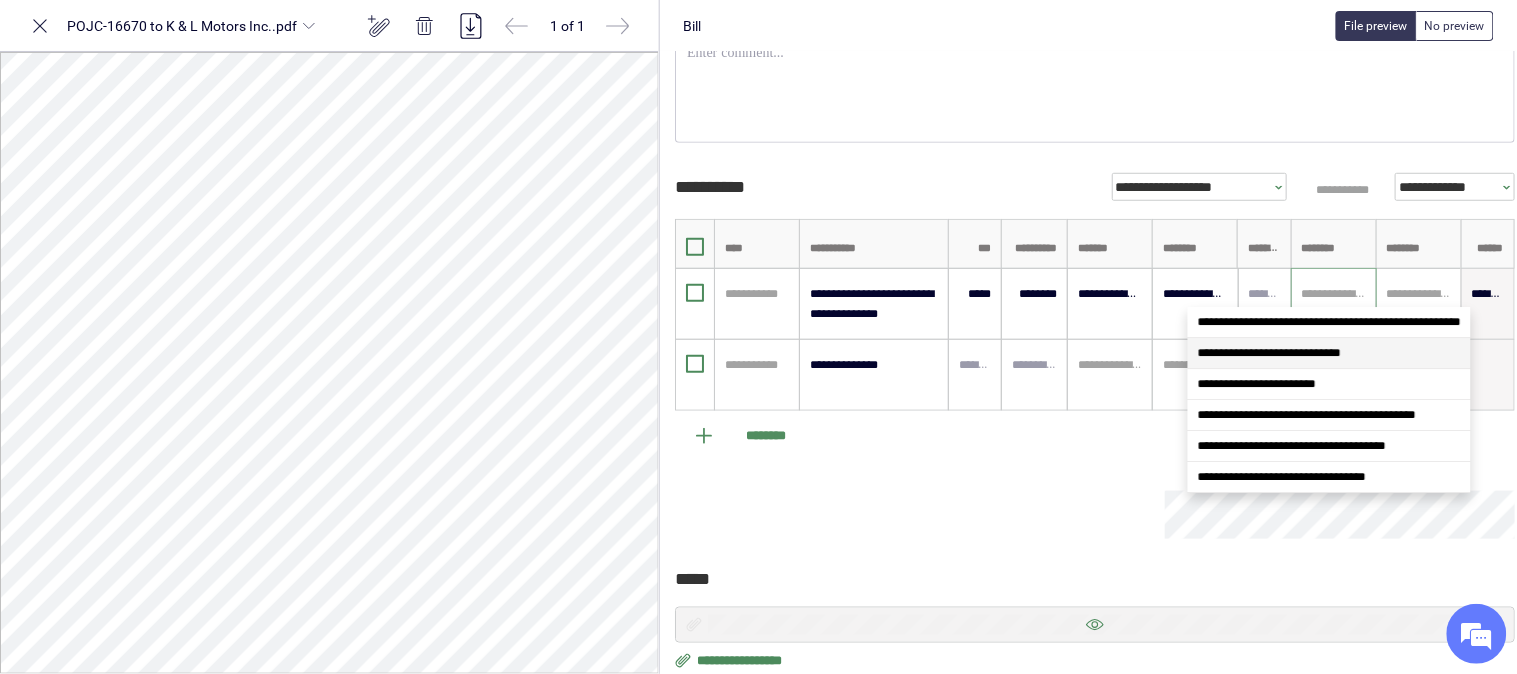 click on "**********" at bounding box center [1329, 353] 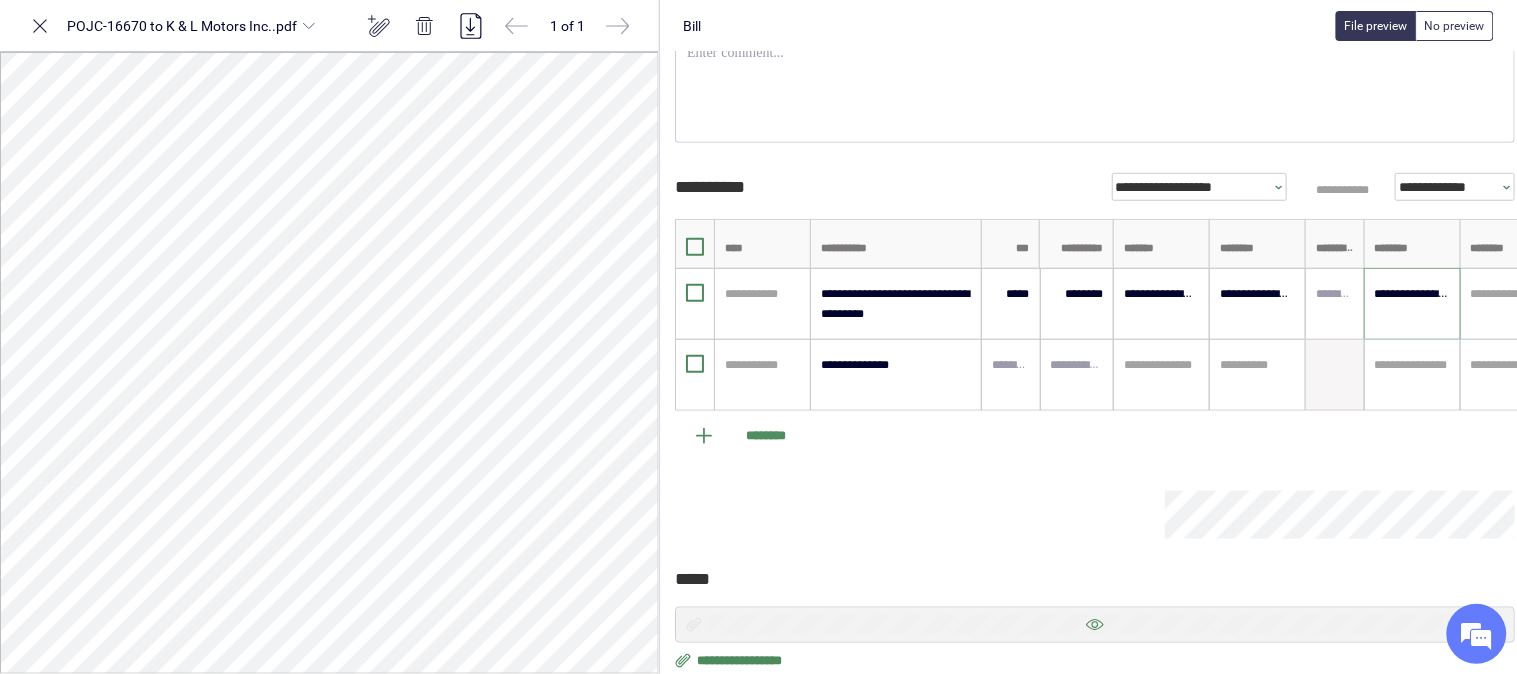 scroll, scrollTop: 0, scrollLeft: 100, axis: horizontal 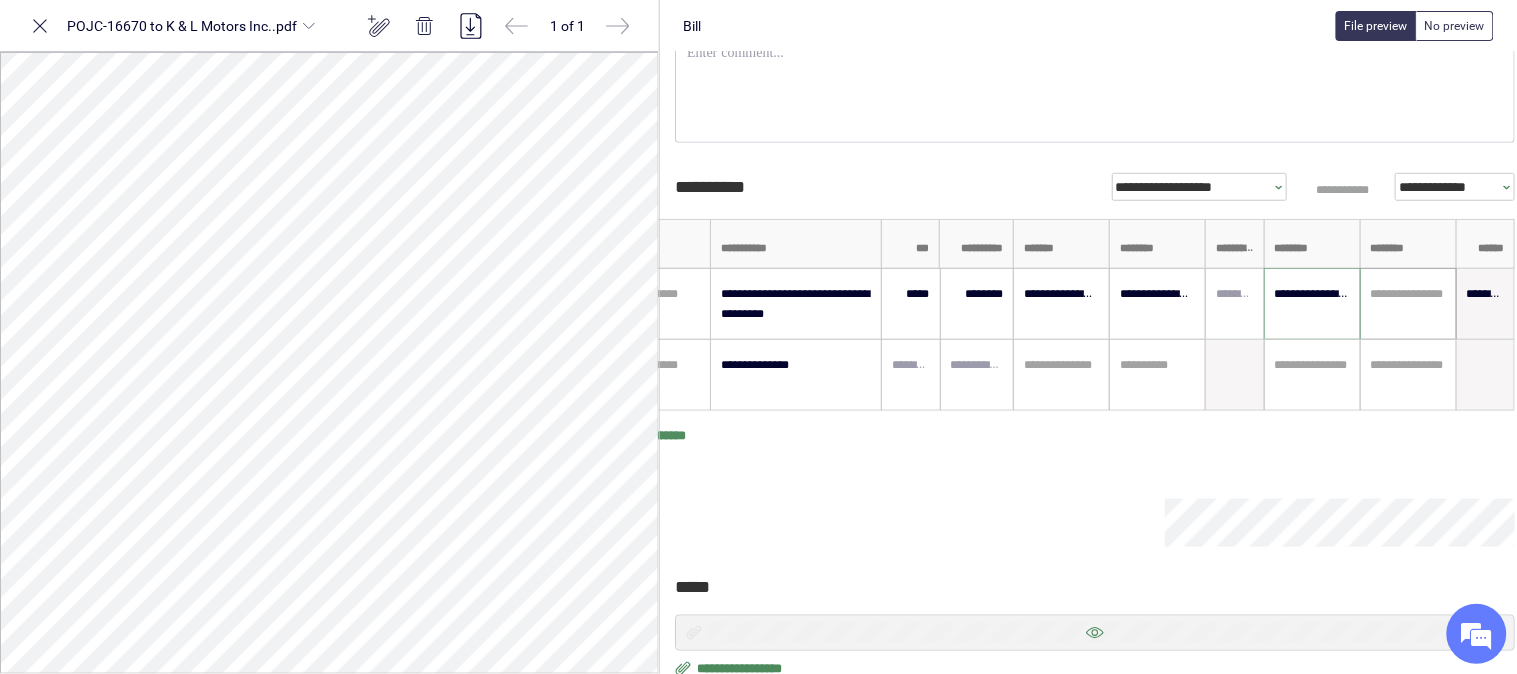 type on "**********" 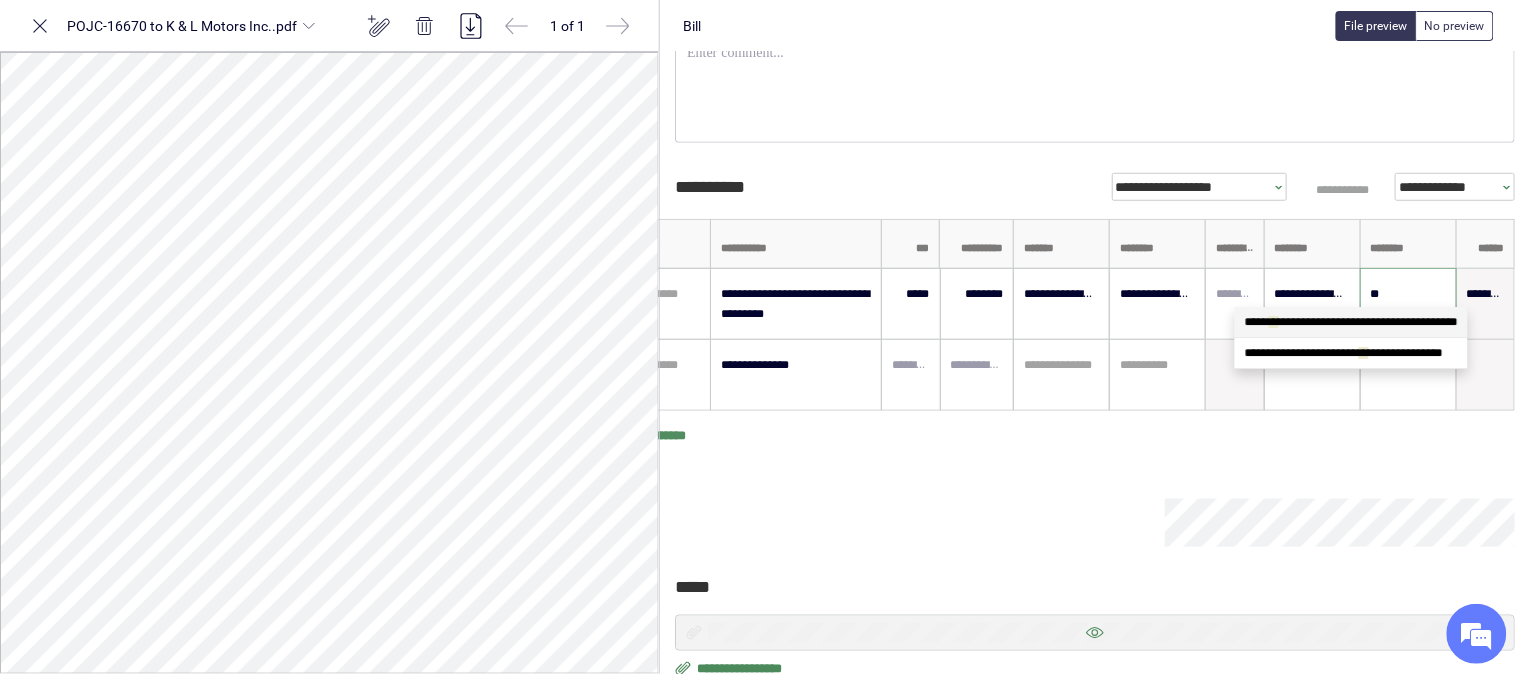 scroll, scrollTop: 0, scrollLeft: 0, axis: both 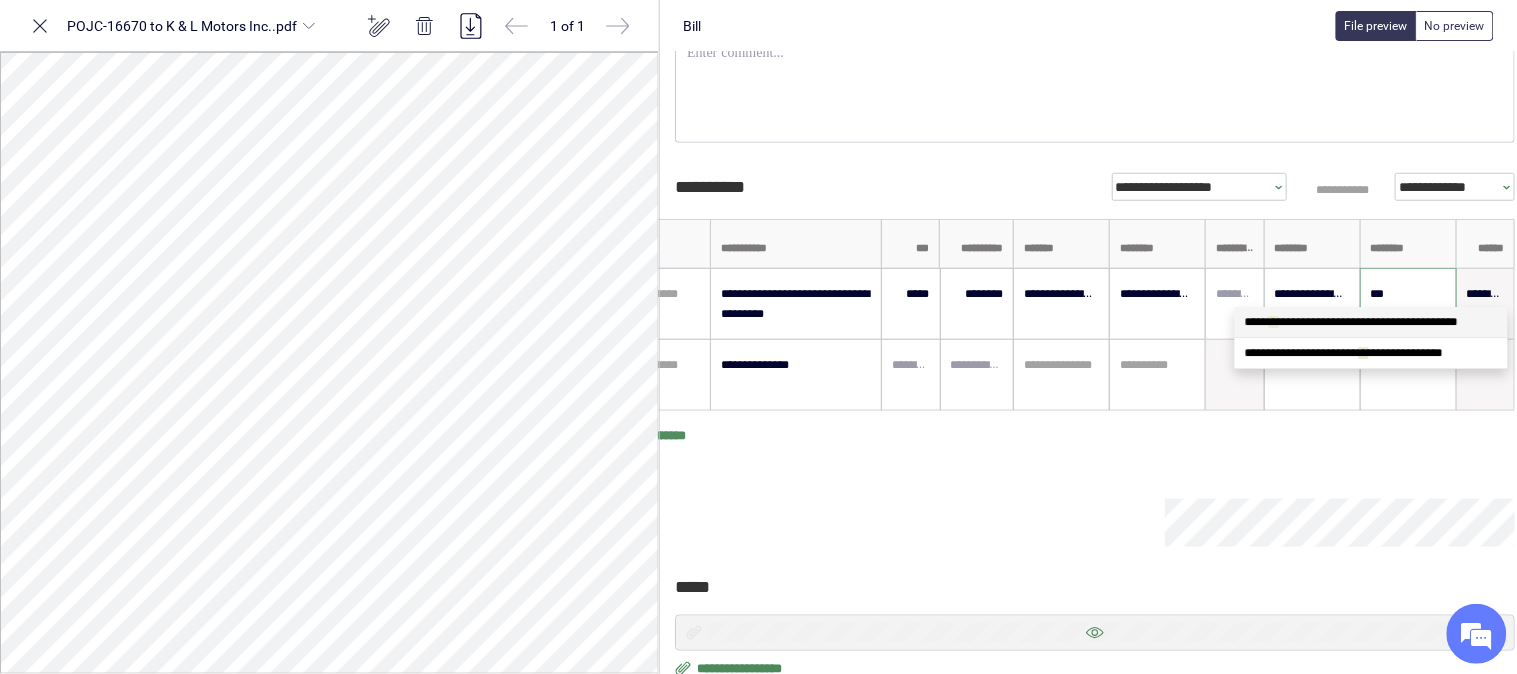 type on "****" 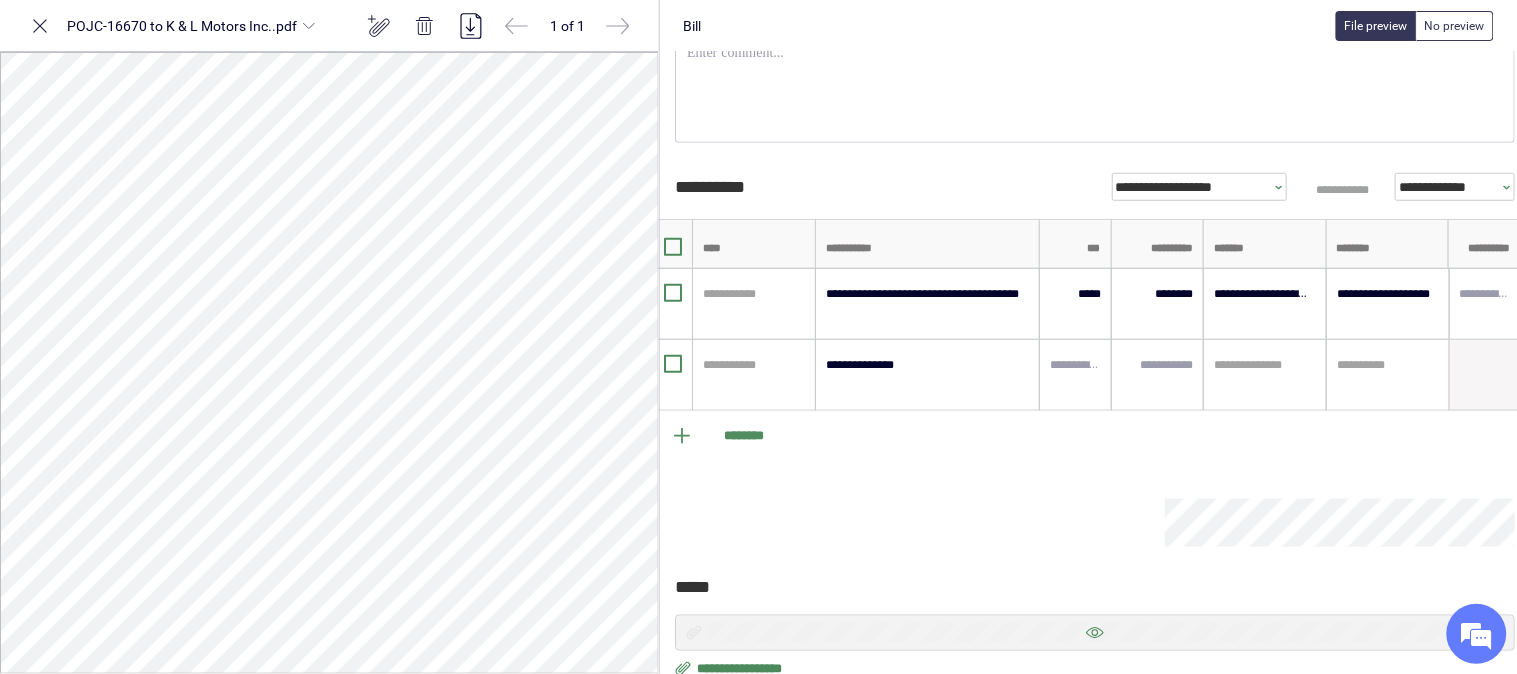 scroll, scrollTop: 0, scrollLeft: 0, axis: both 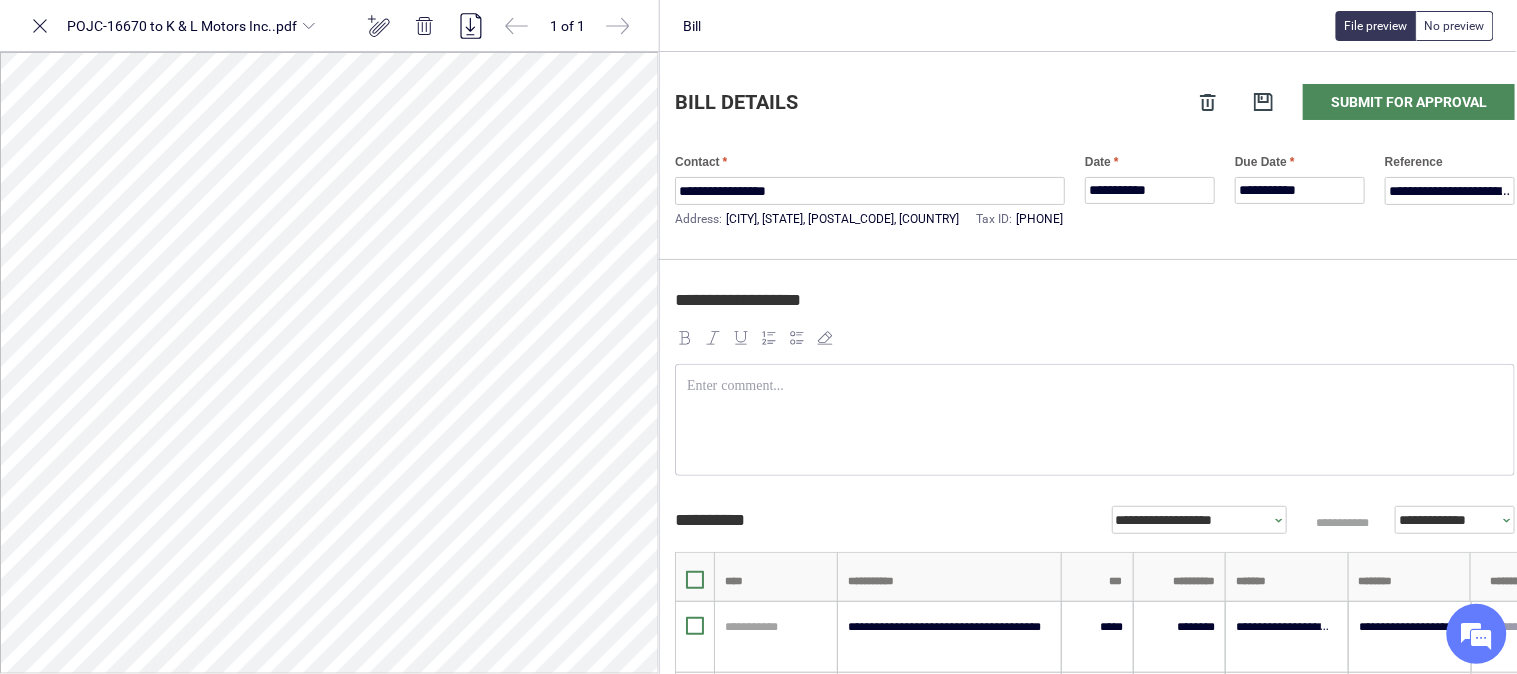 type on "**********" 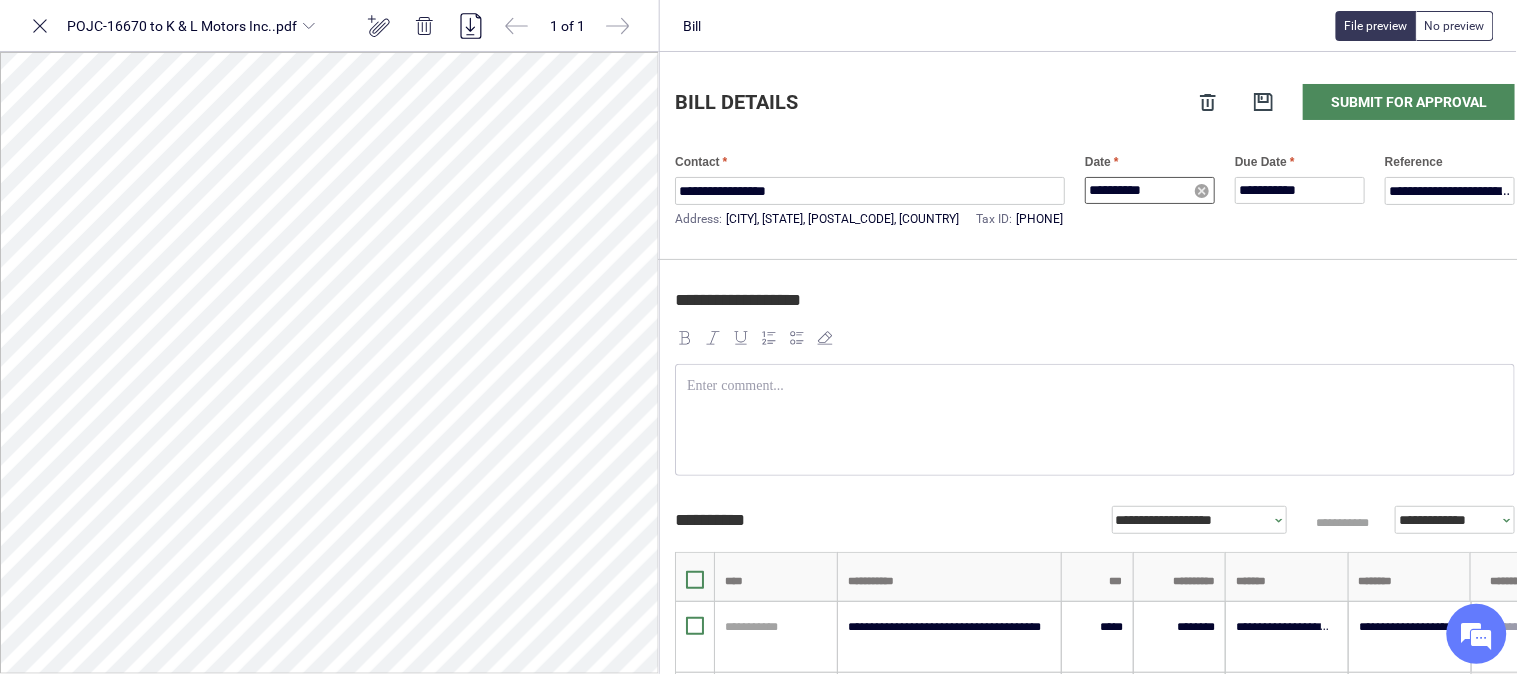 click on "**********" at bounding box center (1150, 190) 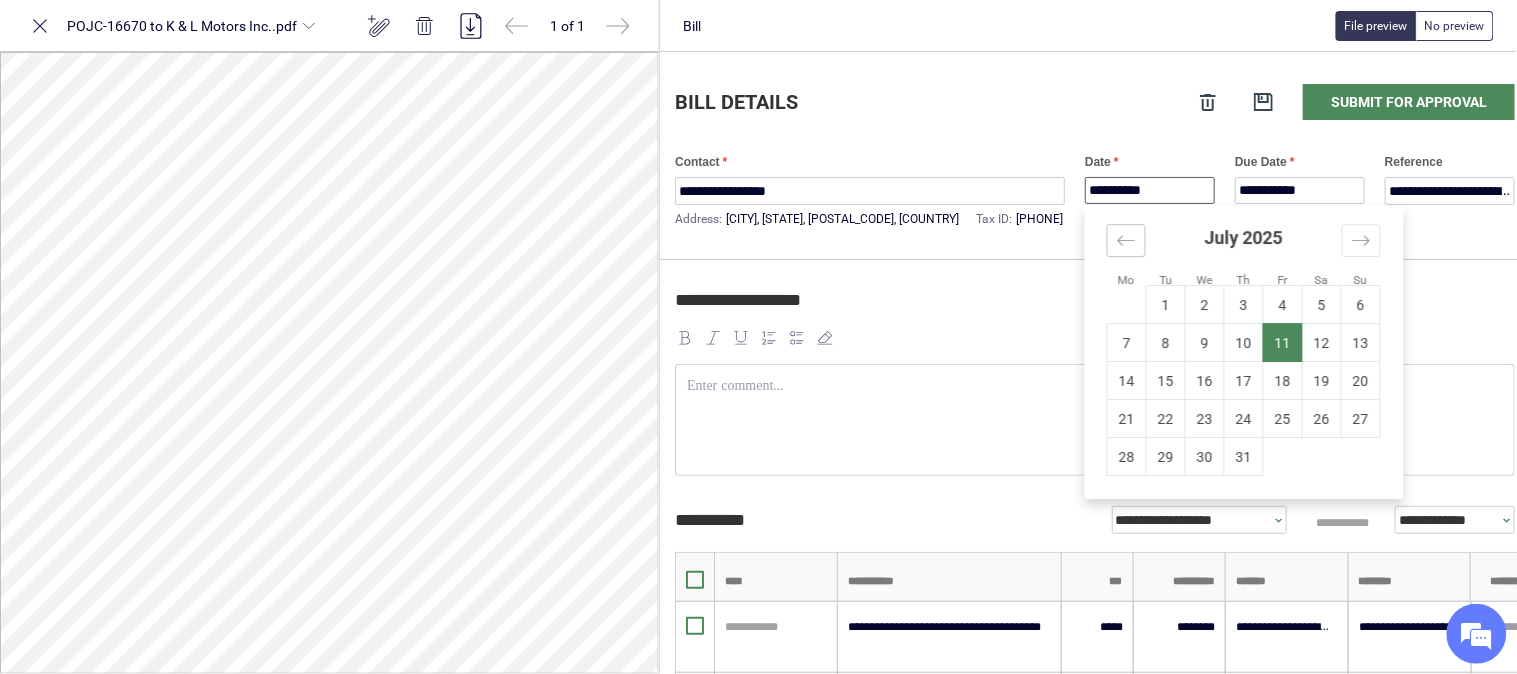 click 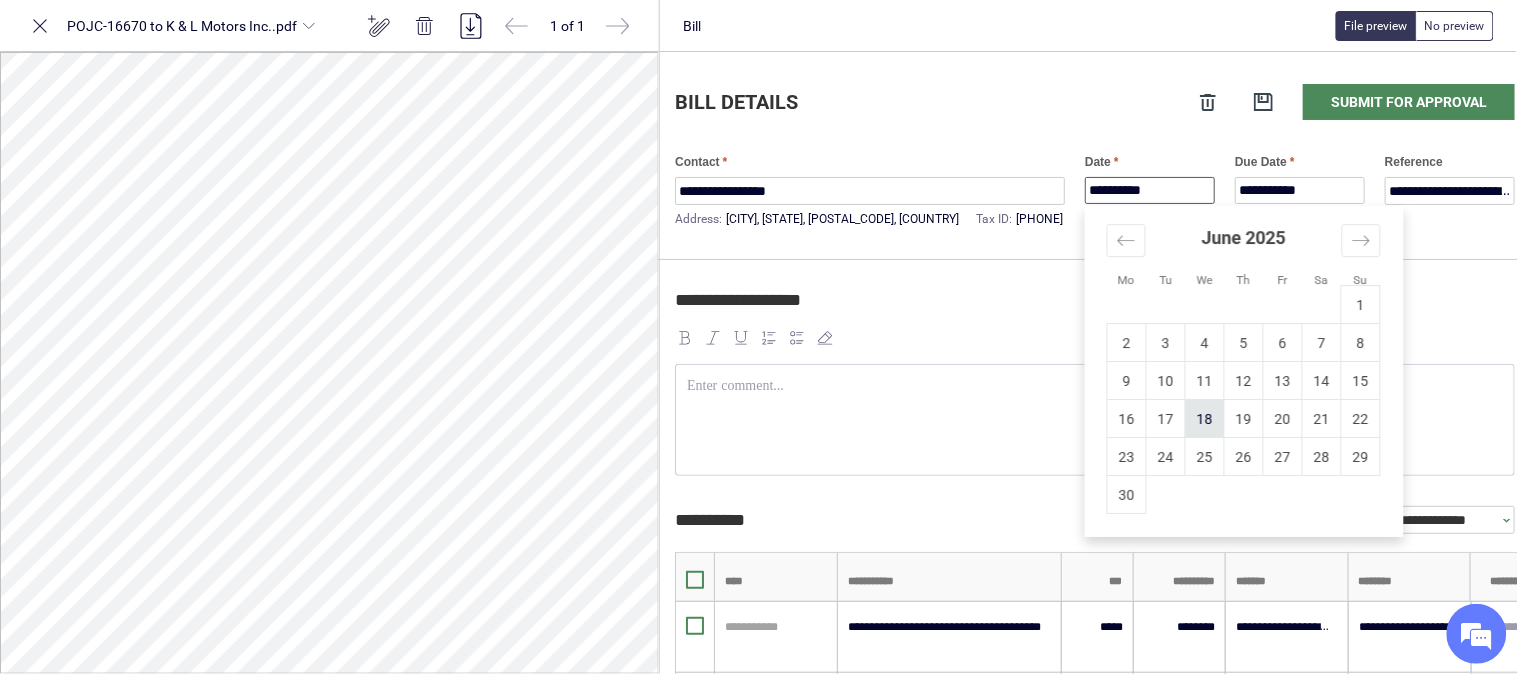 click on "18" at bounding box center [1205, 419] 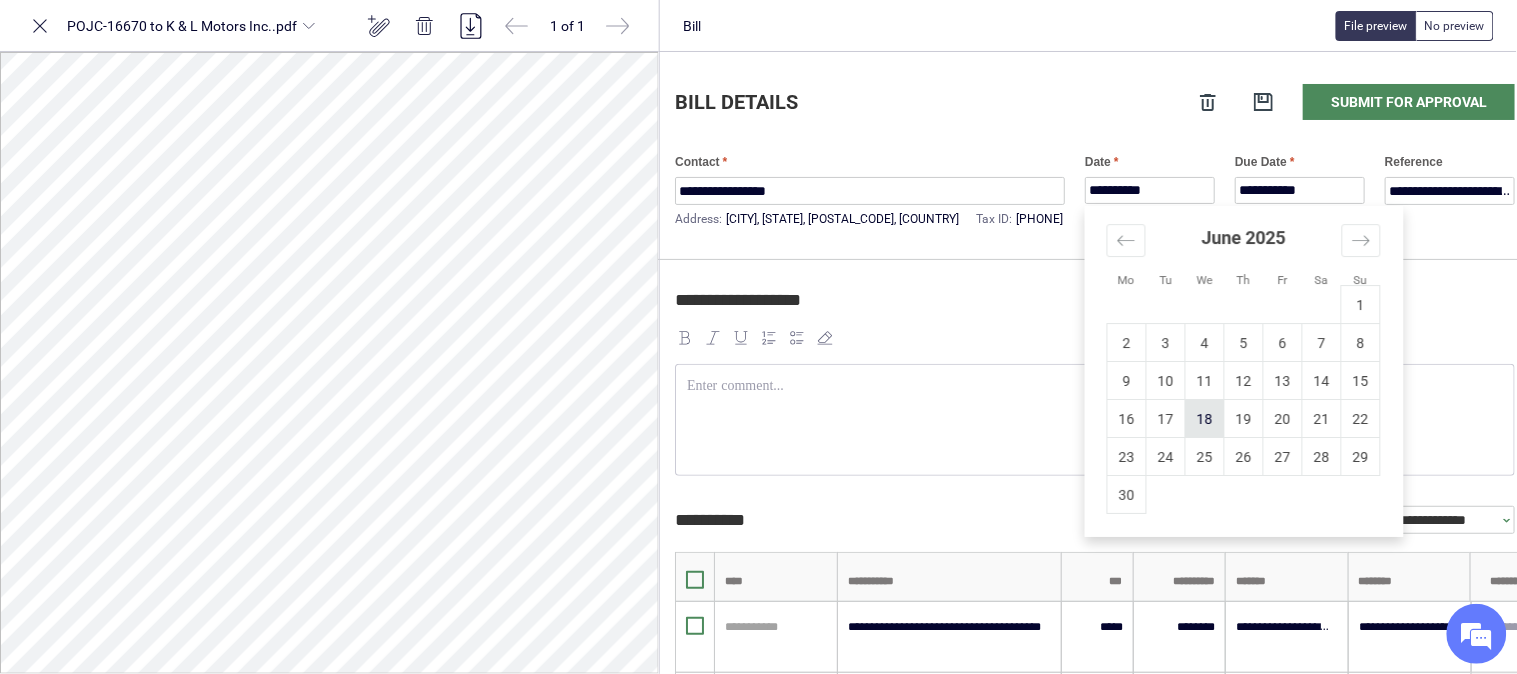 type on "**********" 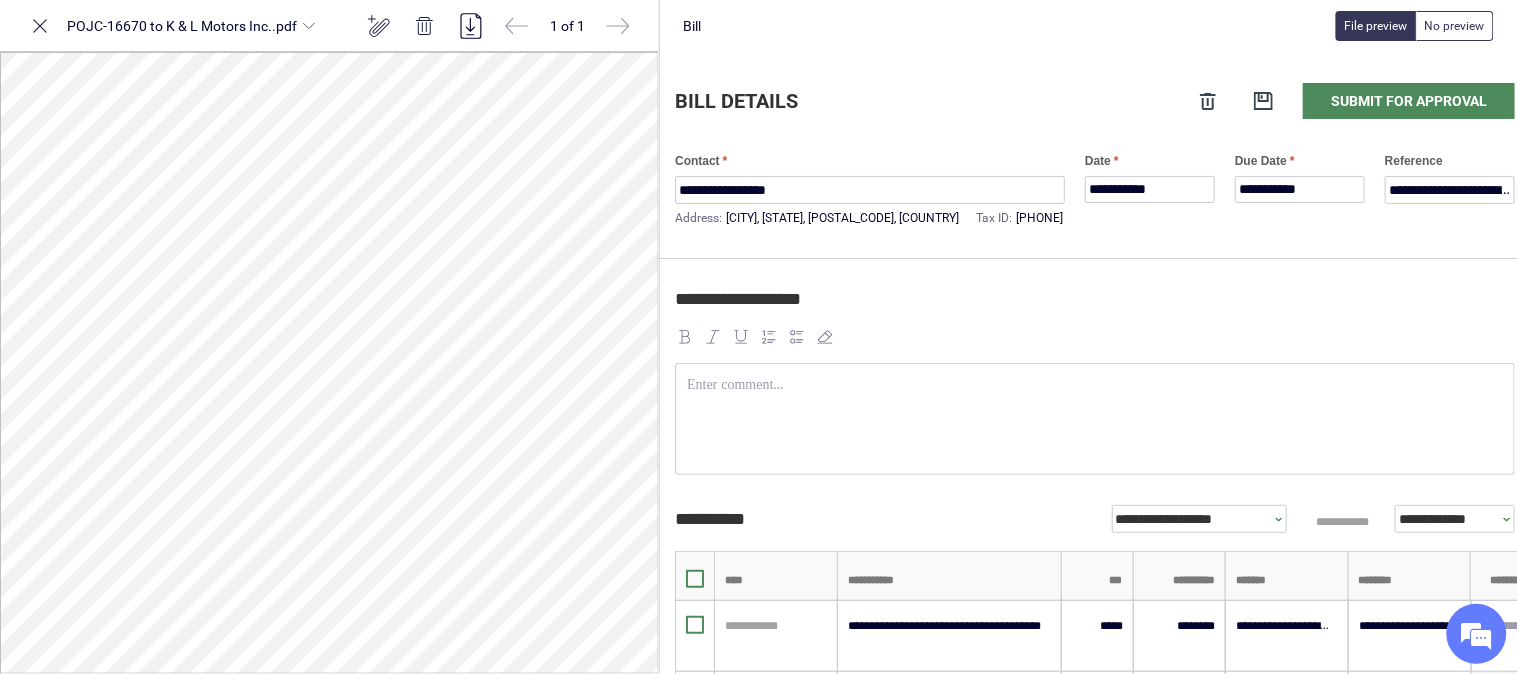 scroll, scrollTop: 0, scrollLeft: 44, axis: horizontal 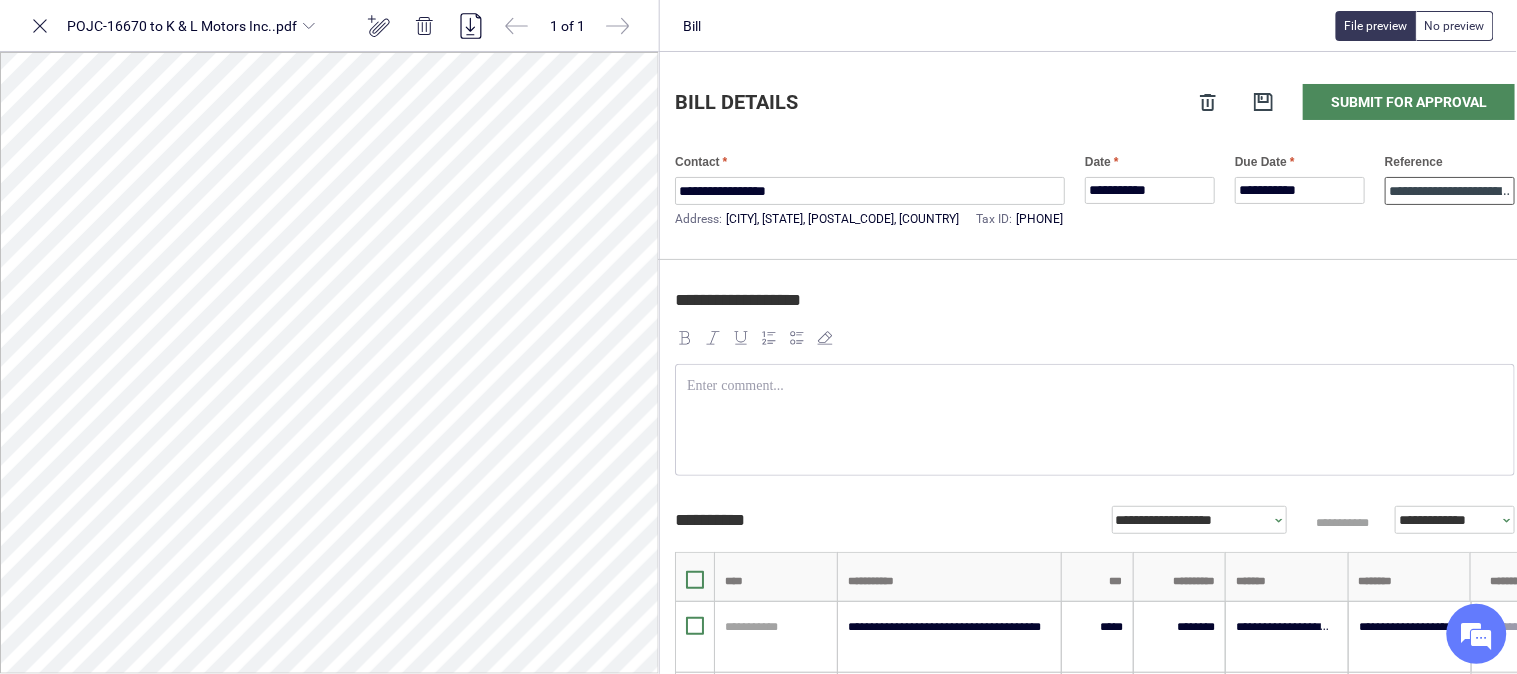 click on "**********" at bounding box center [1450, 191] 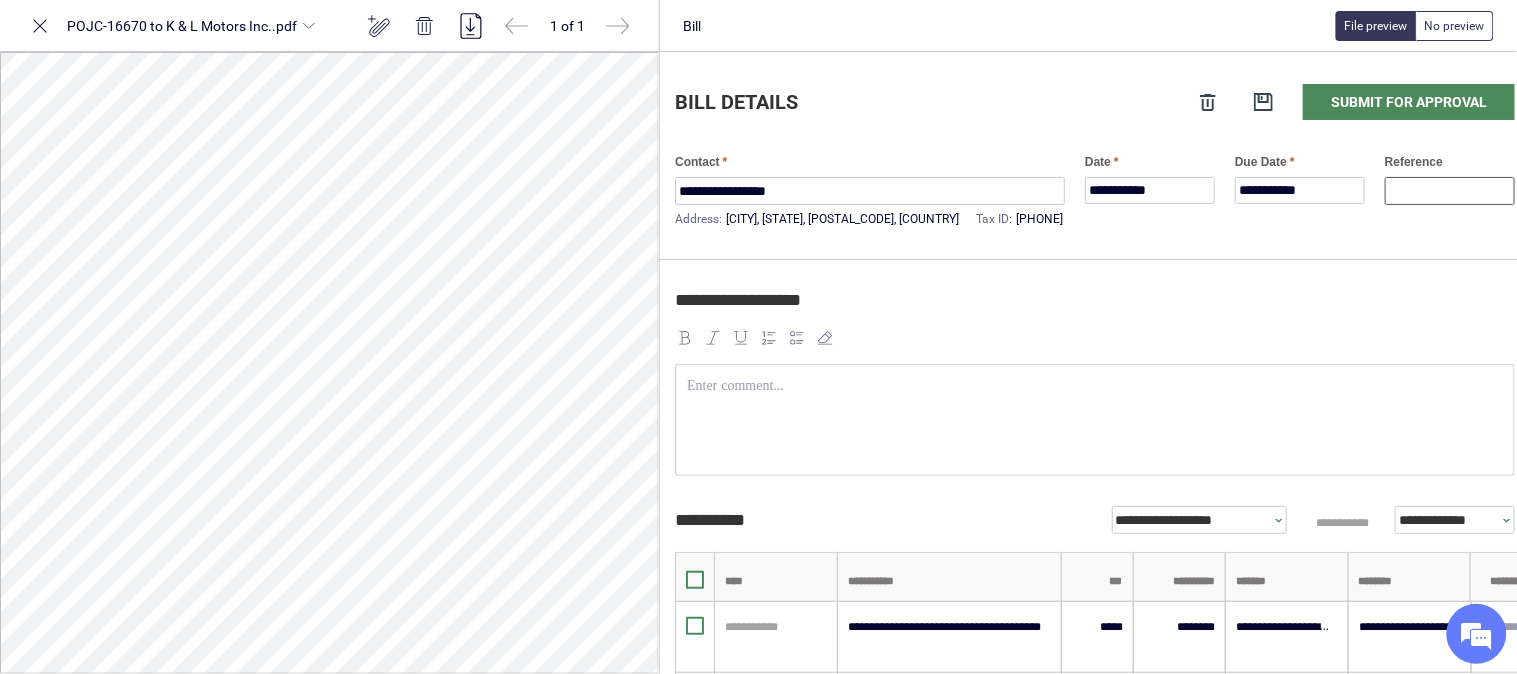 scroll, scrollTop: 0, scrollLeft: 201, axis: horizontal 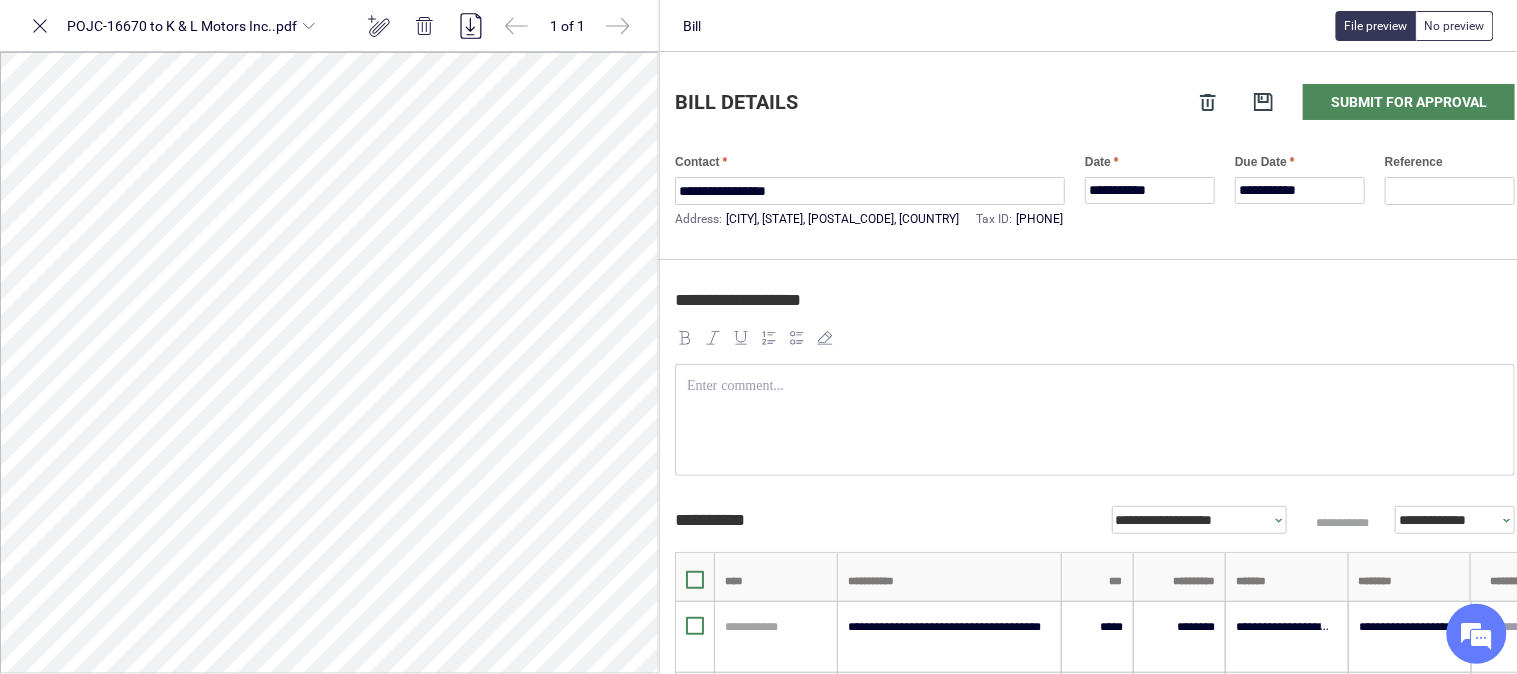 click at bounding box center (1095, 338) 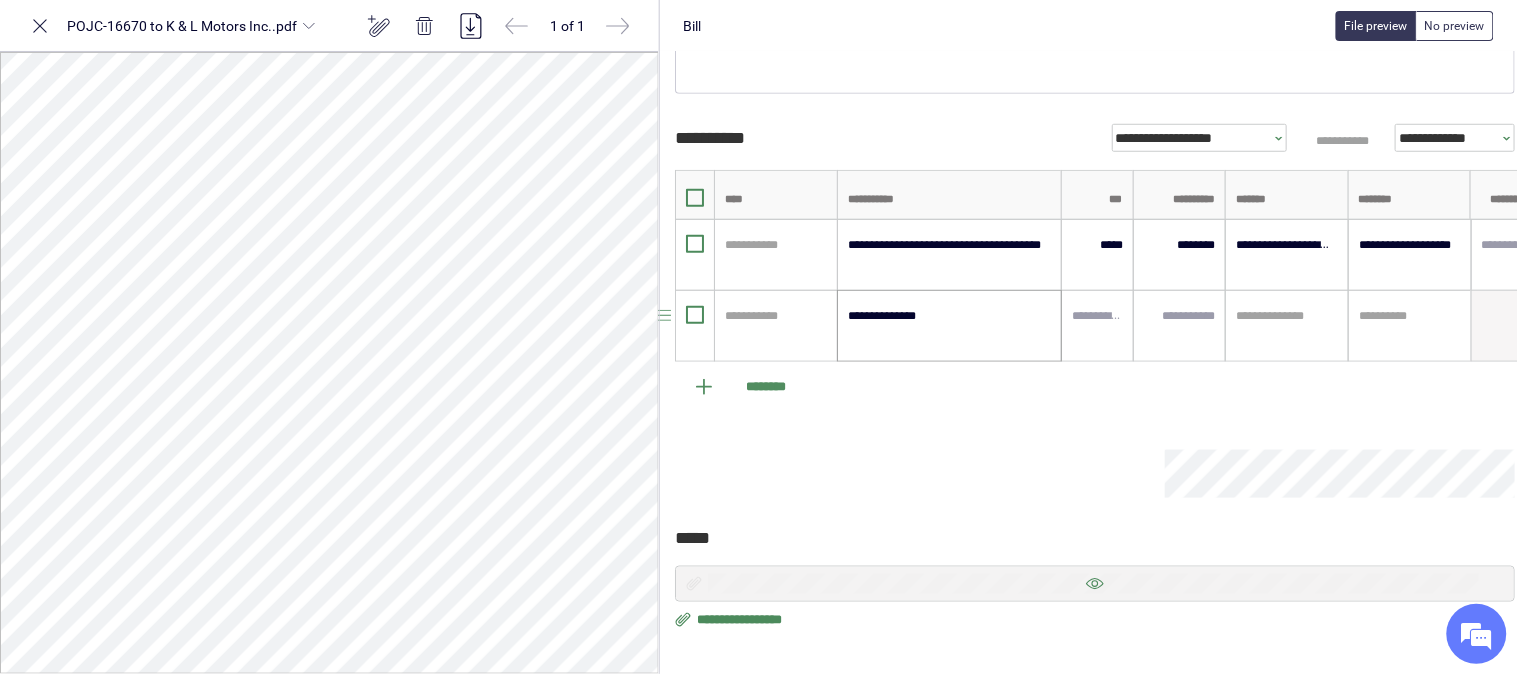 scroll, scrollTop: 404, scrollLeft: 44, axis: both 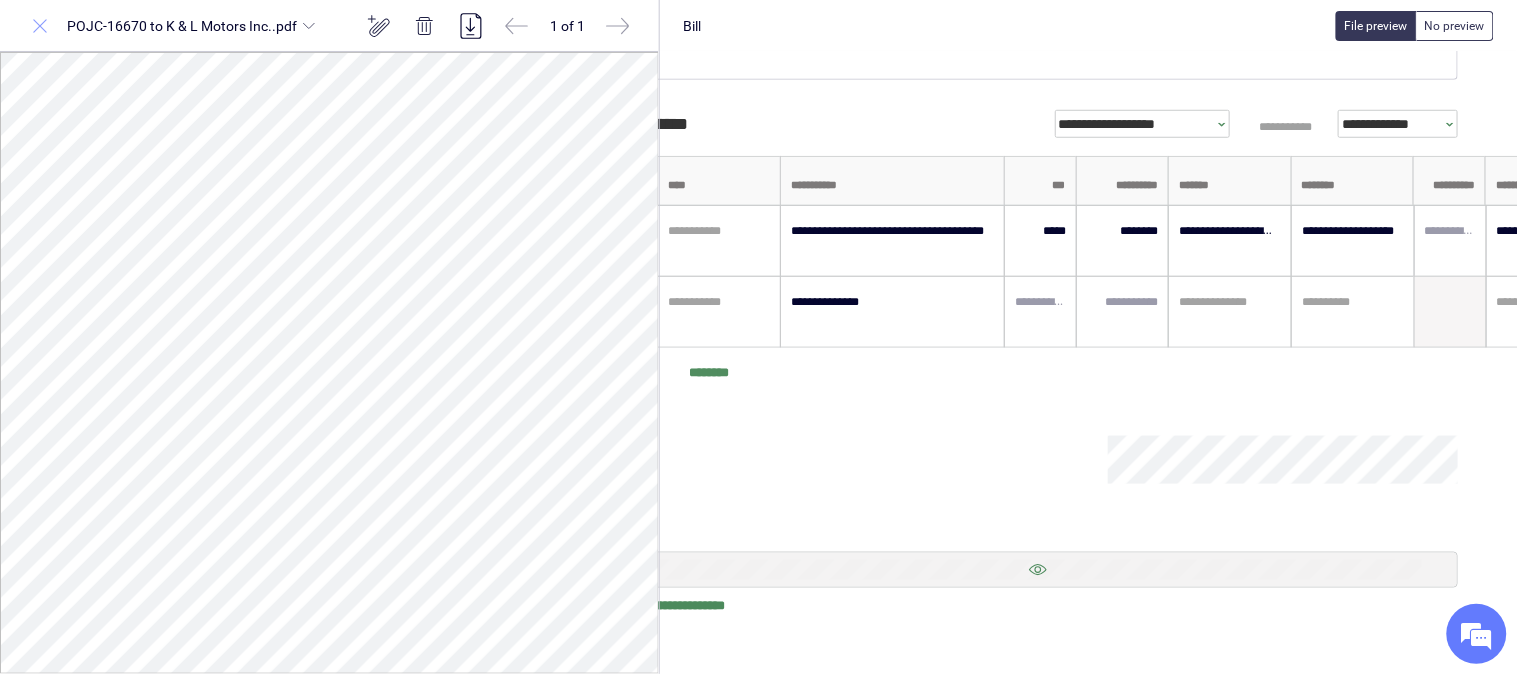 click 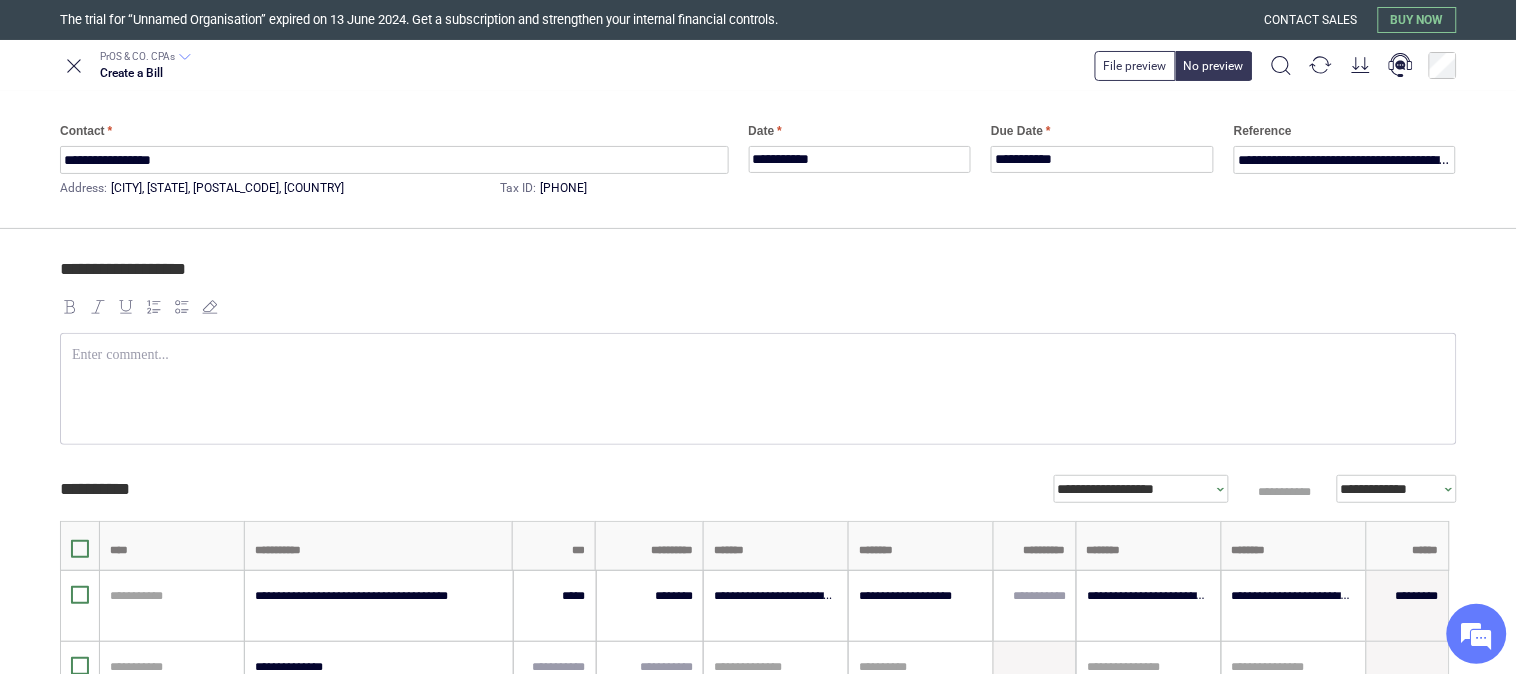 scroll, scrollTop: 0, scrollLeft: 0, axis: both 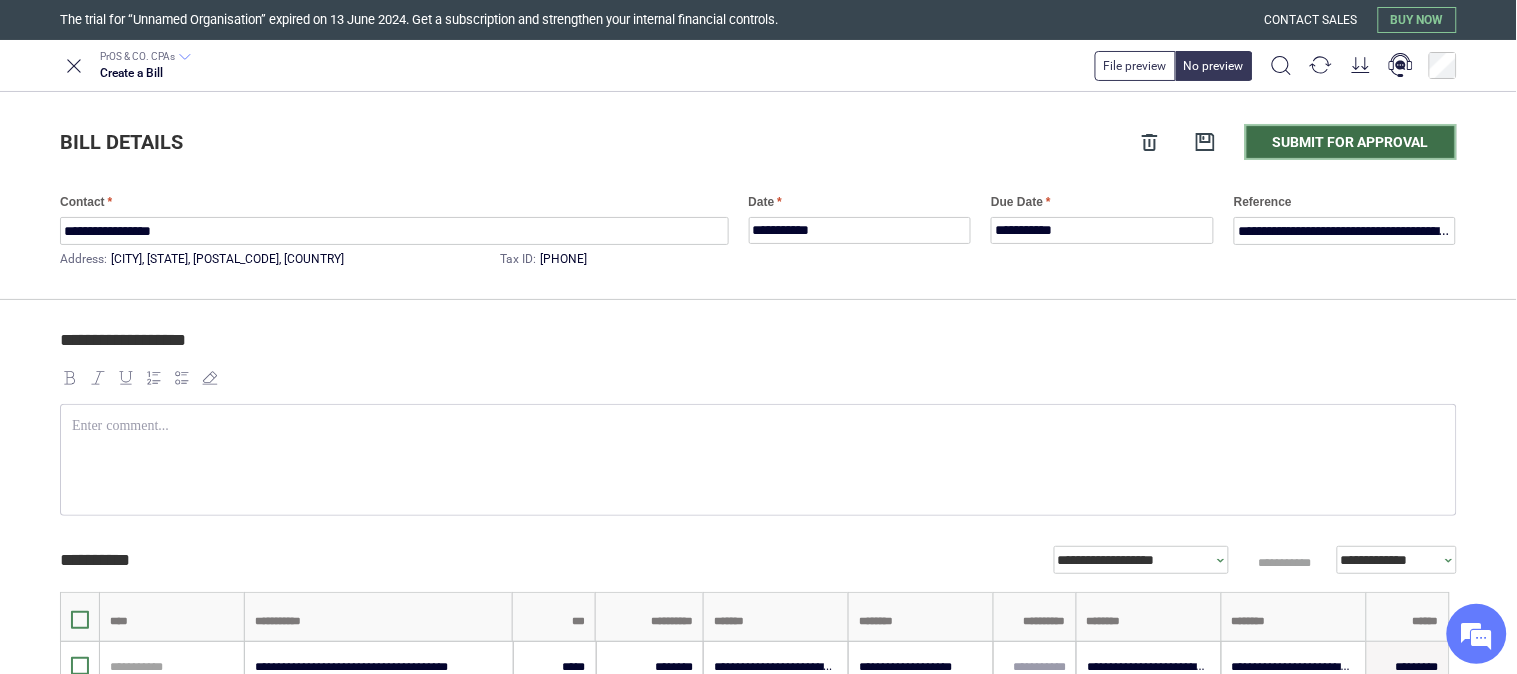 click on "Submit for approval" at bounding box center [1351, 142] 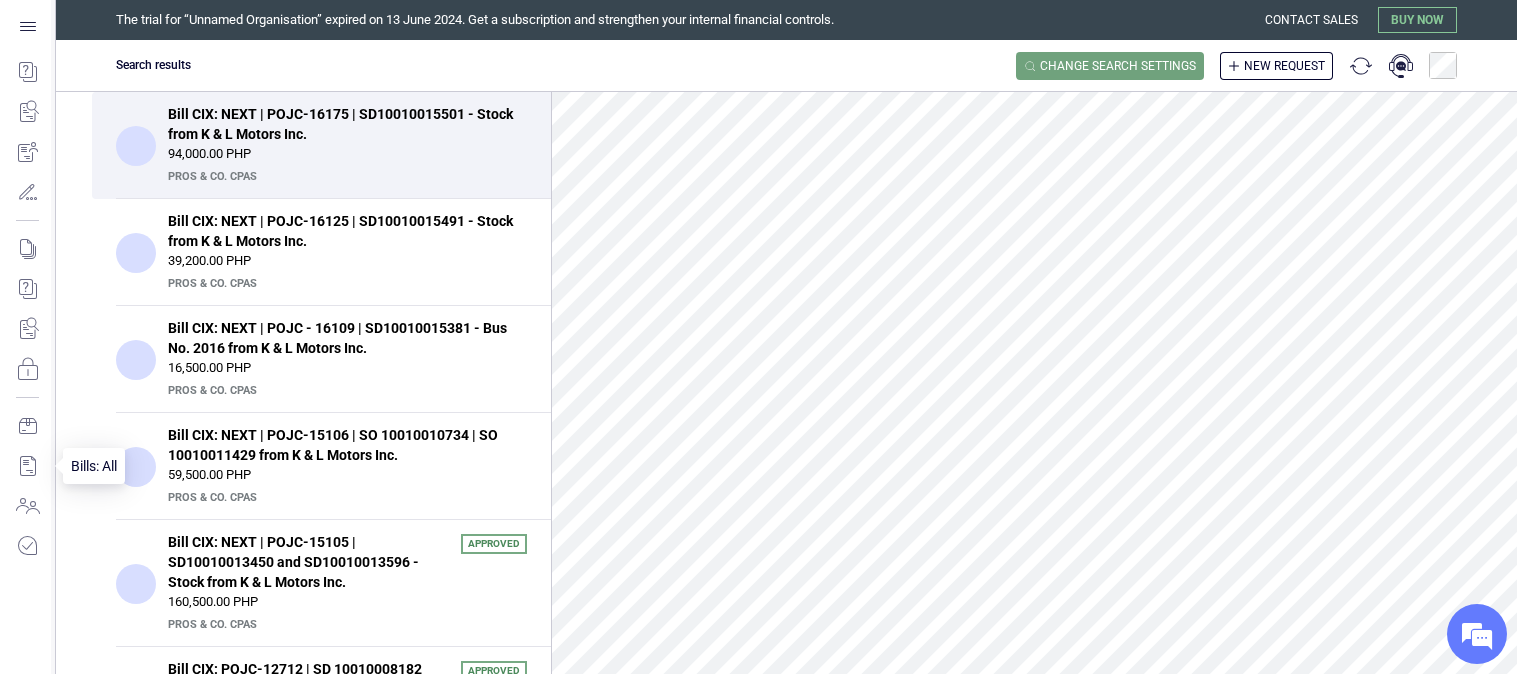 scroll, scrollTop: 0, scrollLeft: 0, axis: both 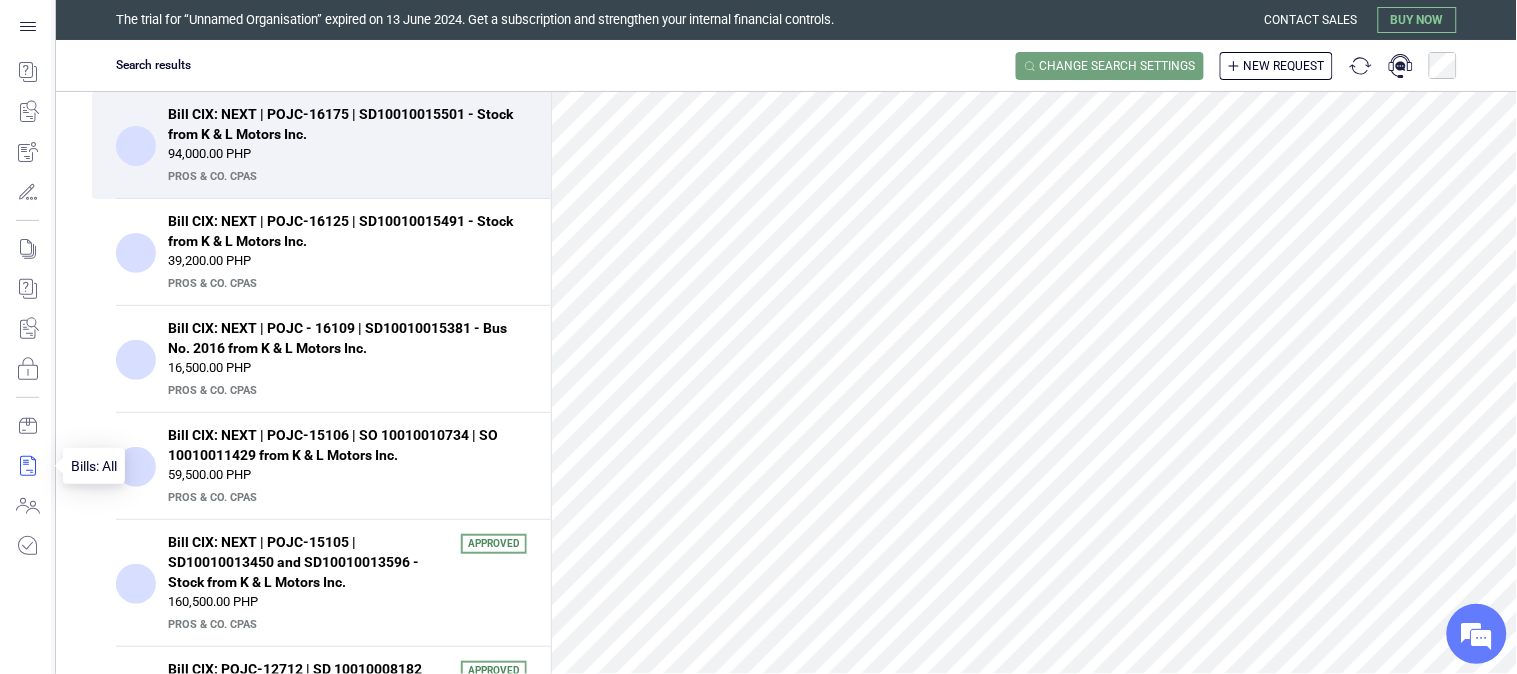 click at bounding box center (27, 466) 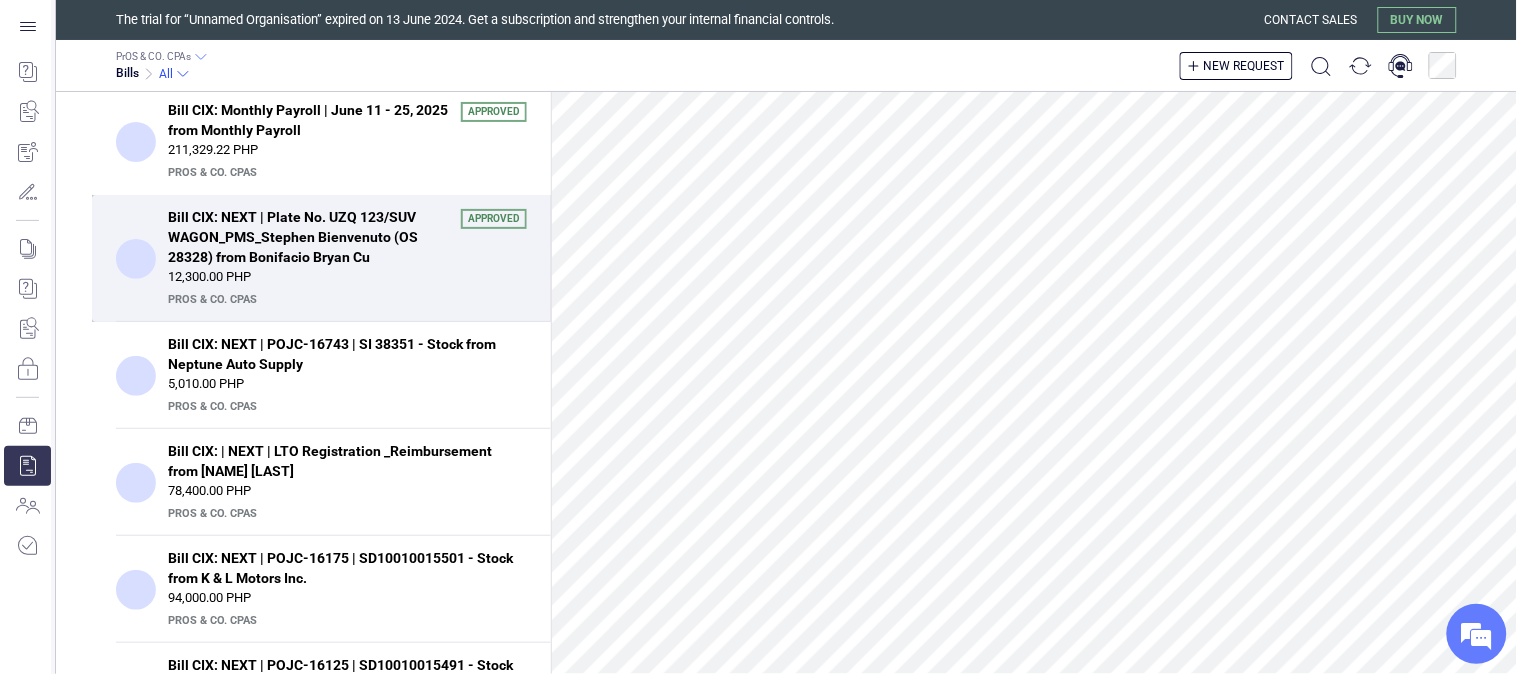 scroll, scrollTop: 0, scrollLeft: 0, axis: both 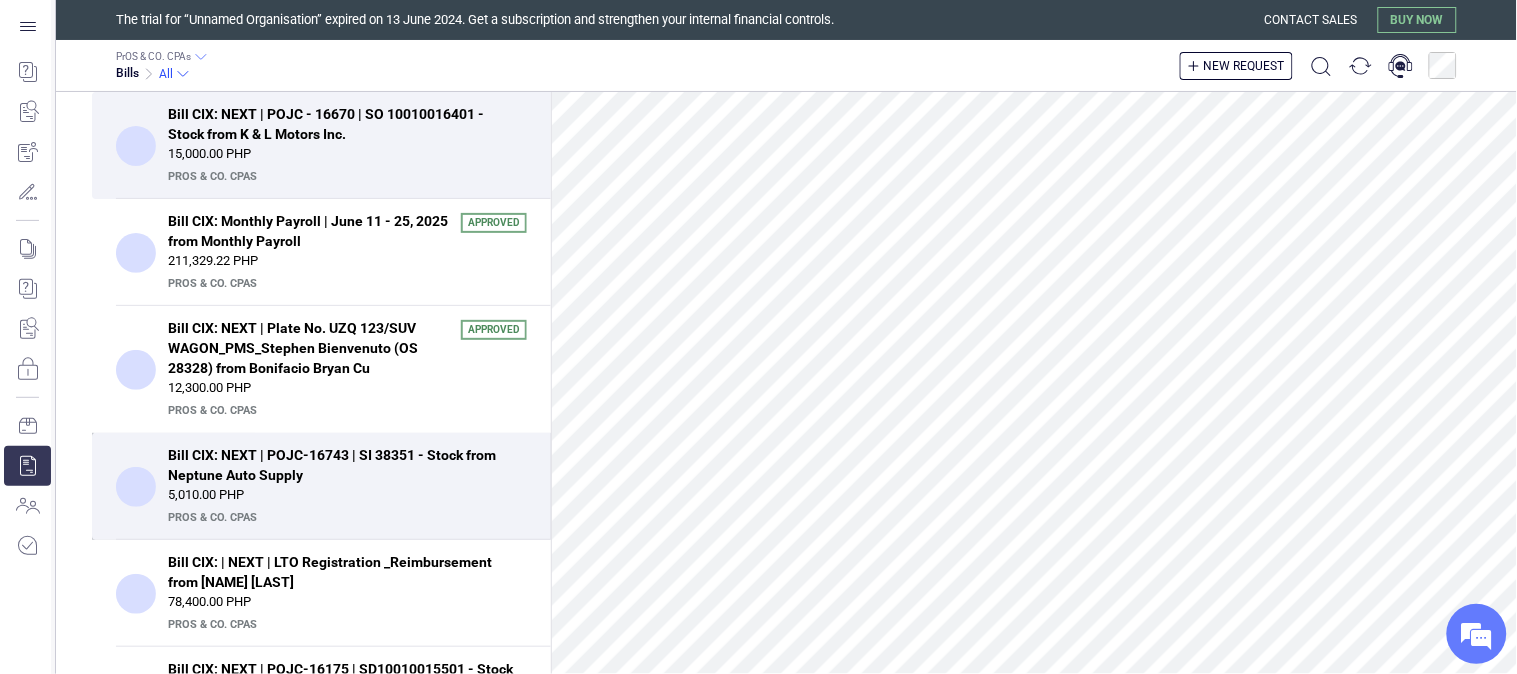 drag, startPoint x: 387, startPoint y: 446, endPoint x: 375, endPoint y: 437, distance: 15 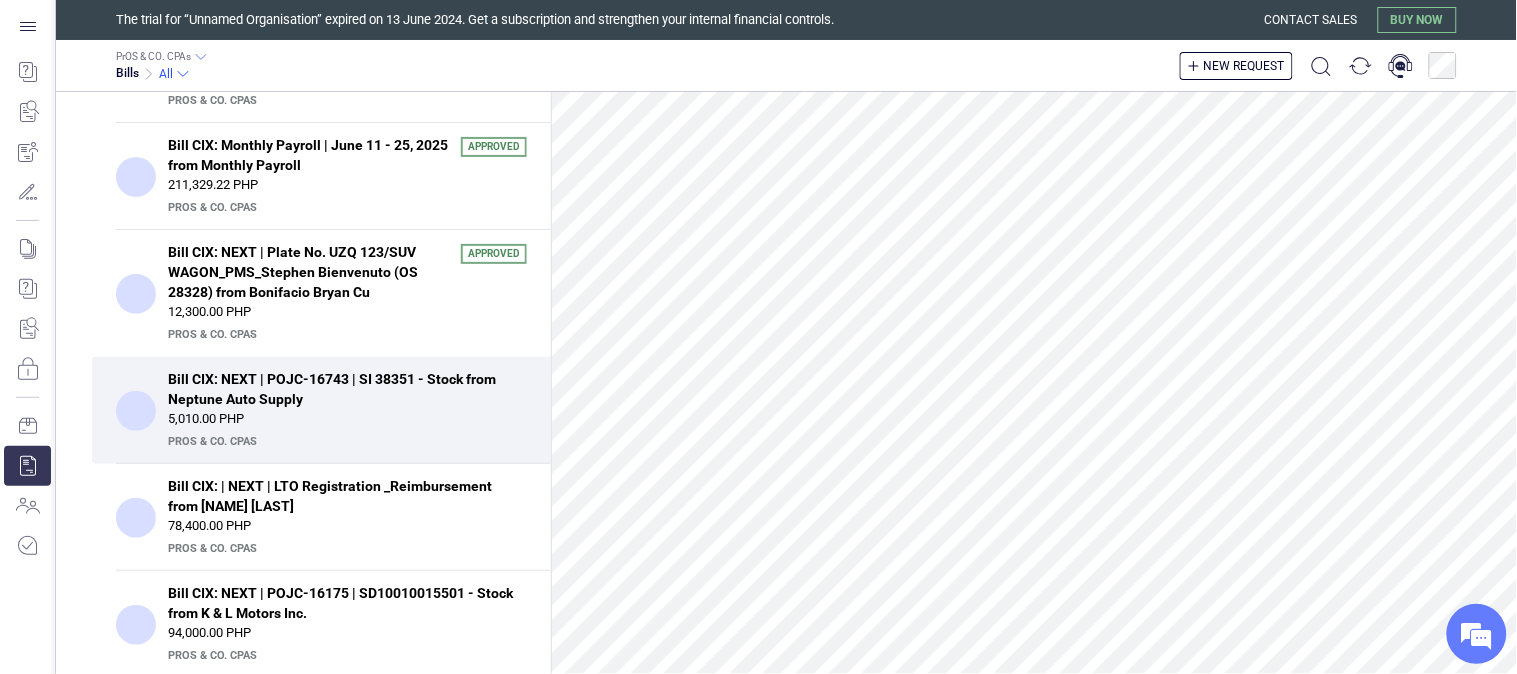 scroll, scrollTop: 111, scrollLeft: 0, axis: vertical 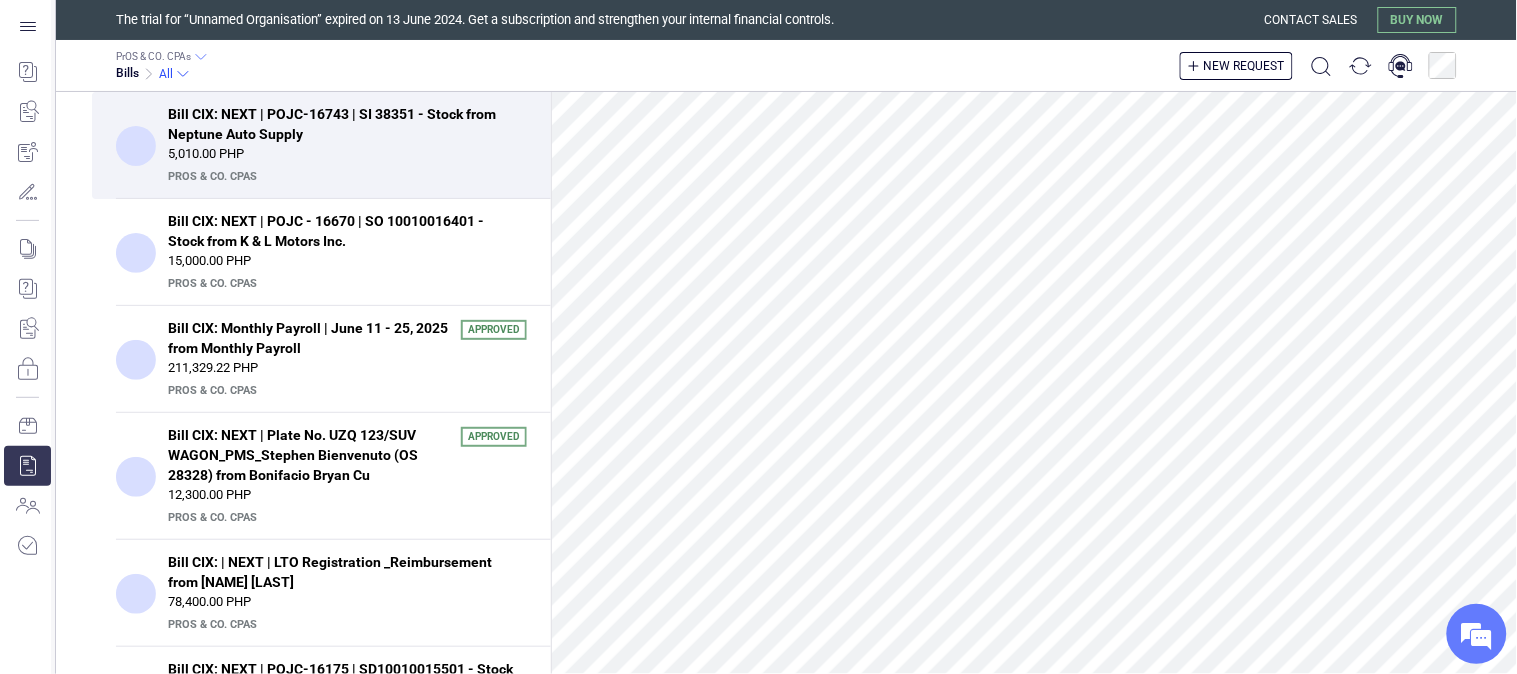 click on "Bill CIX: NEXT | POJC-16743 | SI 38351 - Stock from Neptune Auto Supply" at bounding box center [341, 124] 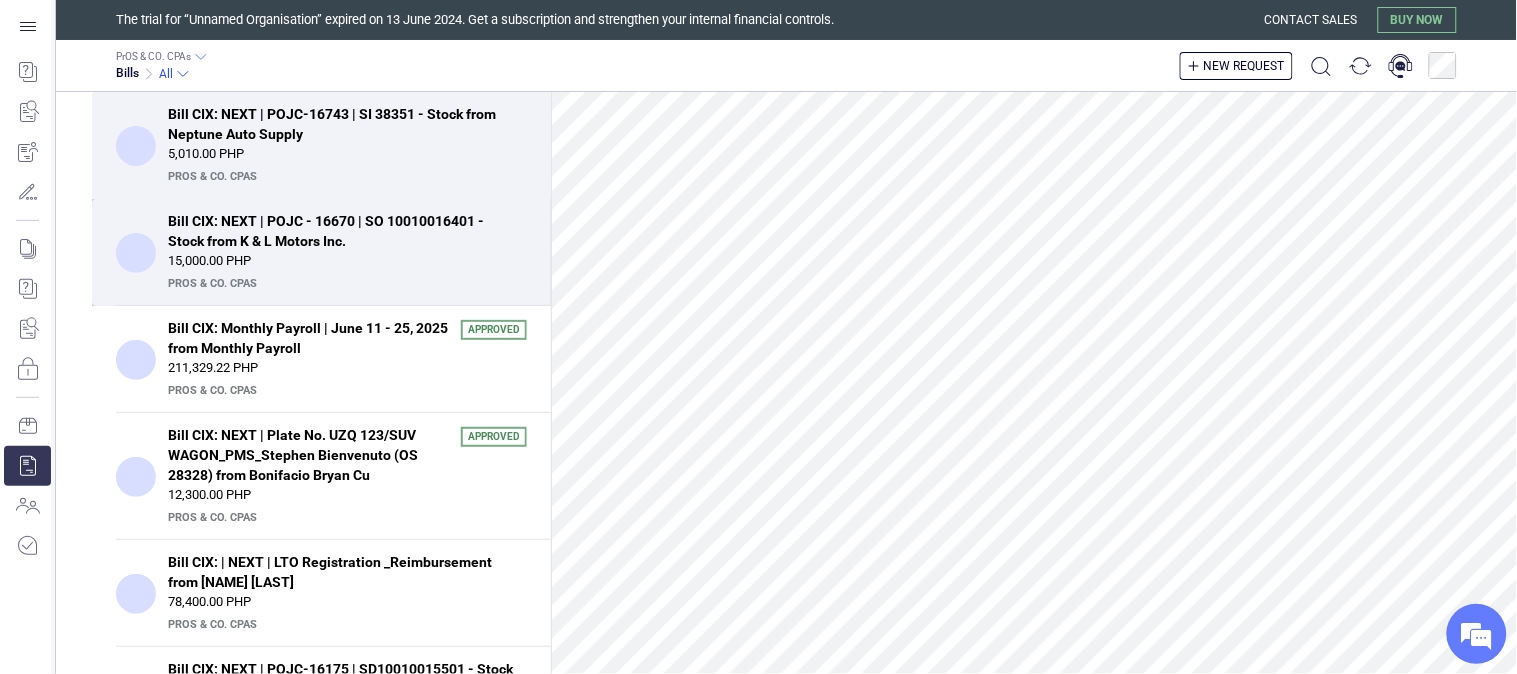 click on "15,000.00 PHP" at bounding box center (347, 261) 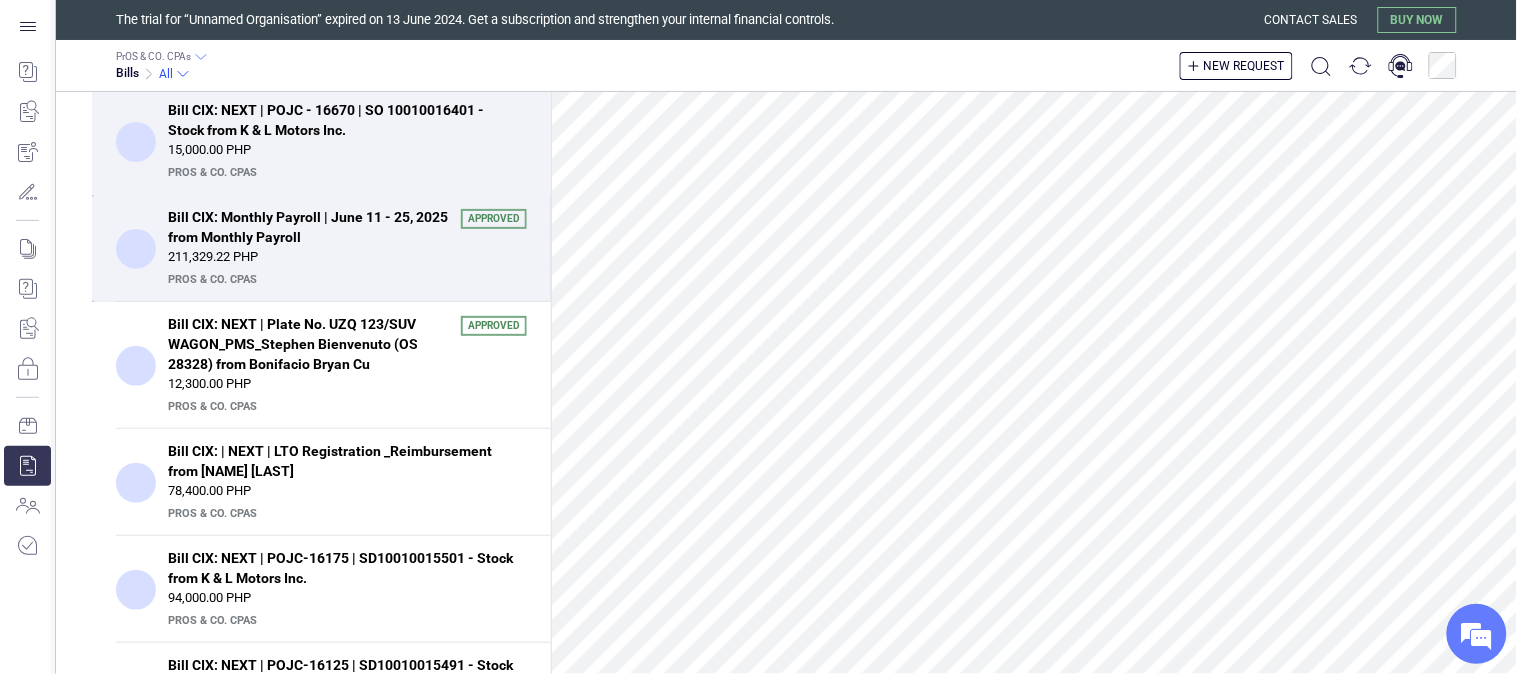 scroll, scrollTop: 222, scrollLeft: 0, axis: vertical 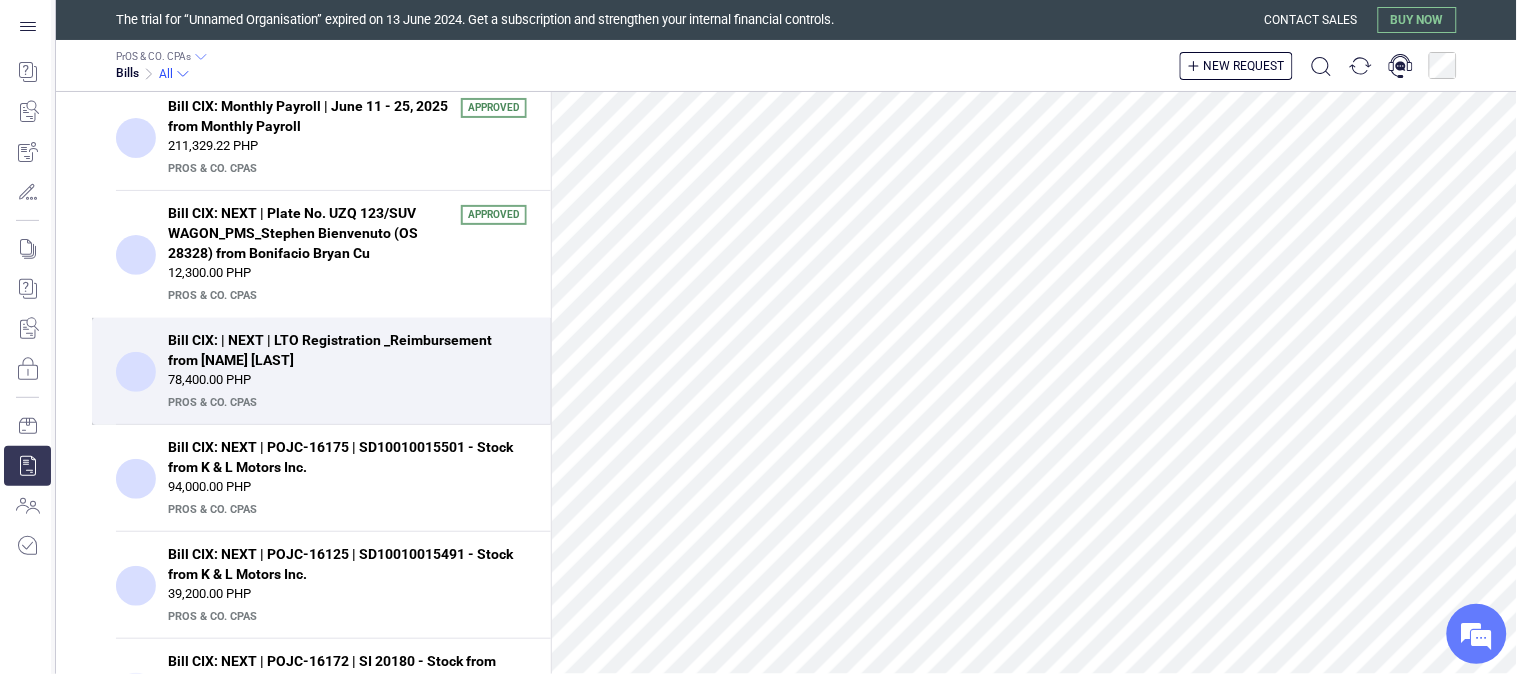 click on "Bill CIX: | NEXT | LTO Registration _Reimbursement from [NAME] [LAST]" at bounding box center (341, 350) 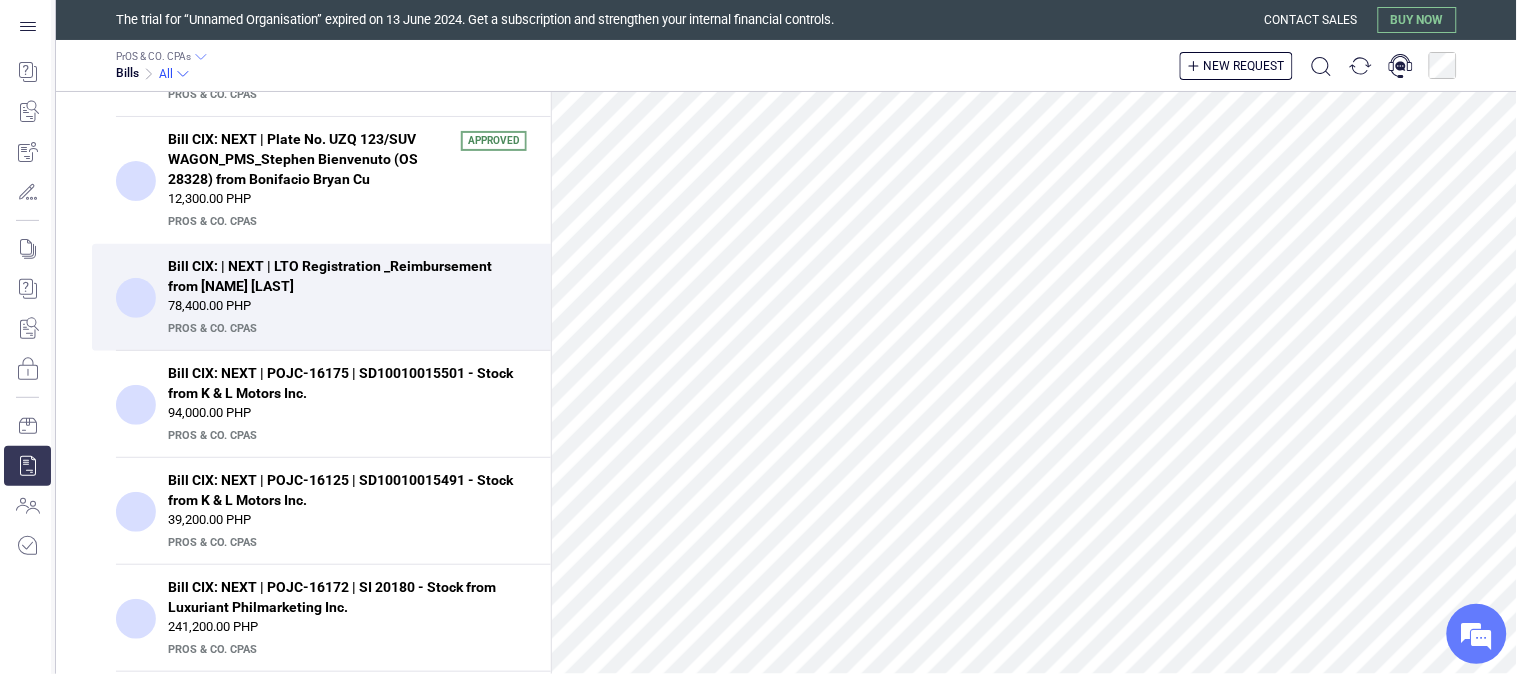scroll, scrollTop: 333, scrollLeft: 0, axis: vertical 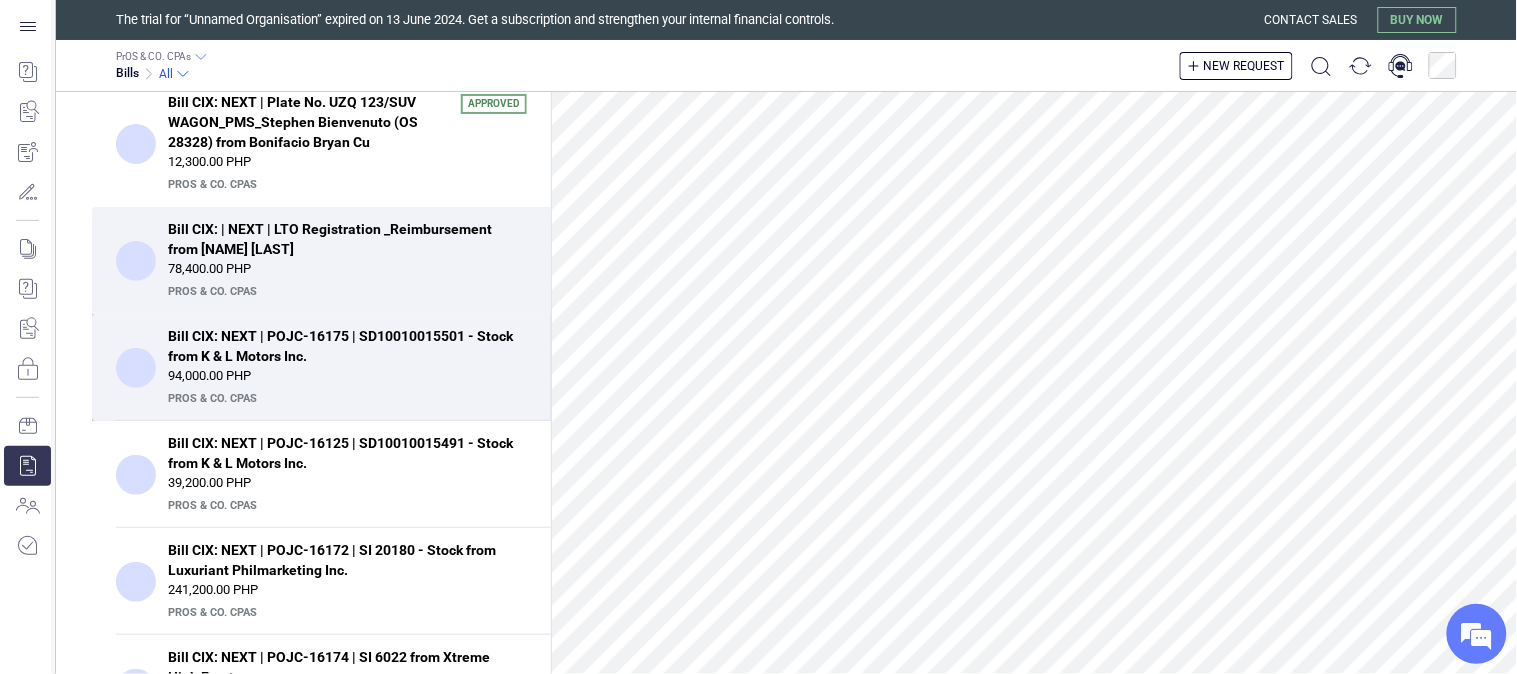 click on "94,000.00 PHP" at bounding box center (347, 376) 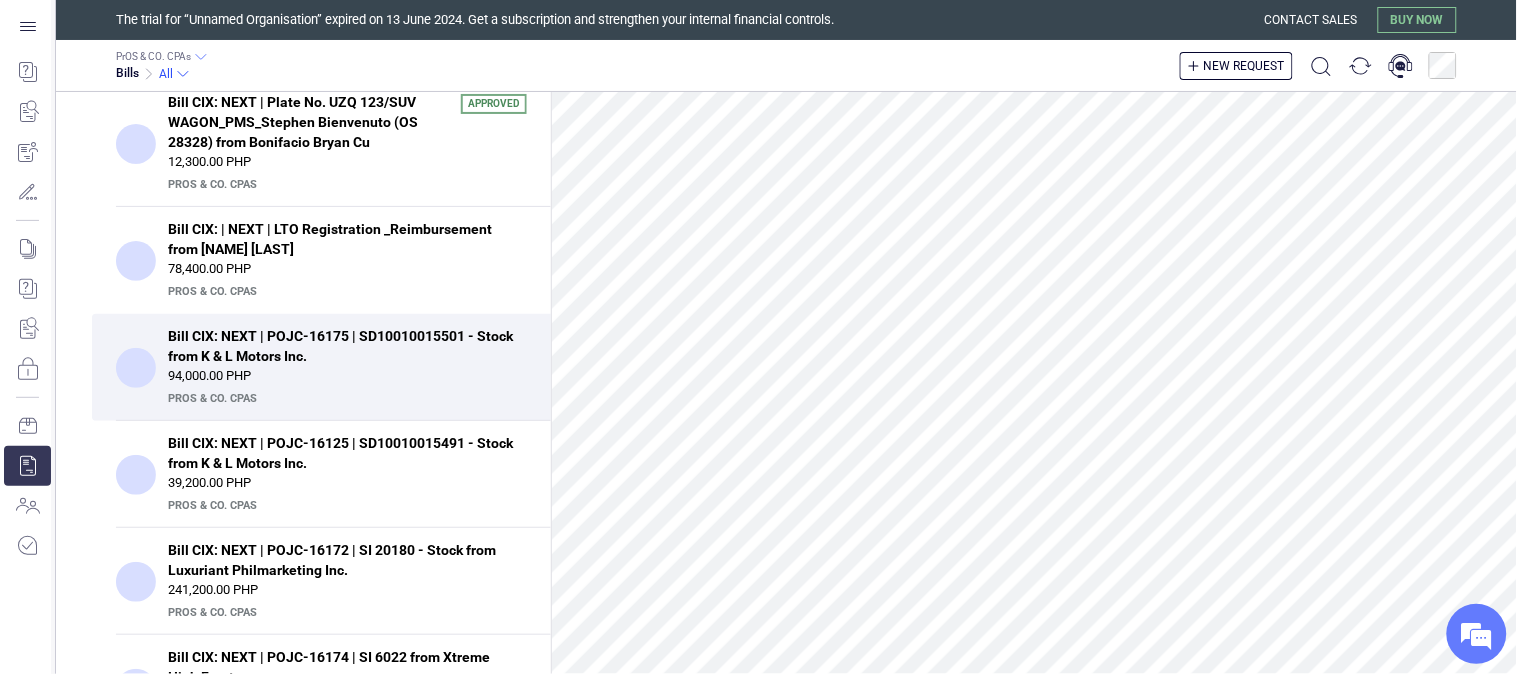 scroll, scrollTop: 444, scrollLeft: 0, axis: vertical 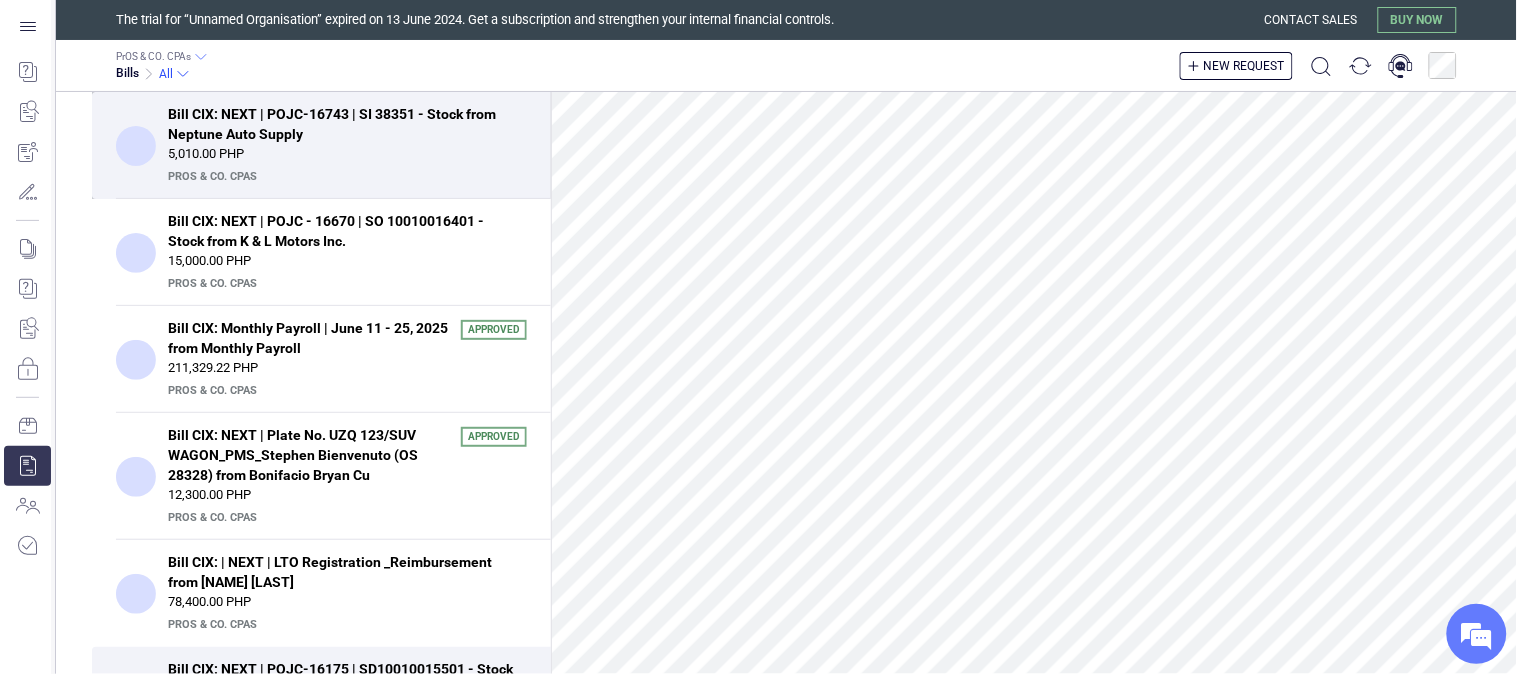 click on "PrOS & CO. CPAs" at bounding box center (345, 177) 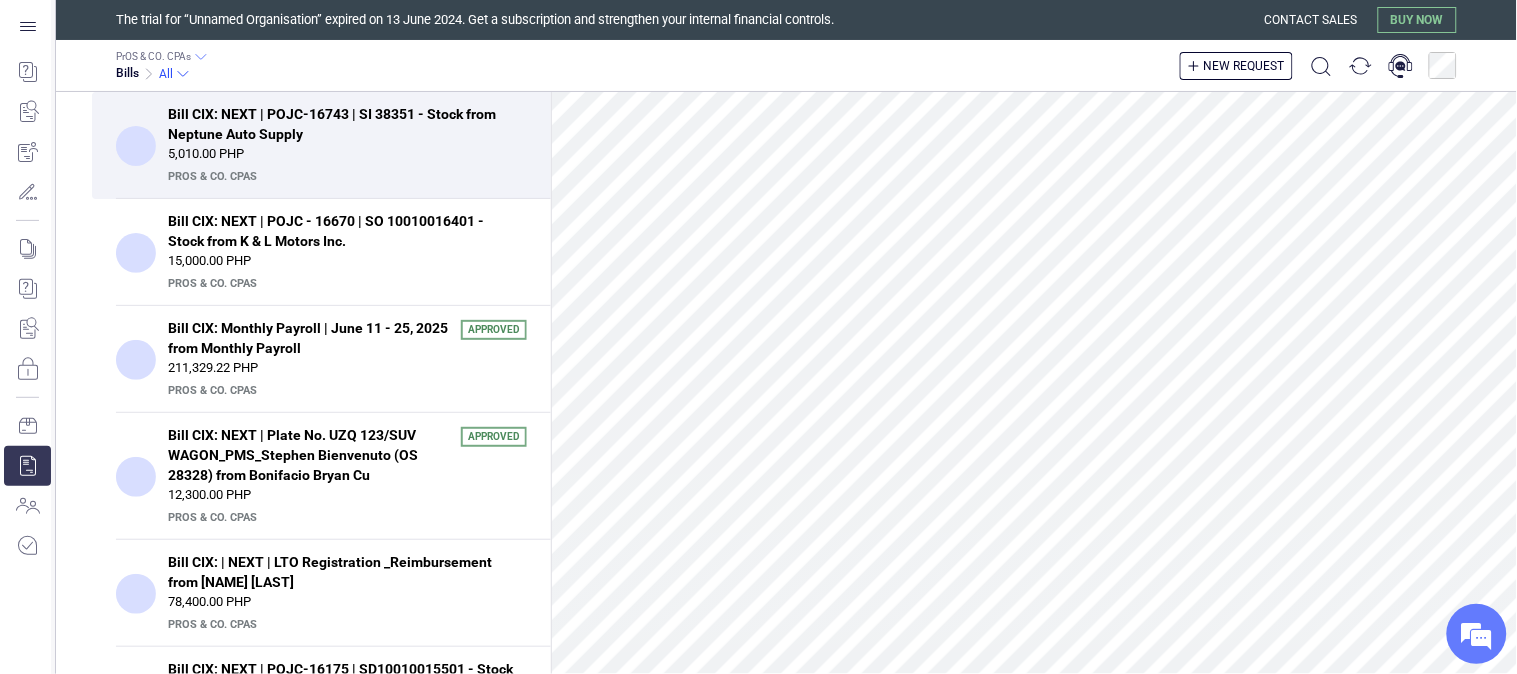 scroll, scrollTop: 0, scrollLeft: 0, axis: both 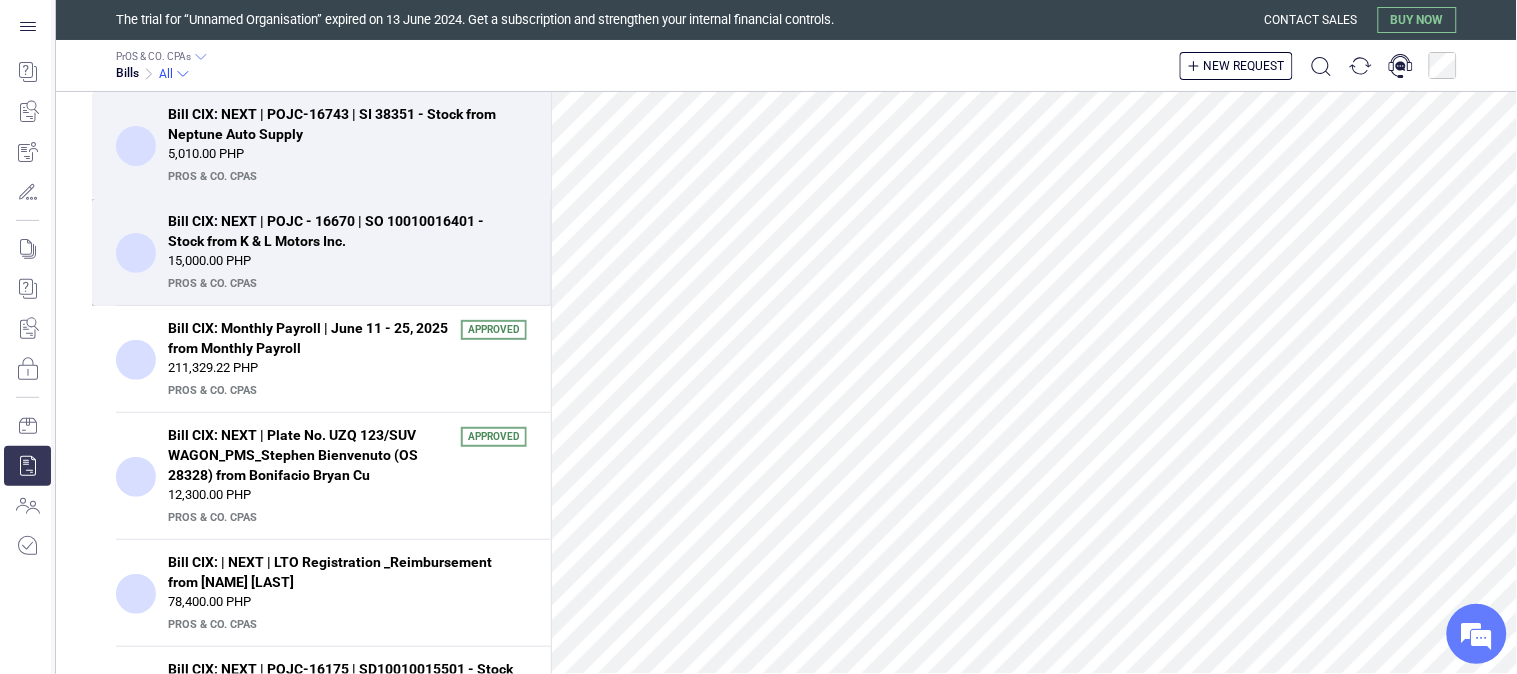 click on "15,000.00 PHP" at bounding box center [347, 261] 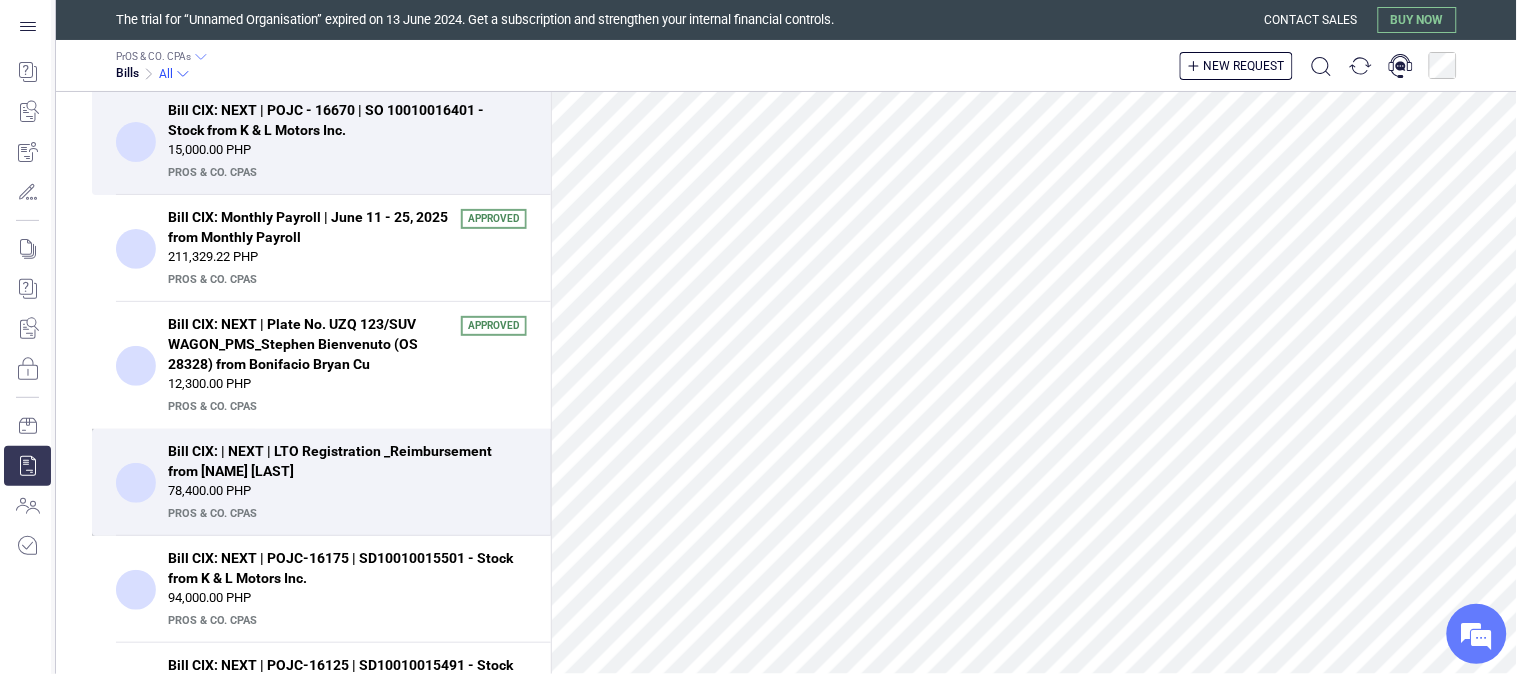 click on "Bill CIX: | NEXT | LTO Registration _Reimbursement from Bonifacio Bryan Cu" at bounding box center [341, 461] 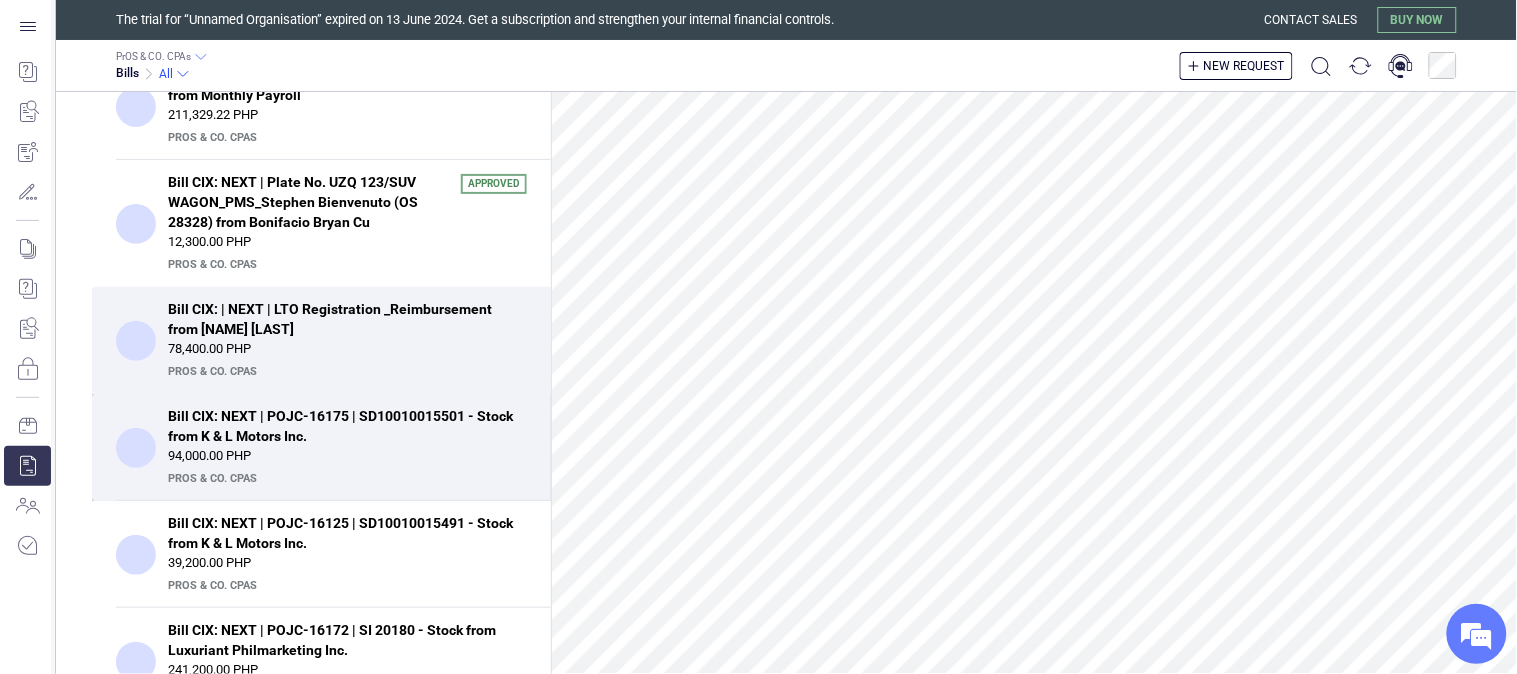 scroll, scrollTop: 333, scrollLeft: 0, axis: vertical 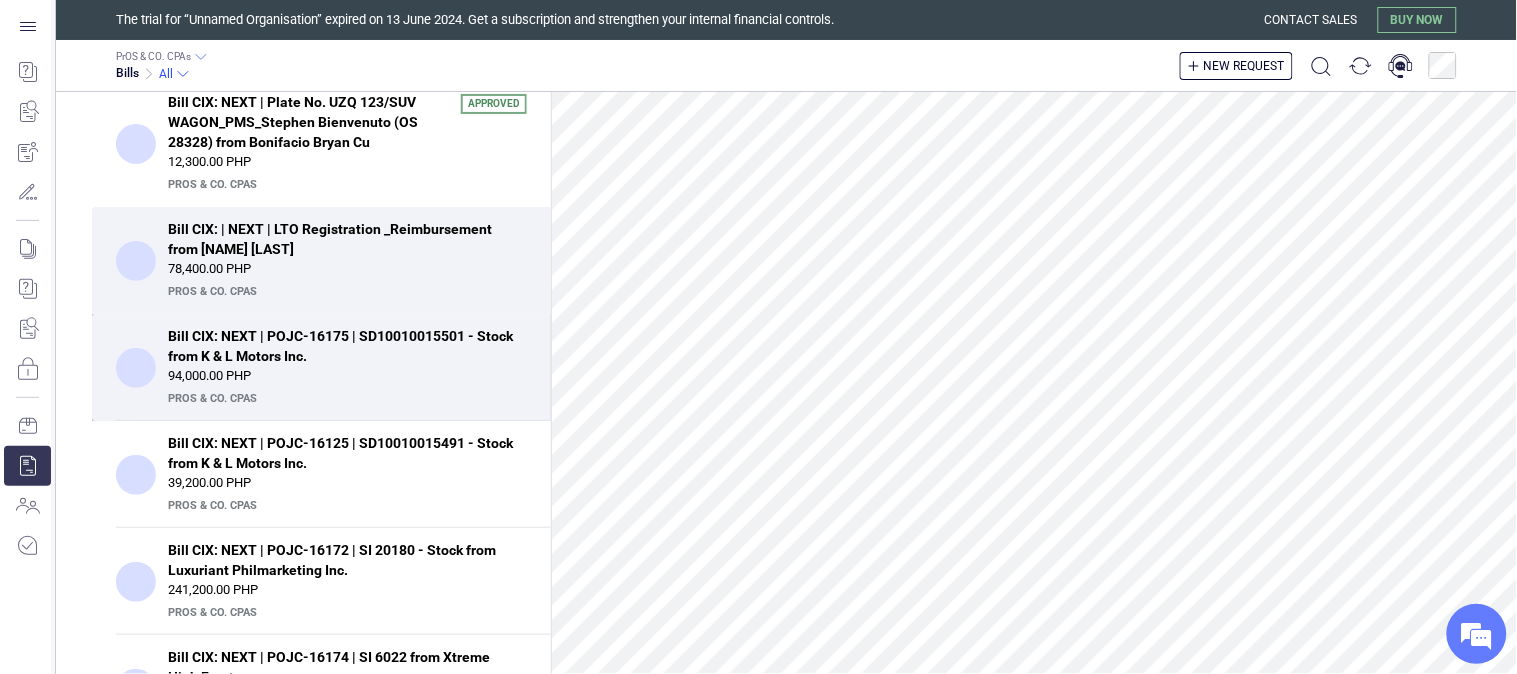 click on "Bill CIX: NEXT | POJC-16175 | SD10010015501 - Stock from K & L Motors Inc." at bounding box center (341, 346) 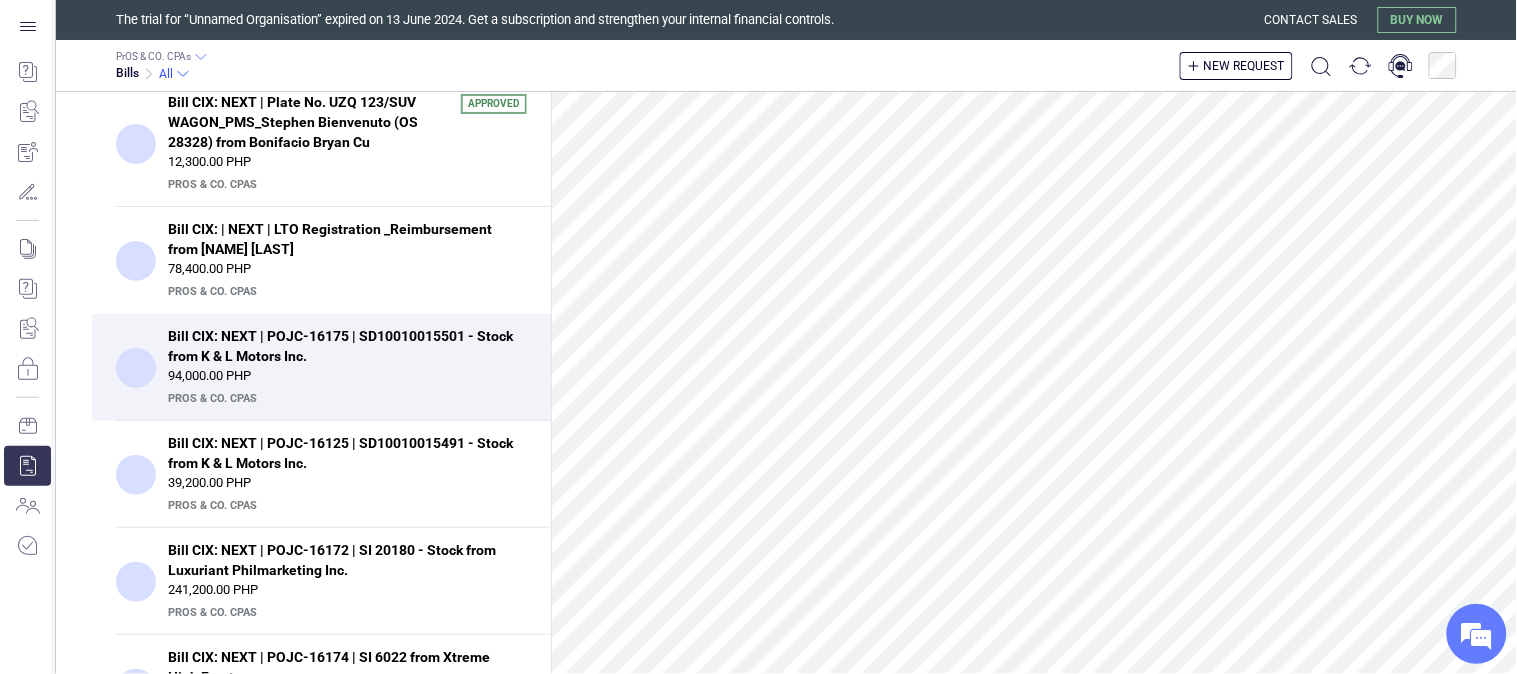 scroll, scrollTop: 1038, scrollLeft: 0, axis: vertical 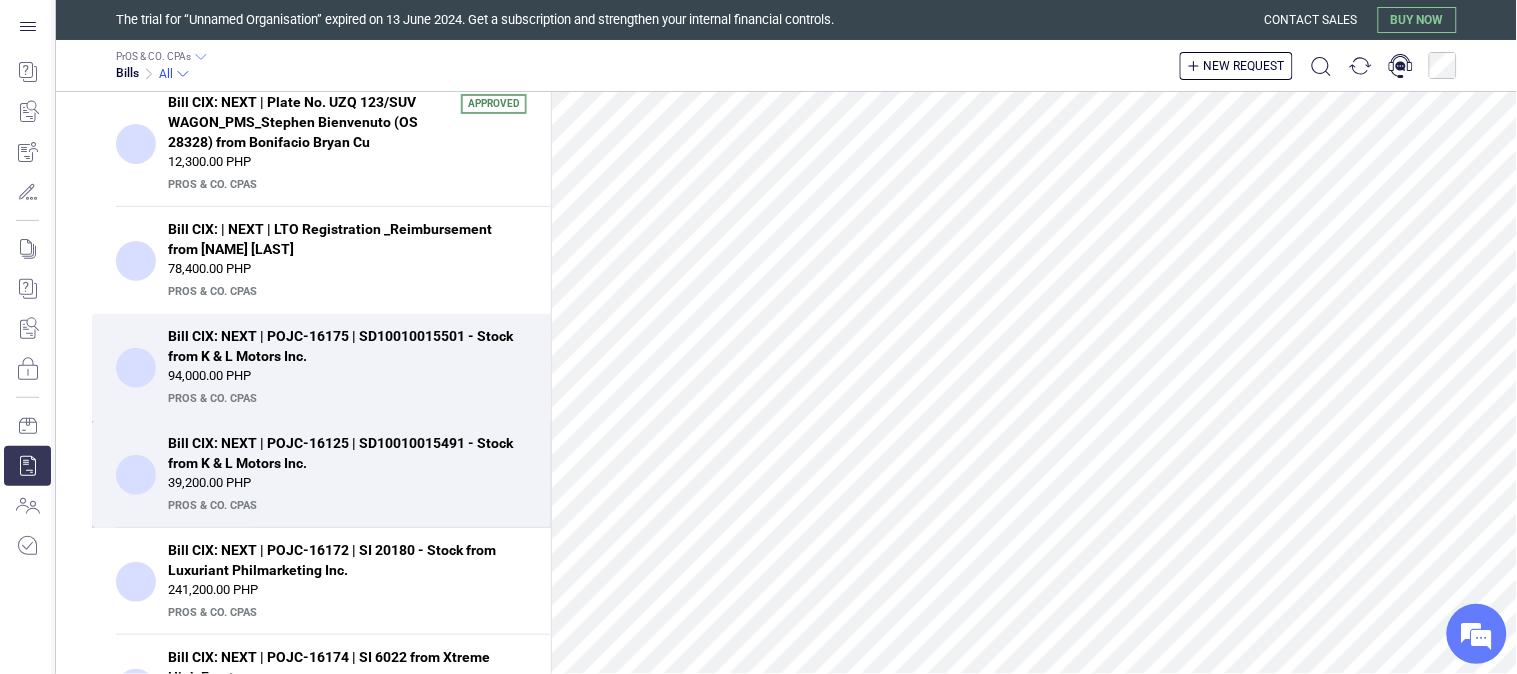 drag, startPoint x: 378, startPoint y: 464, endPoint x: 390, endPoint y: 463, distance: 12.0415945 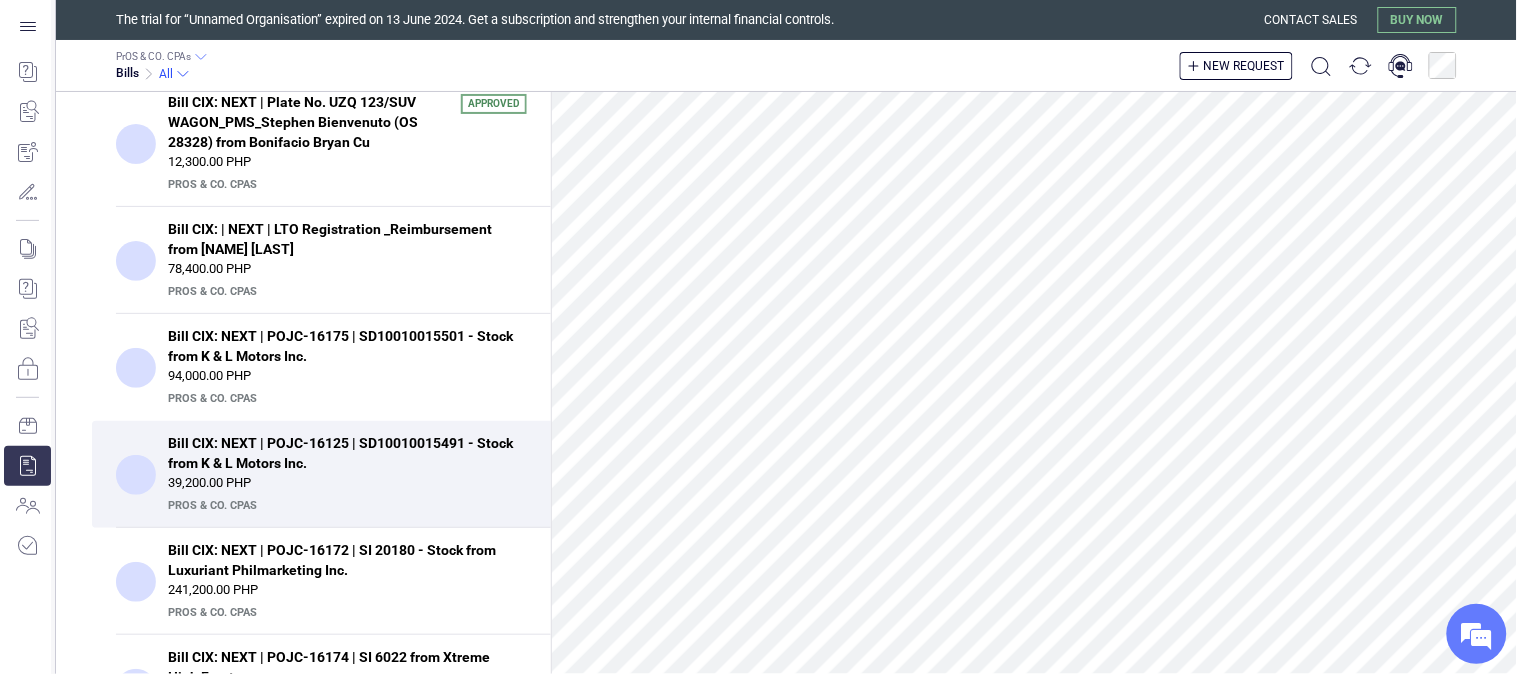 scroll, scrollTop: 456, scrollLeft: 0, axis: vertical 